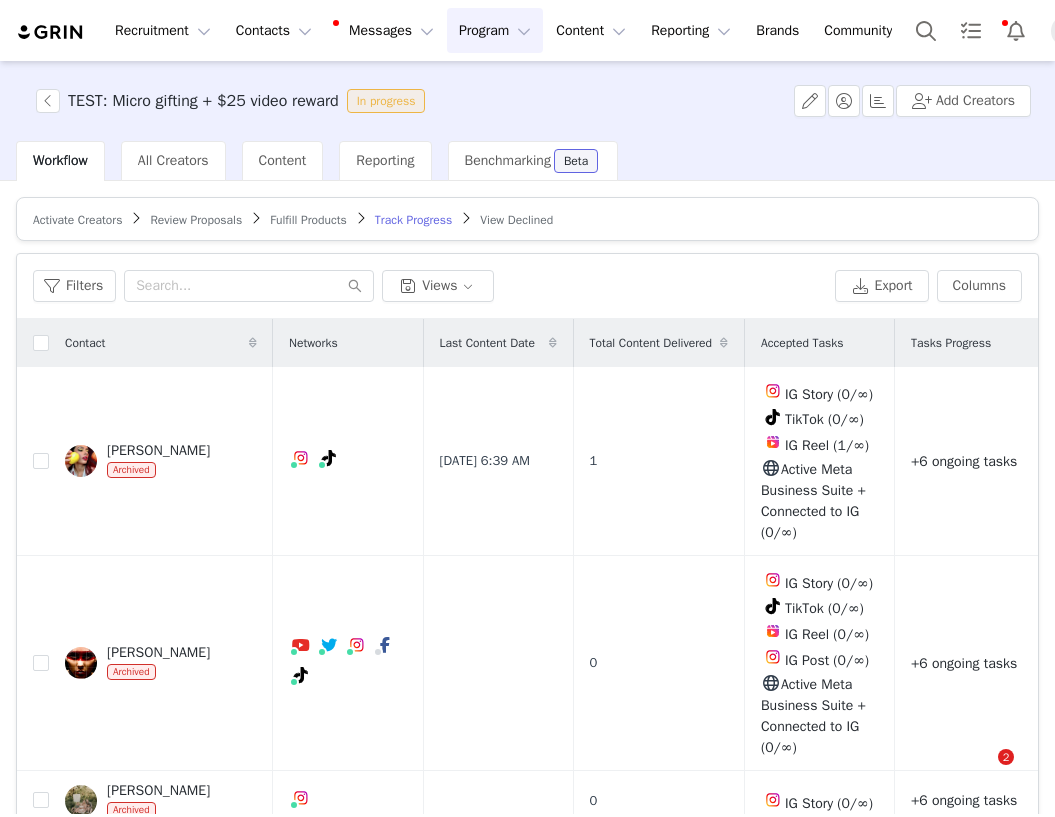 scroll, scrollTop: 0, scrollLeft: 0, axis: both 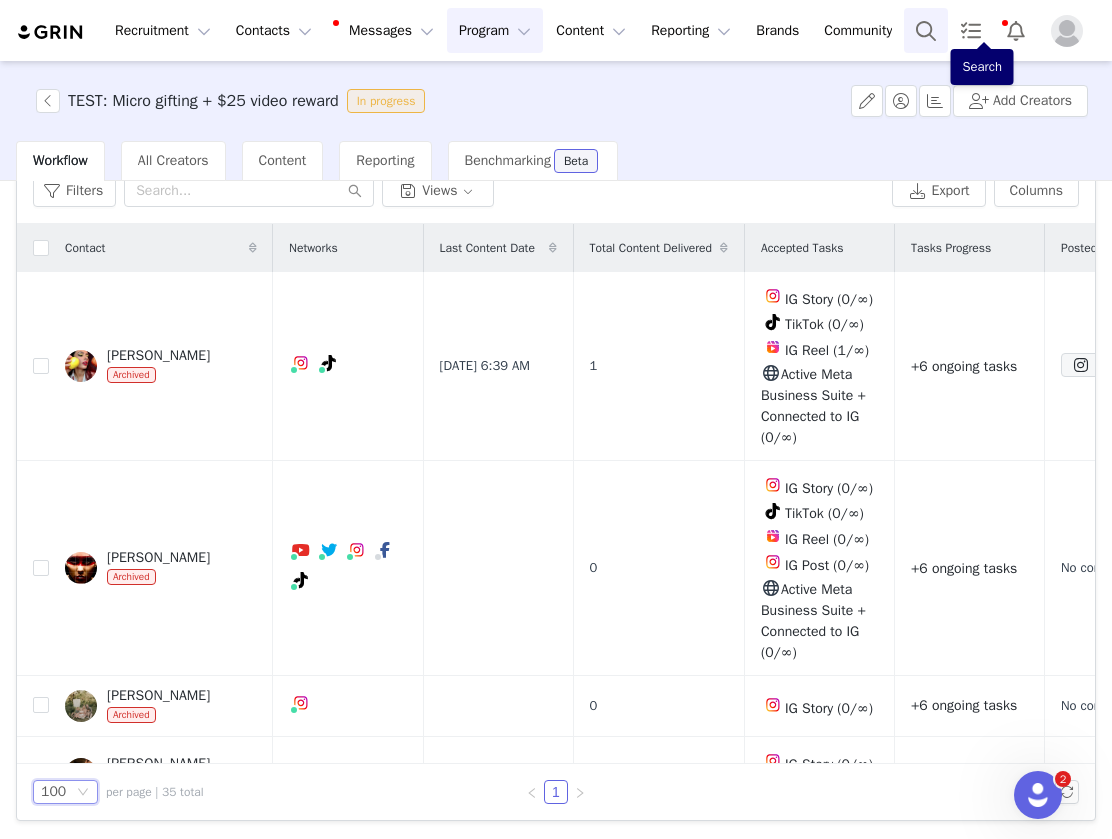 click at bounding box center (926, 30) 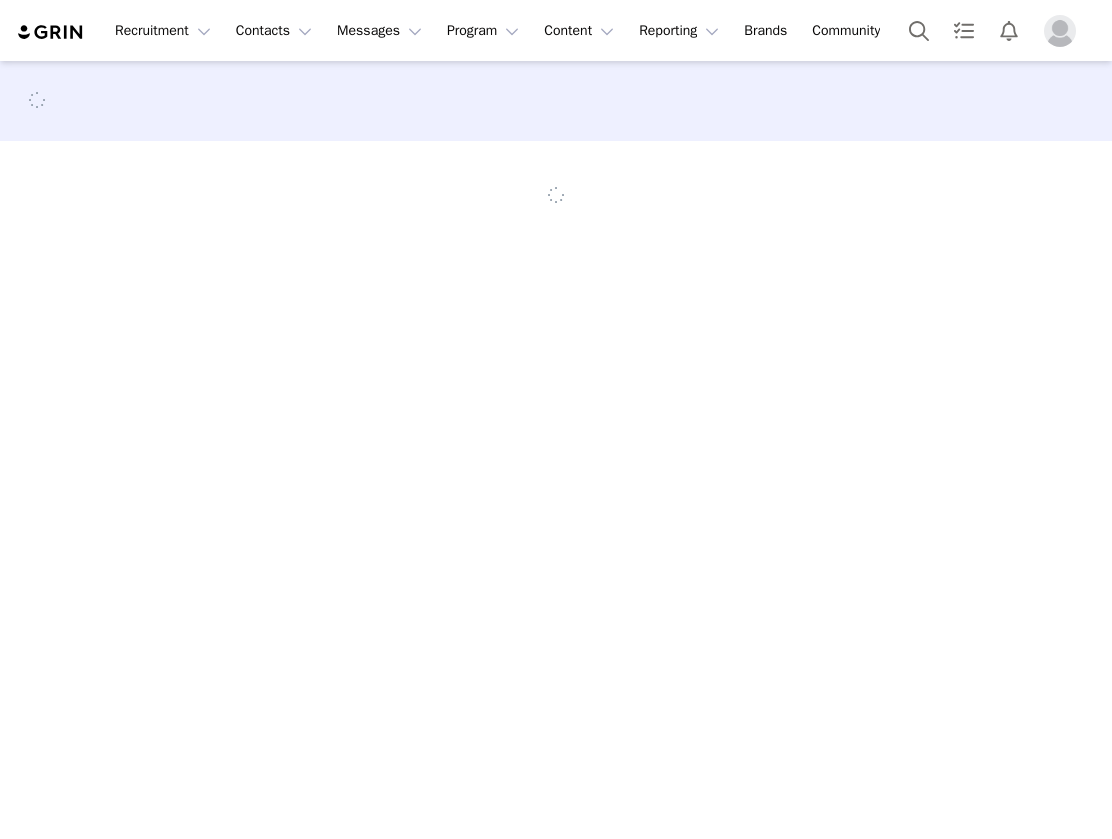 scroll, scrollTop: 0, scrollLeft: 0, axis: both 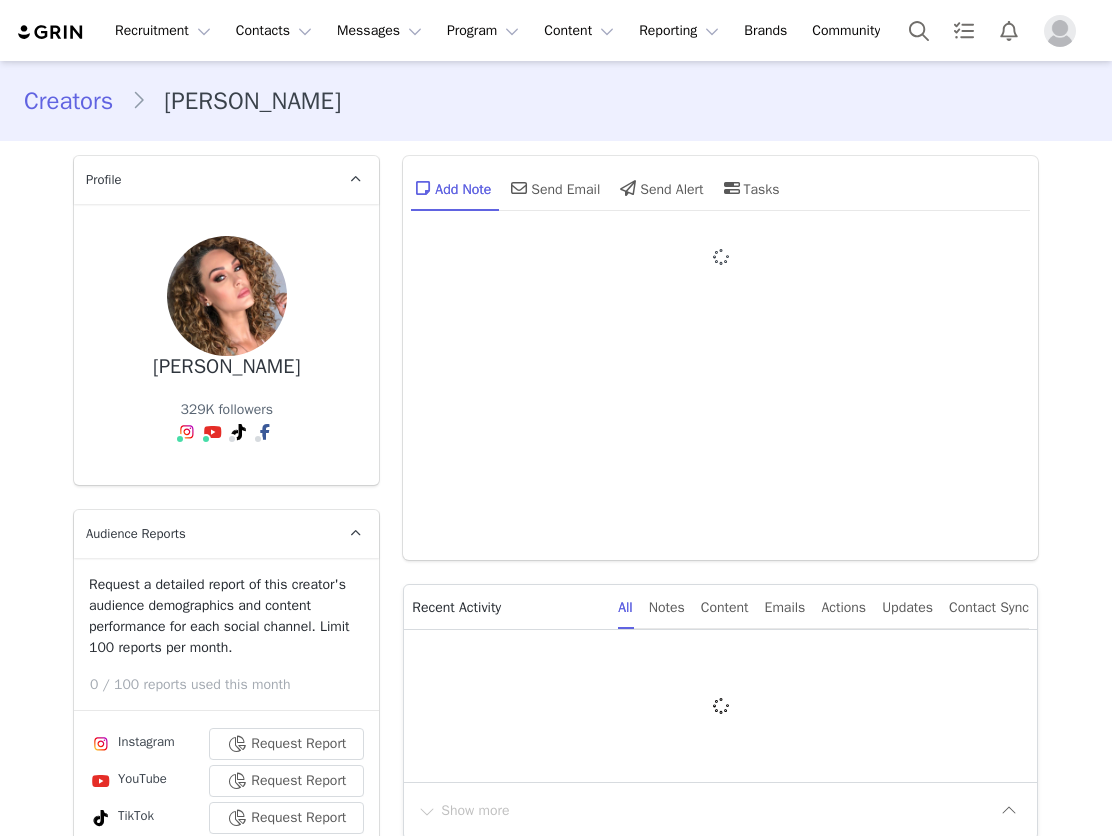 type on "+1 ([GEOGRAPHIC_DATA])" 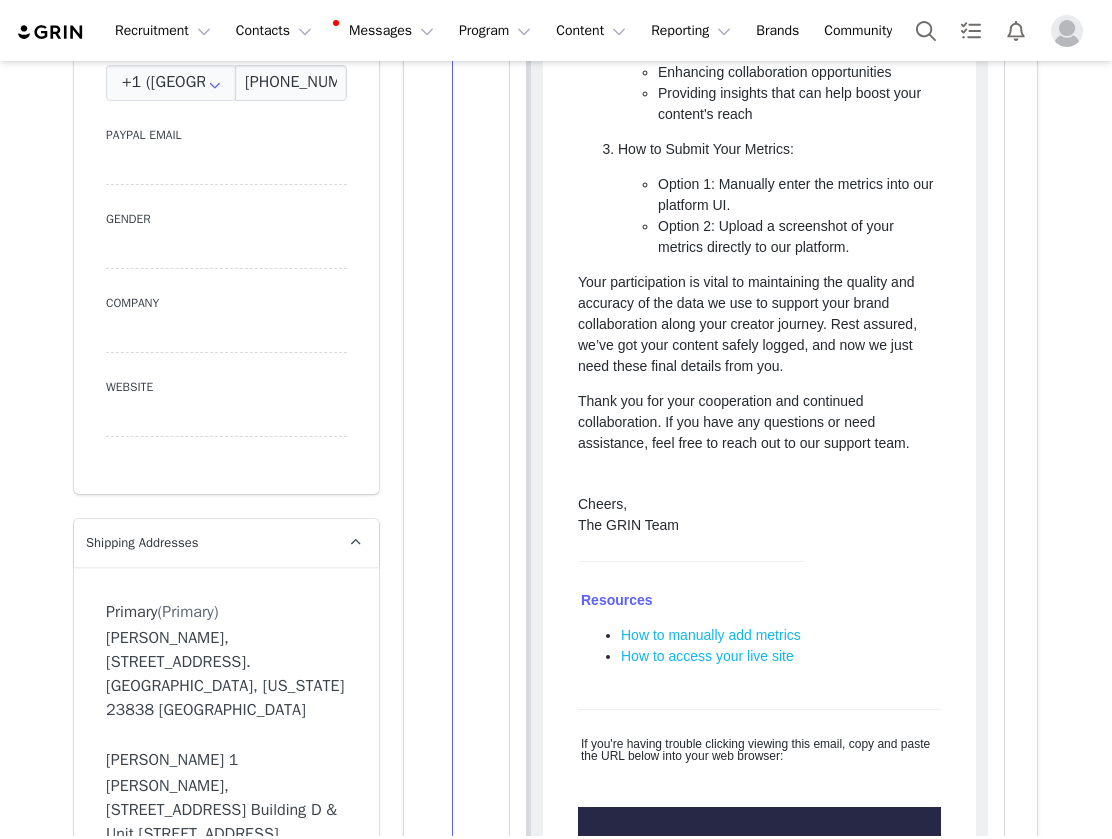 scroll, scrollTop: 2477, scrollLeft: 0, axis: vertical 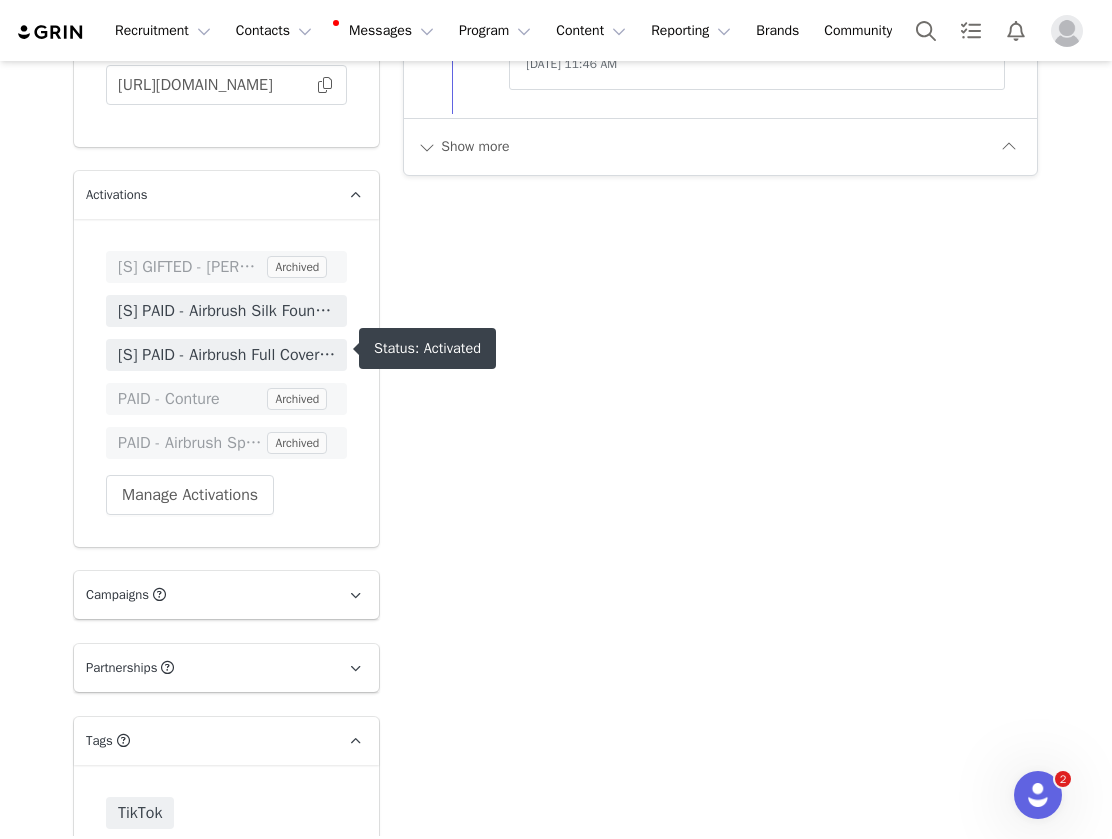 click on "[S] PAID - Airbrush Full Coverage Body Foundation" at bounding box center [226, 355] 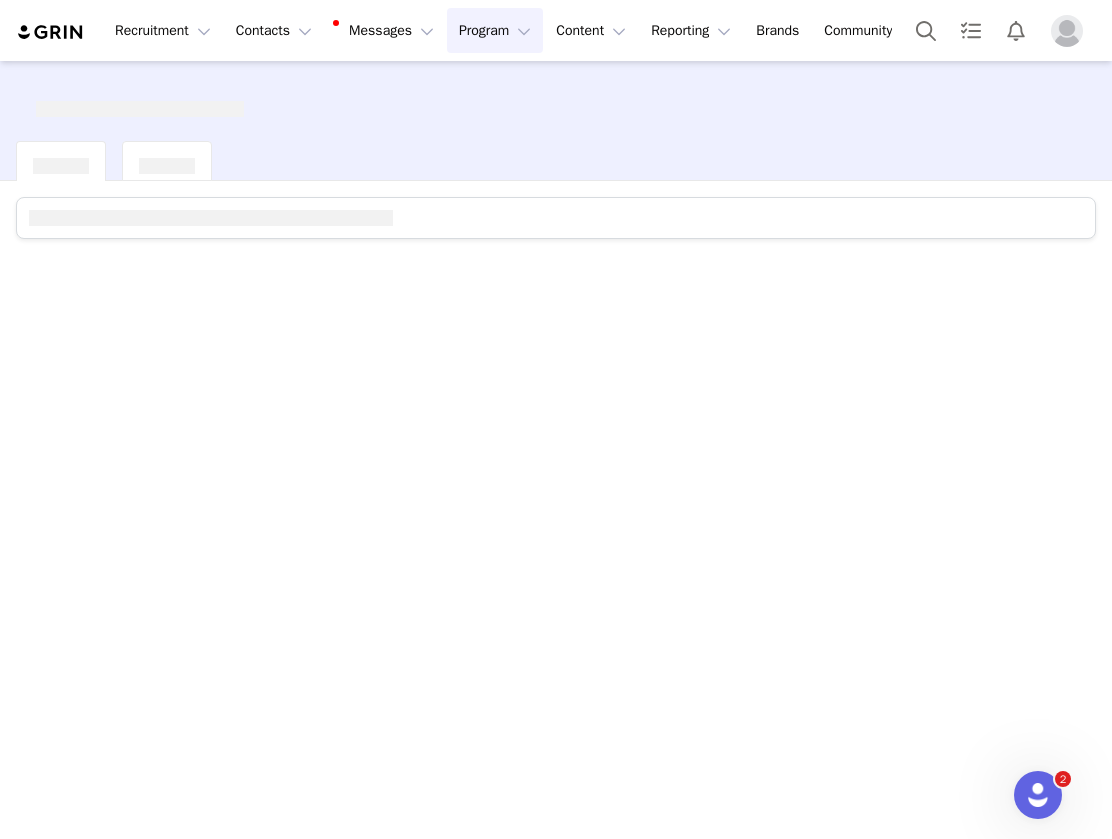 scroll, scrollTop: 0, scrollLeft: 0, axis: both 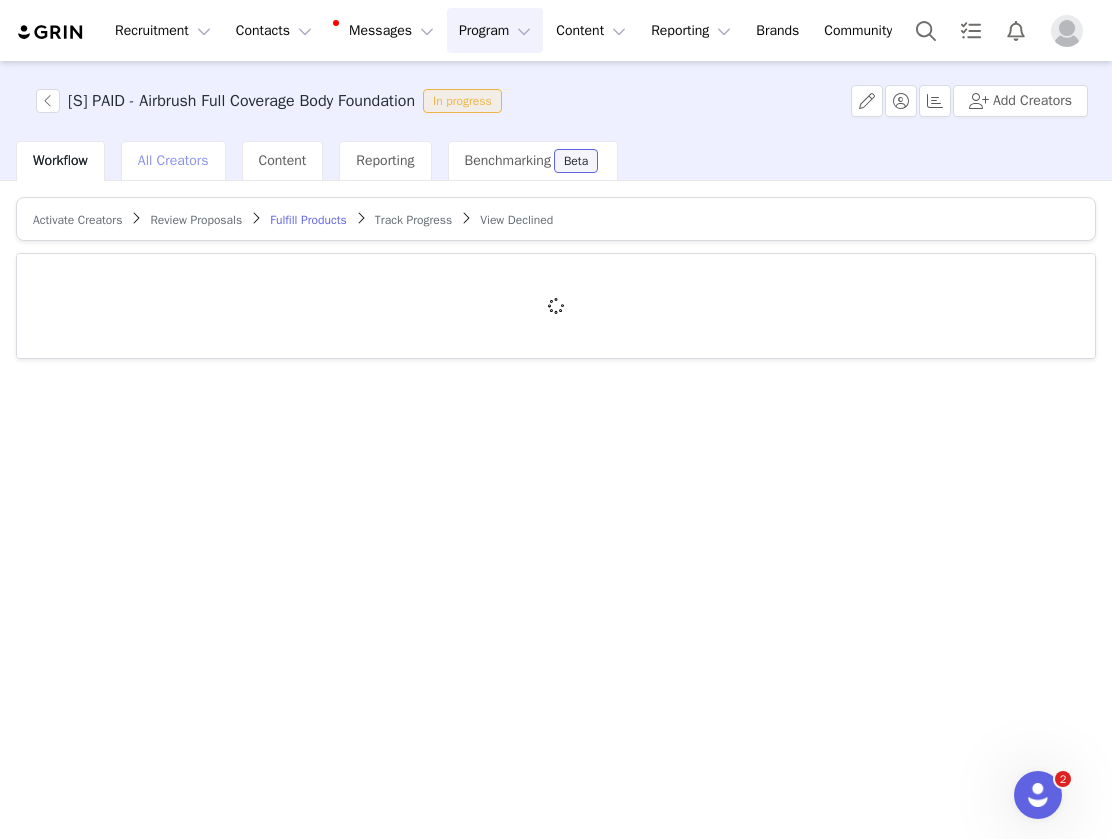 click on "All Creators" at bounding box center [173, 160] 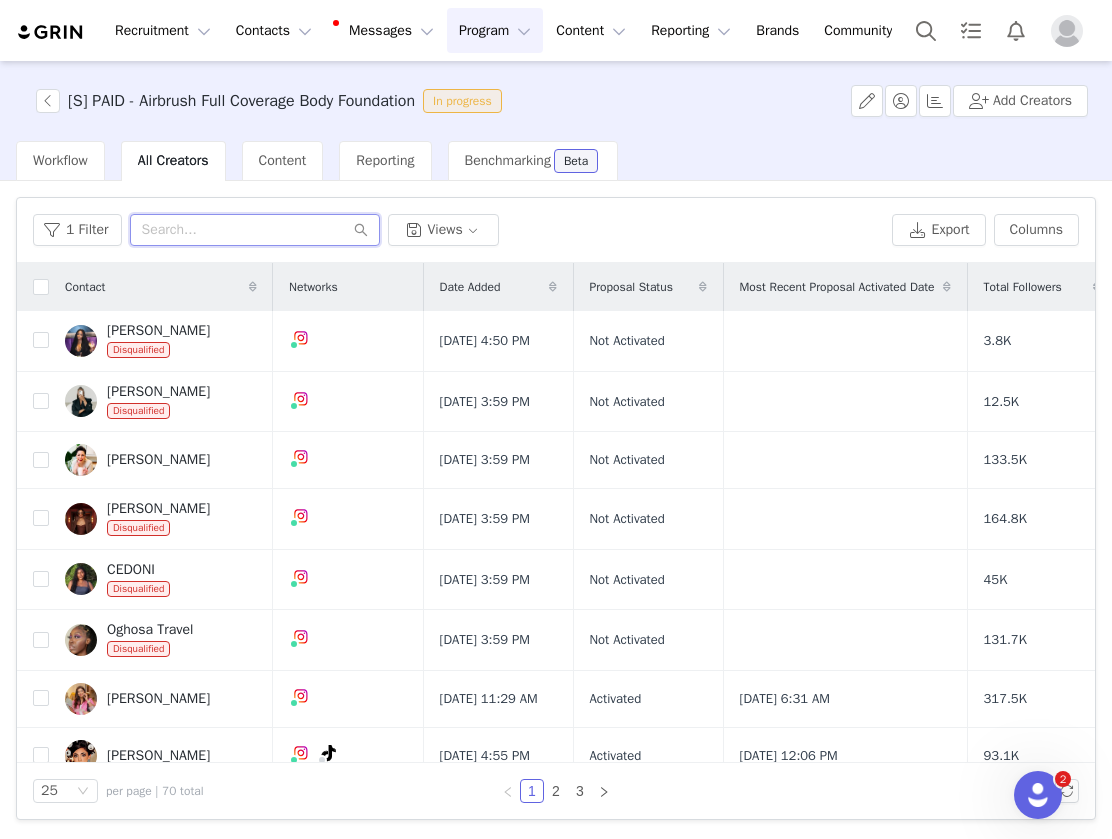 click at bounding box center (255, 230) 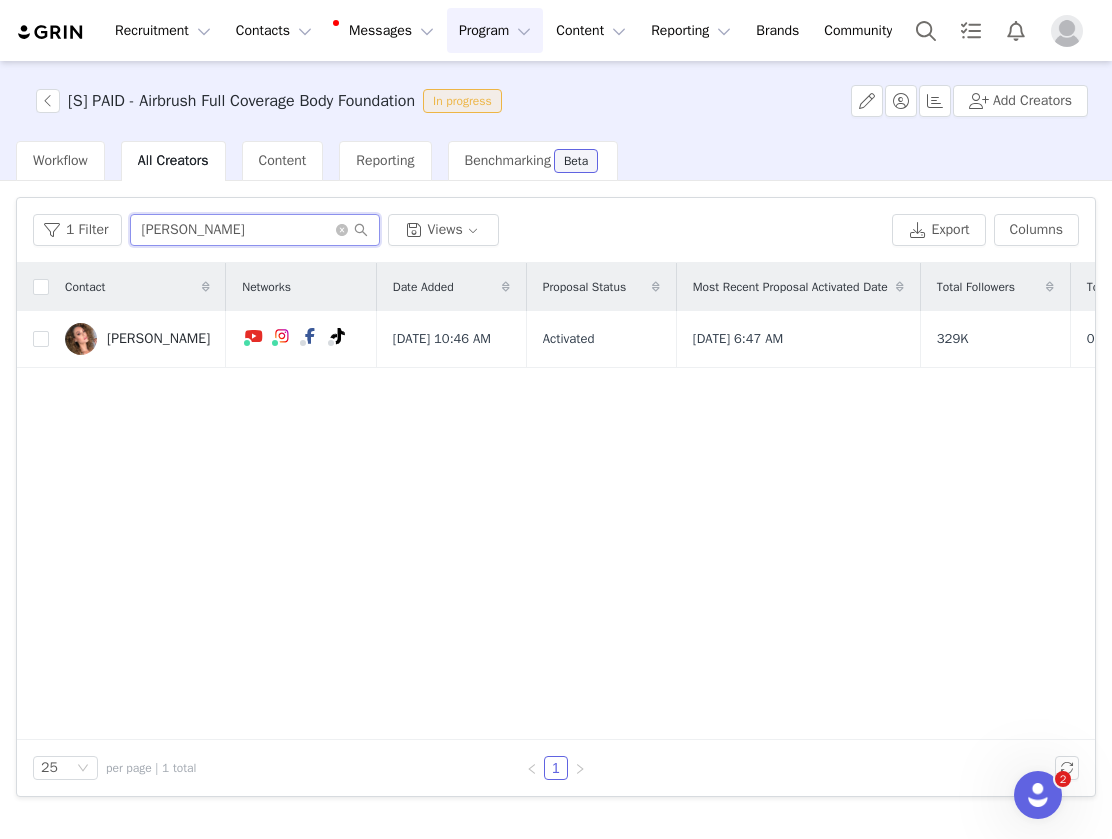 type on "[PERSON_NAME]" 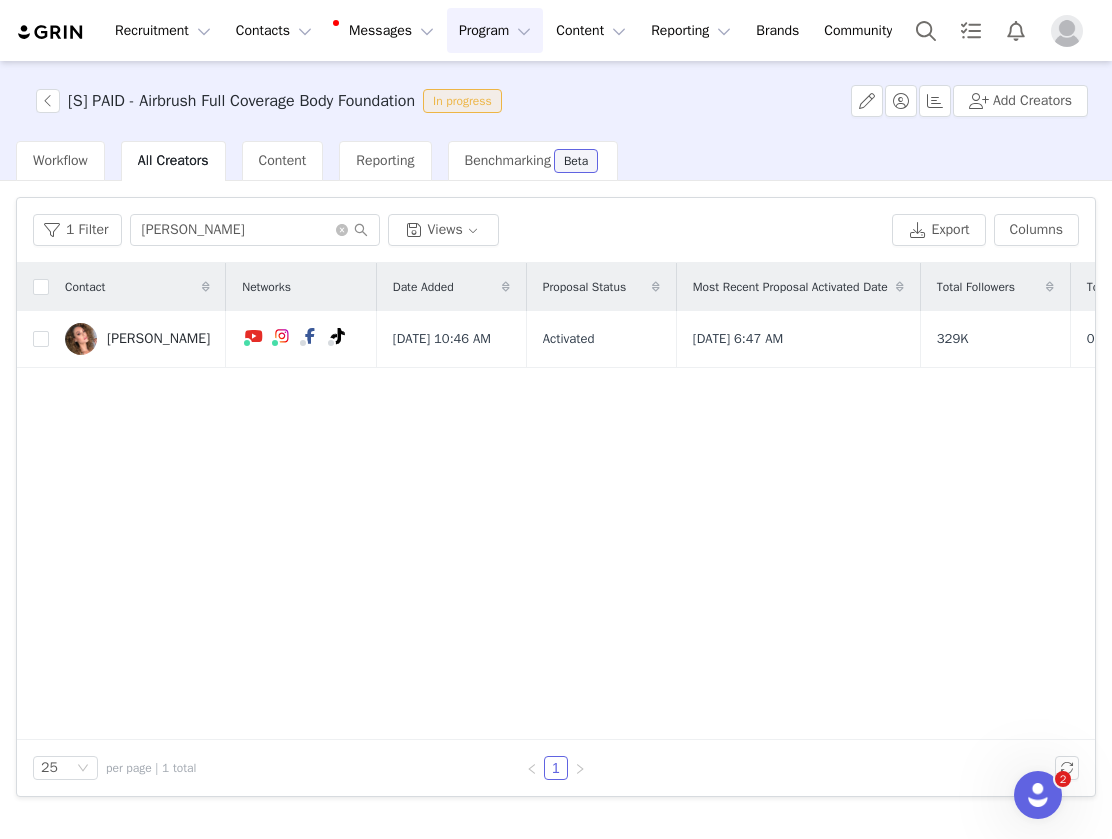 click on "[PERSON_NAME]" at bounding box center (158, 339) 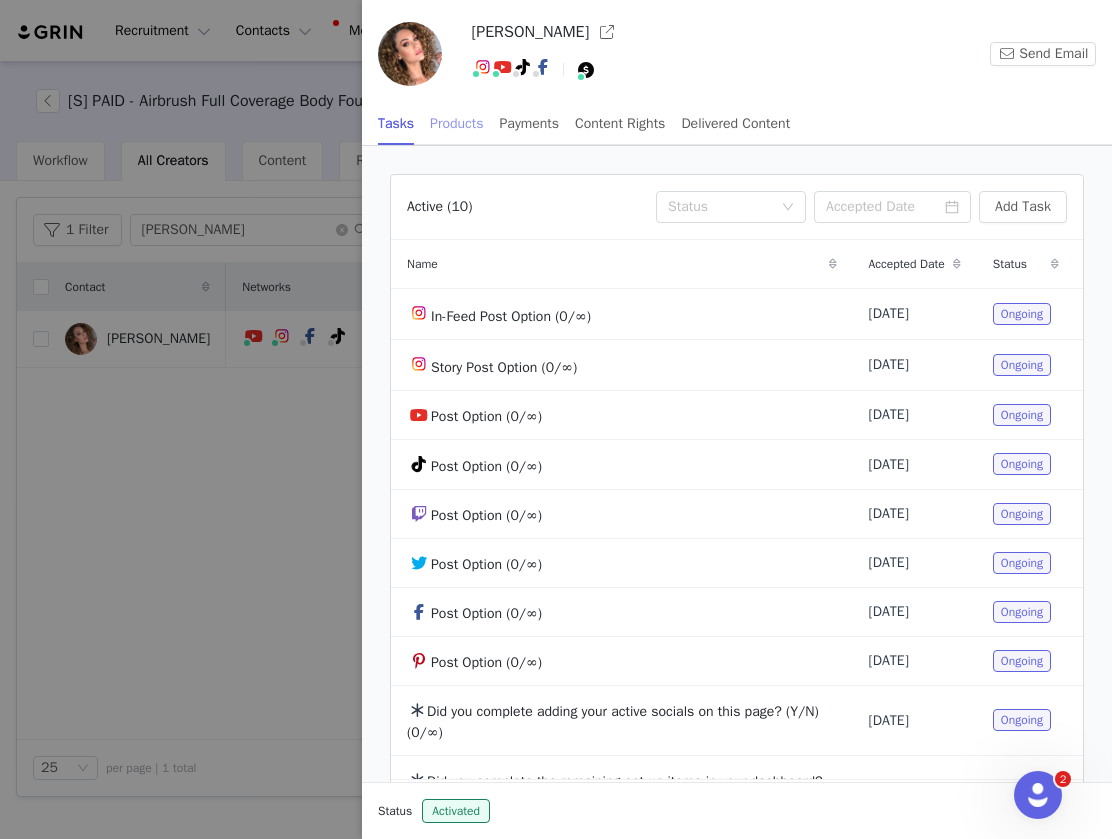 click on "Products" at bounding box center (456, 123) 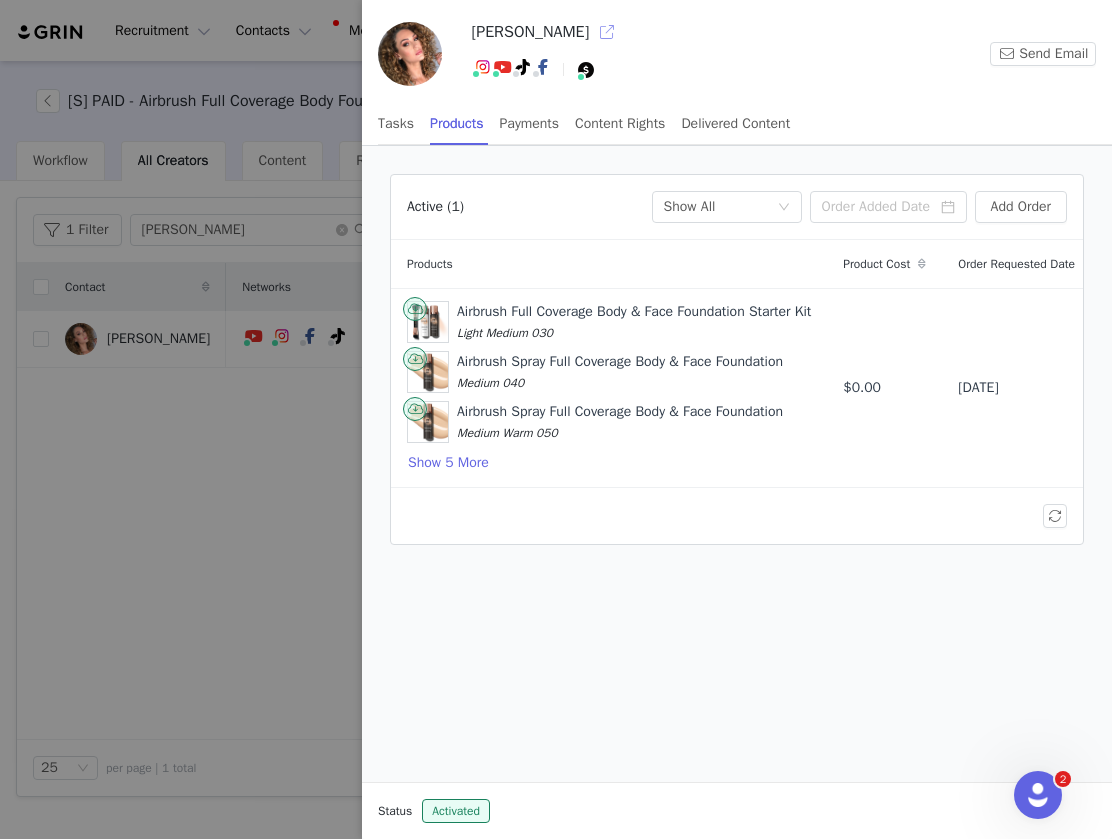 click at bounding box center (607, 32) 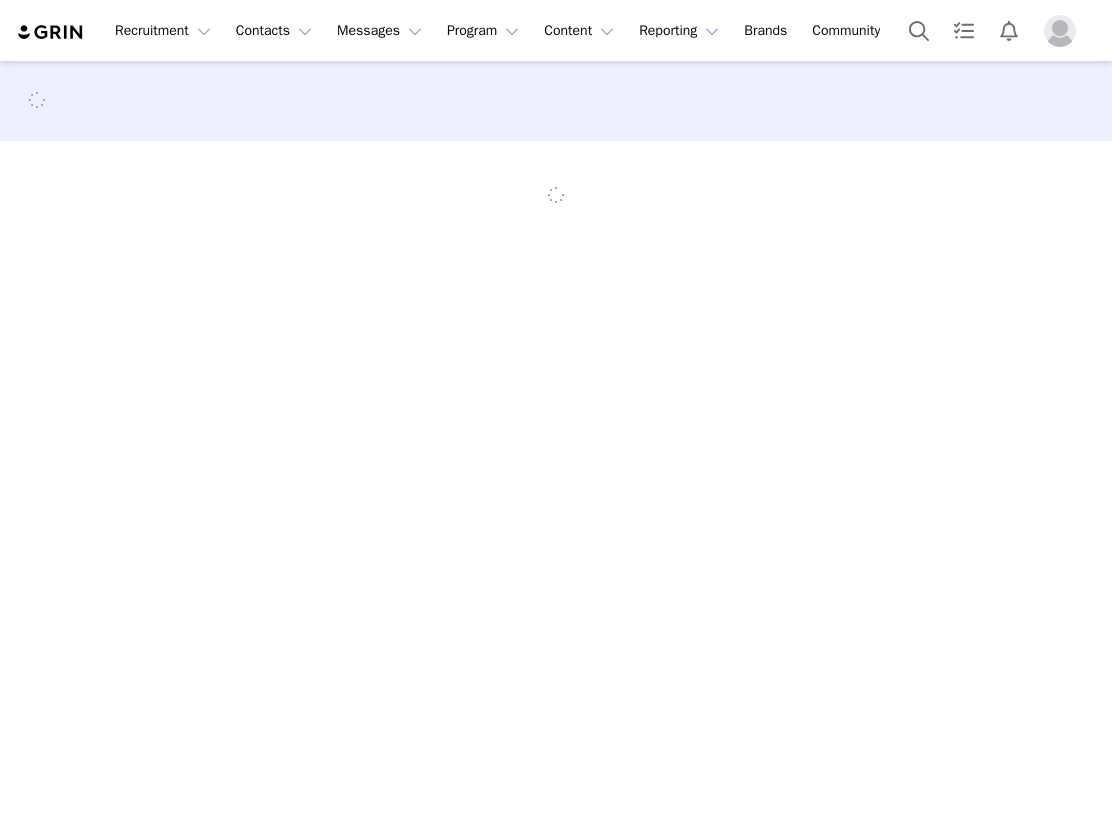 scroll, scrollTop: 0, scrollLeft: 0, axis: both 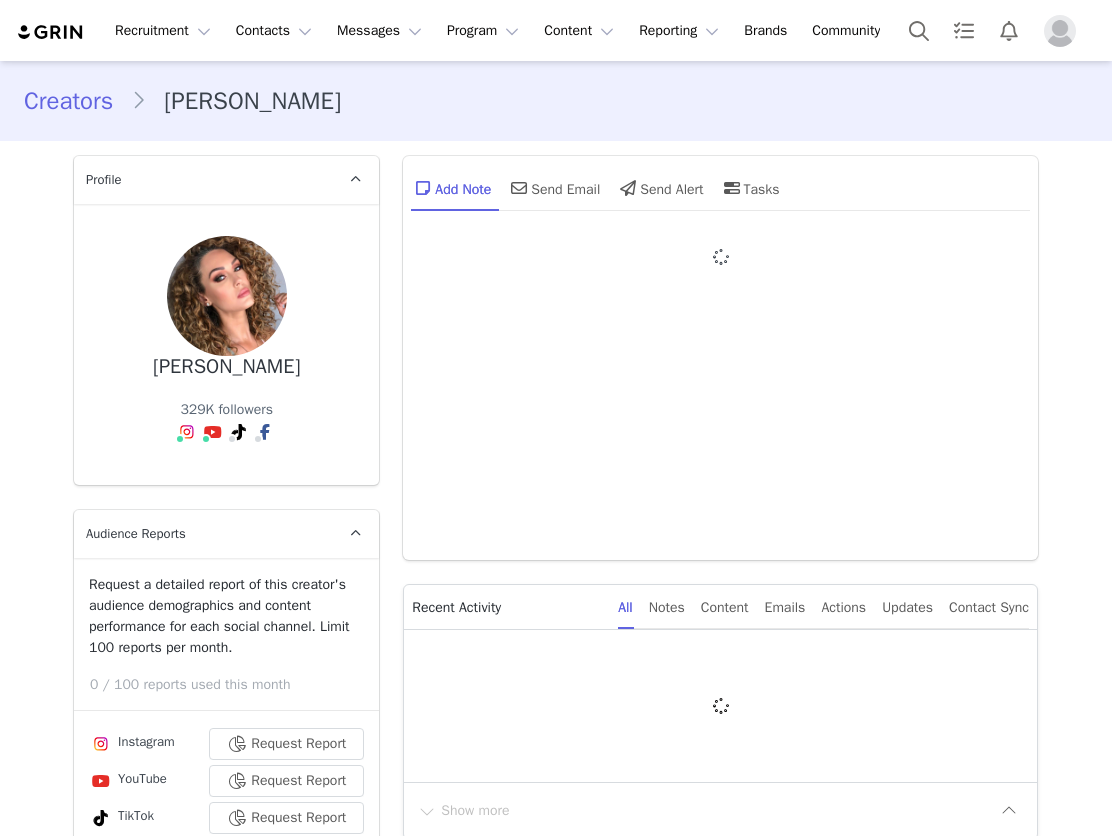type on "+1 ([GEOGRAPHIC_DATA])" 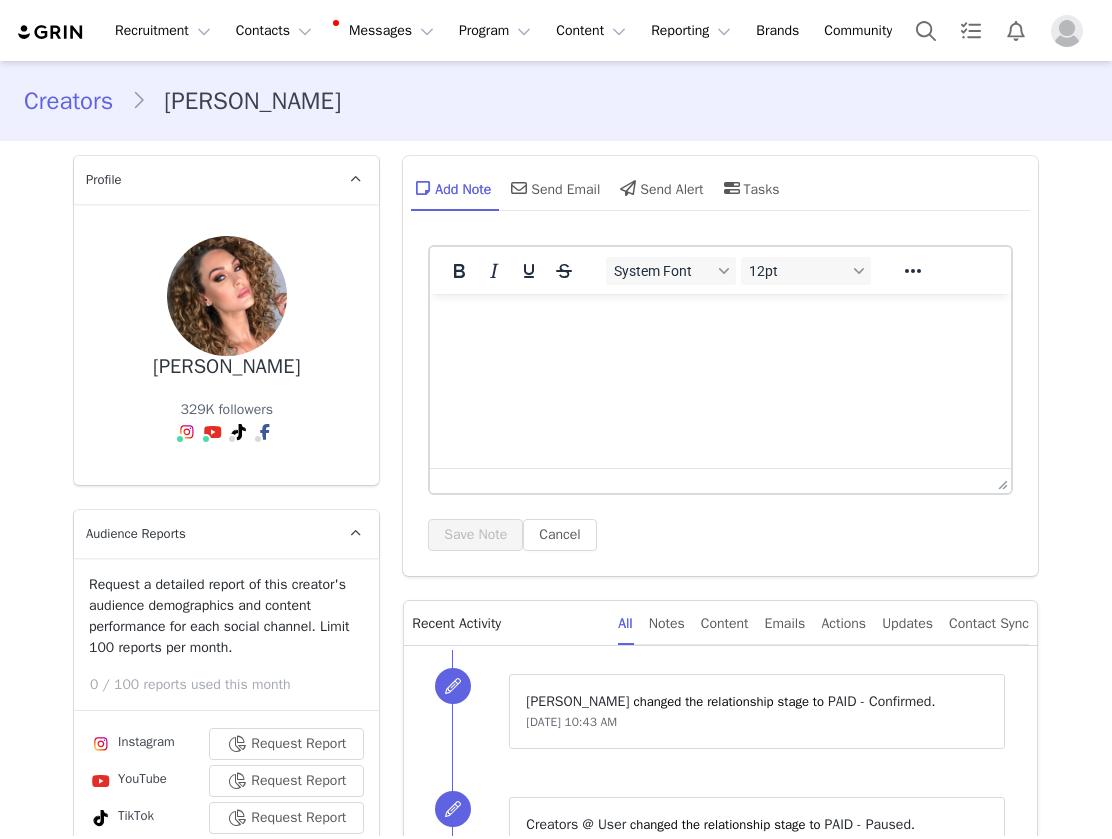 scroll, scrollTop: 0, scrollLeft: 0, axis: both 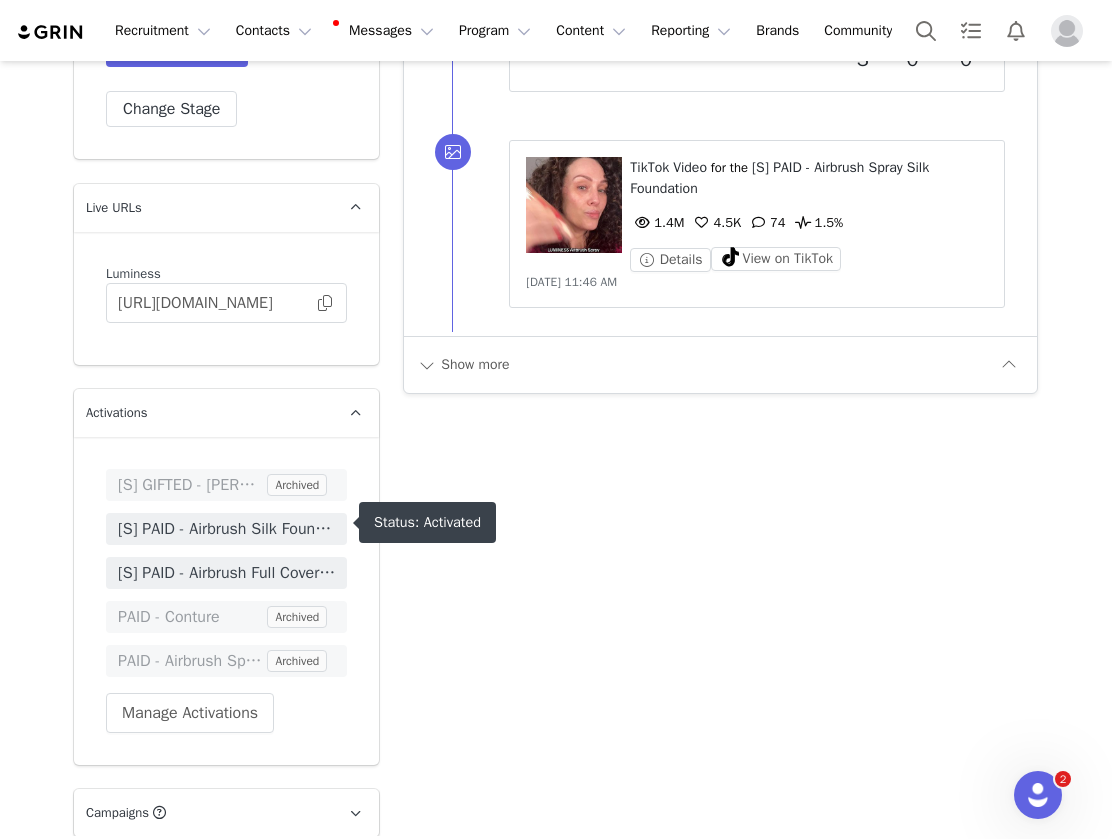 click on "[S] PAID - Airbrush Silk Foundation" at bounding box center [226, 529] 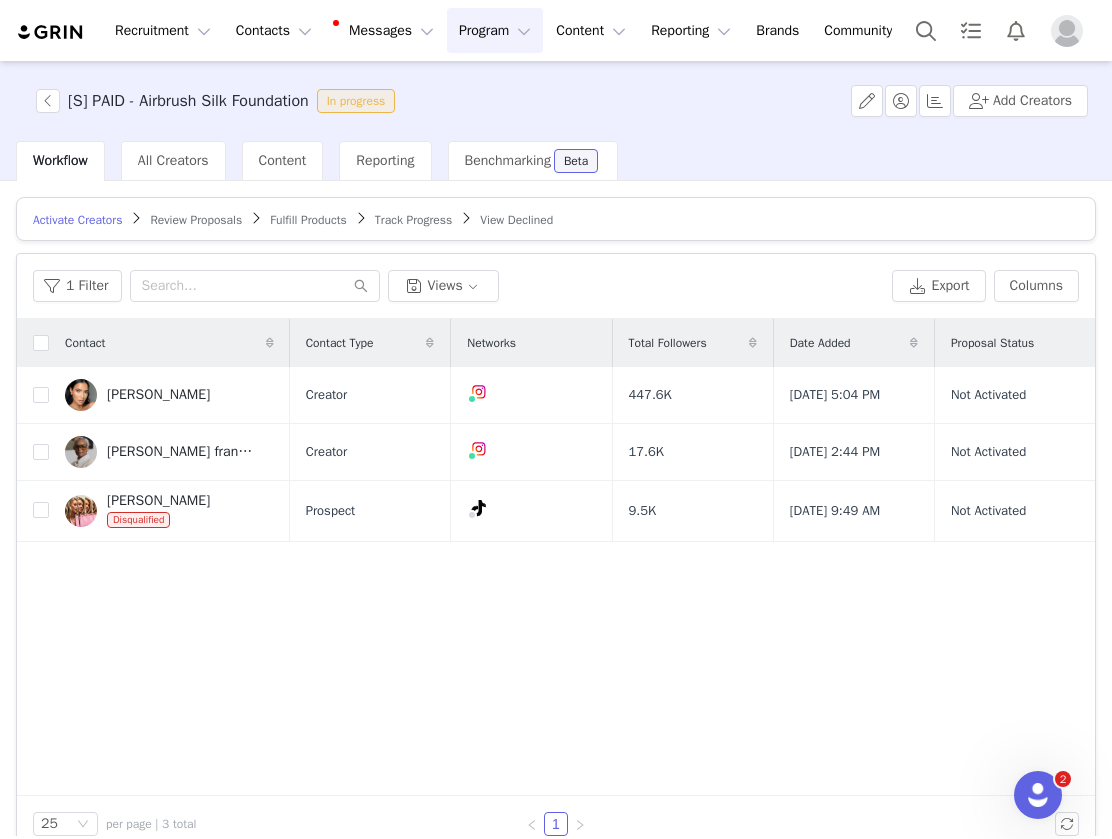 click on "Review Proposals" at bounding box center [196, 220] 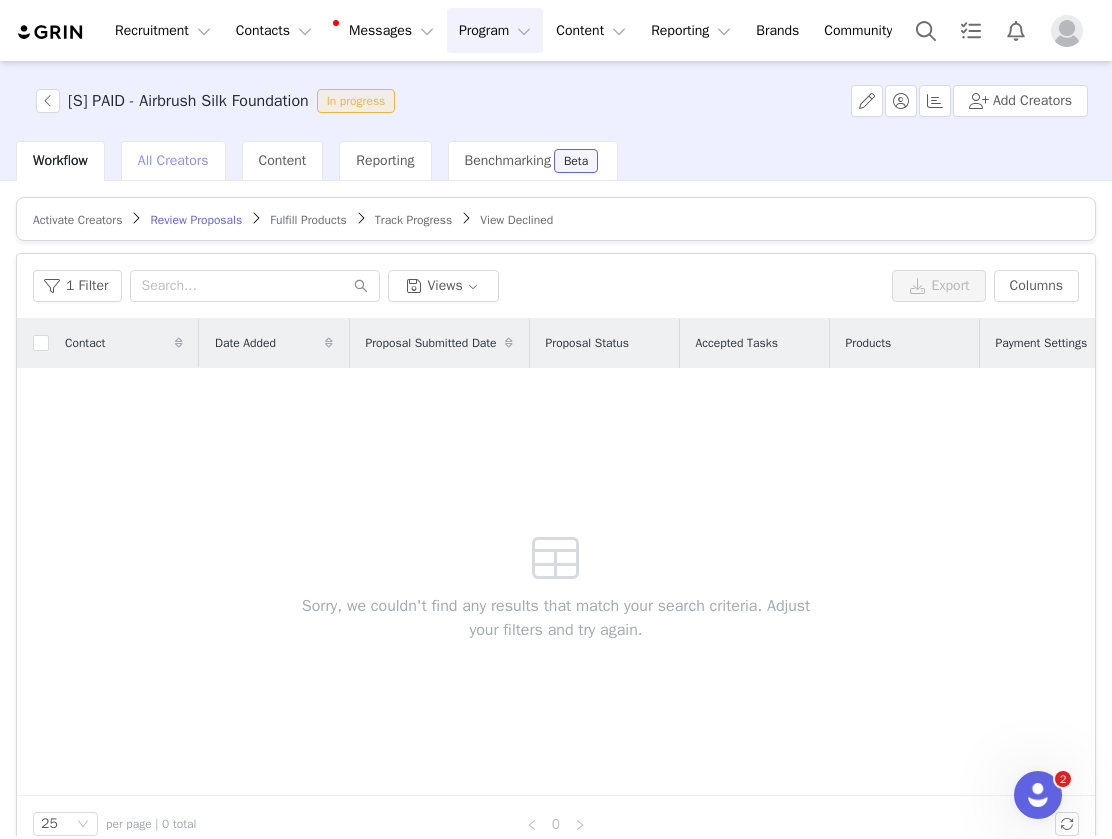 click on "All Creators" at bounding box center (173, 161) 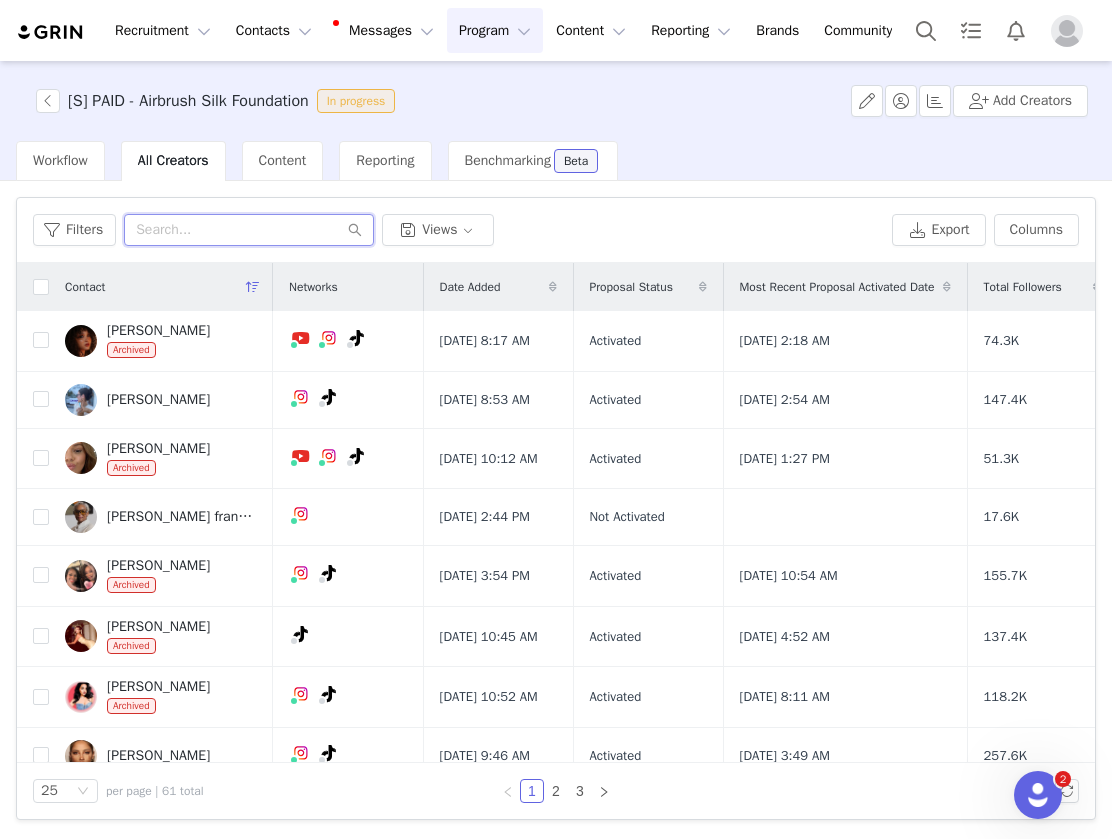 click at bounding box center [249, 230] 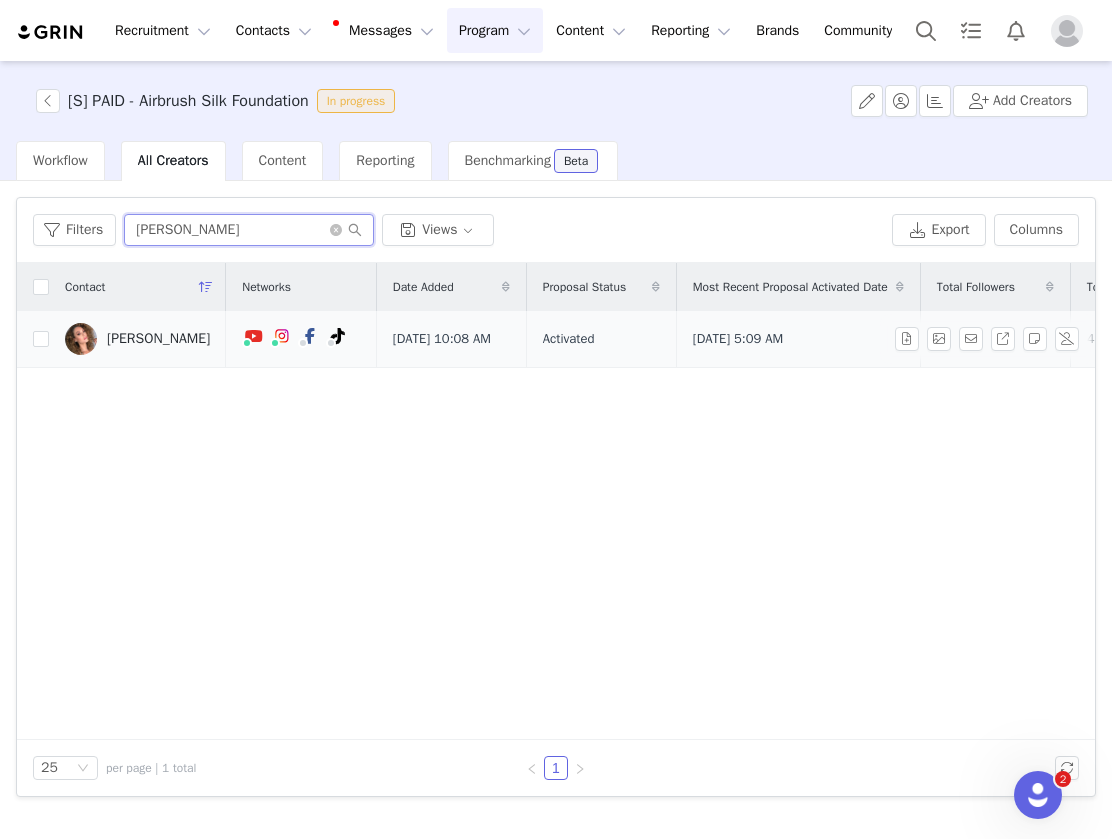 type on "[PERSON_NAME]" 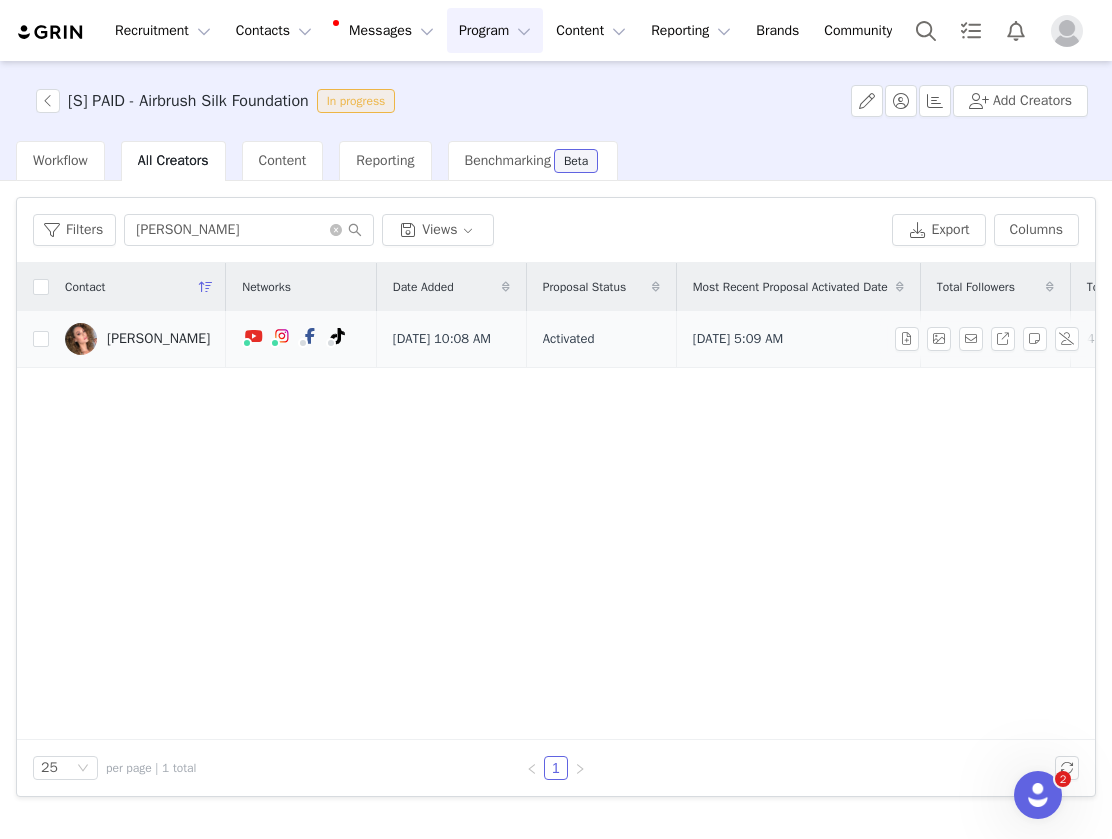 click at bounding box center [81, 339] 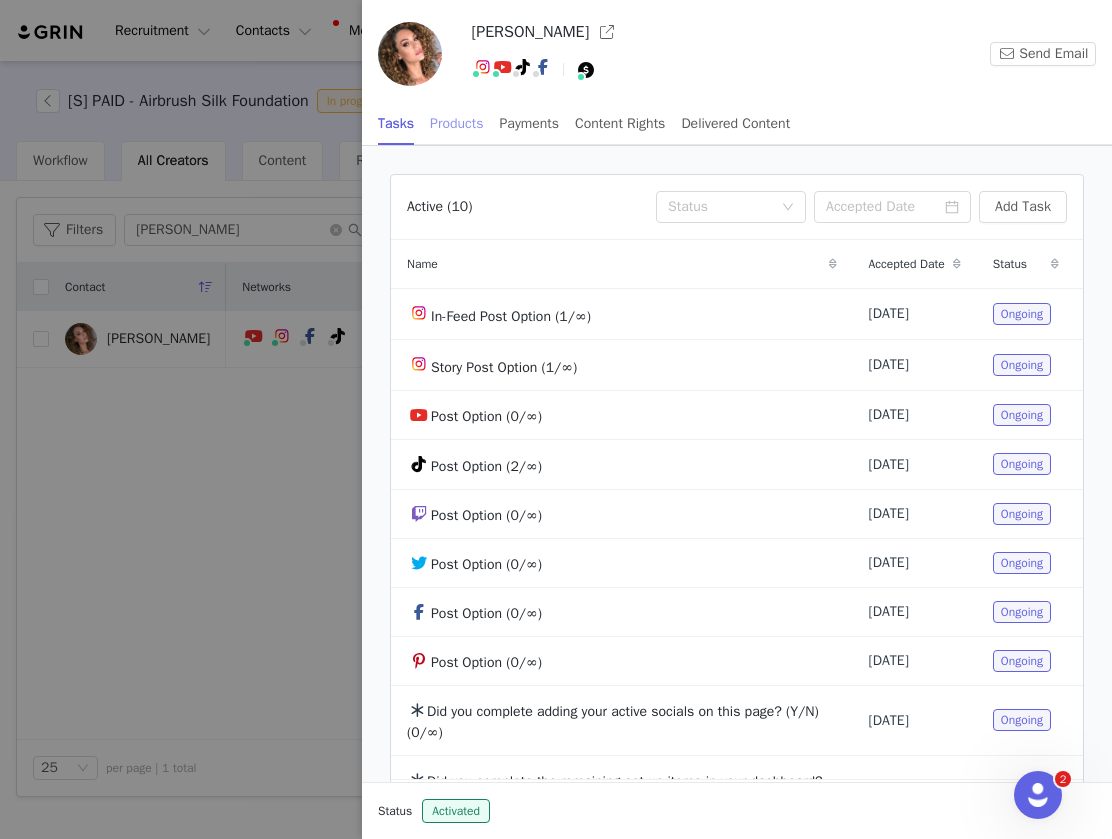 click on "Products" at bounding box center (456, 123) 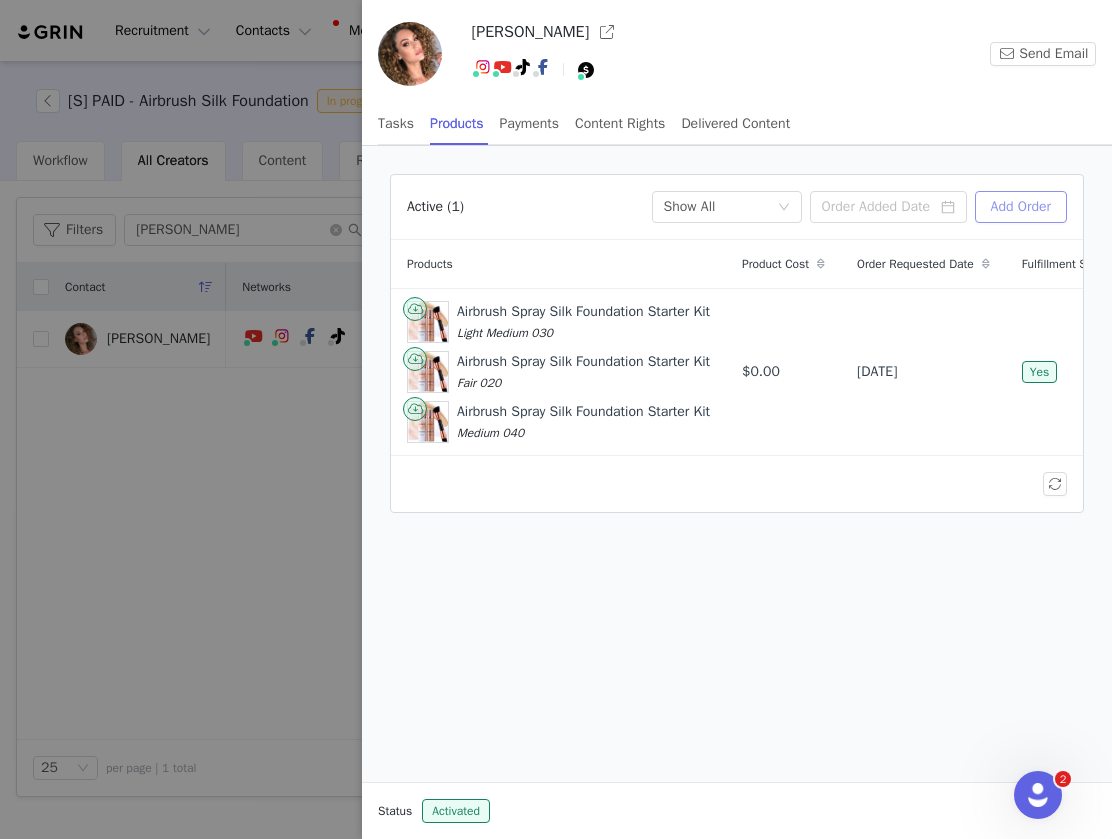 click on "Add Order" at bounding box center [1021, 207] 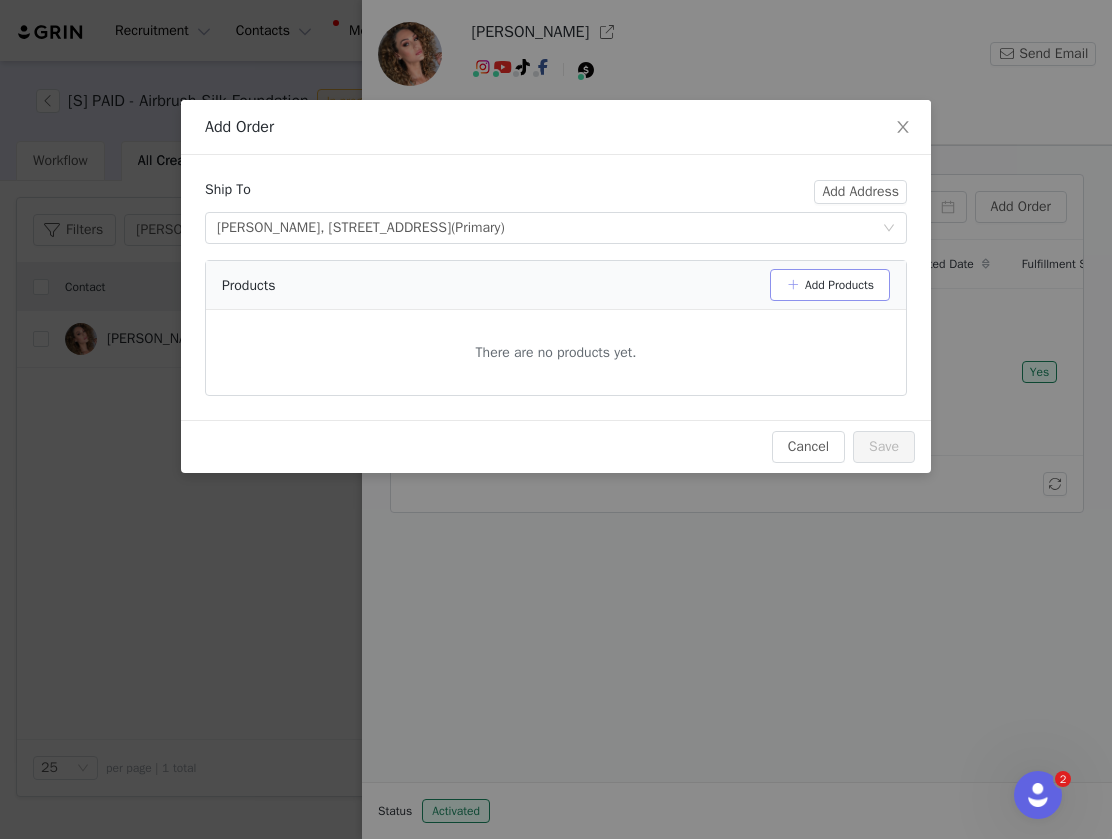 click on "Add Products" at bounding box center [830, 285] 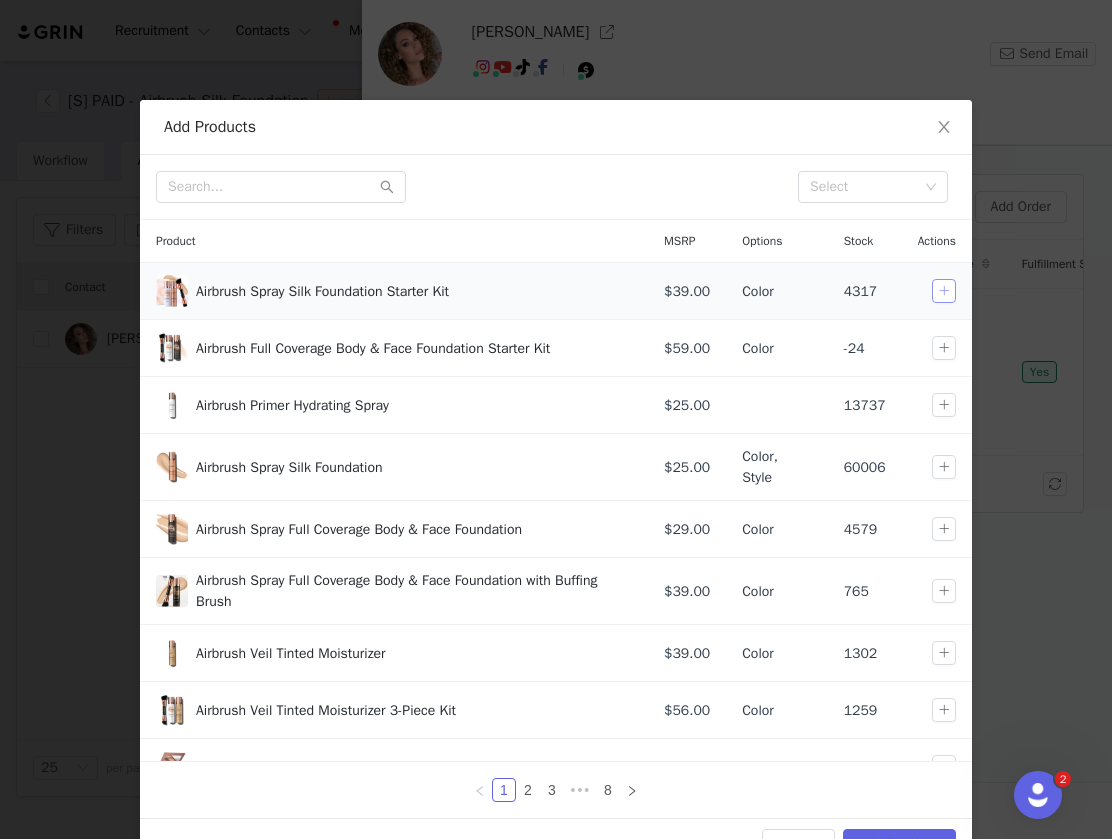 click at bounding box center [944, 291] 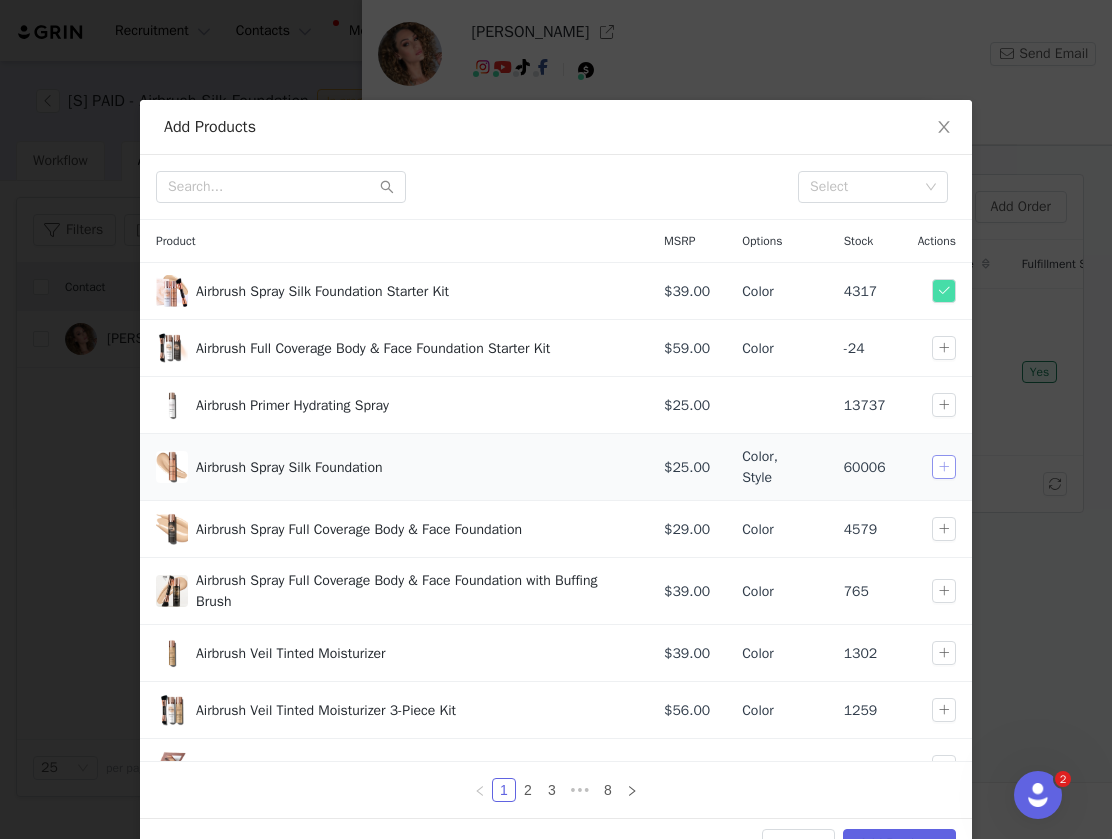 click at bounding box center [944, 467] 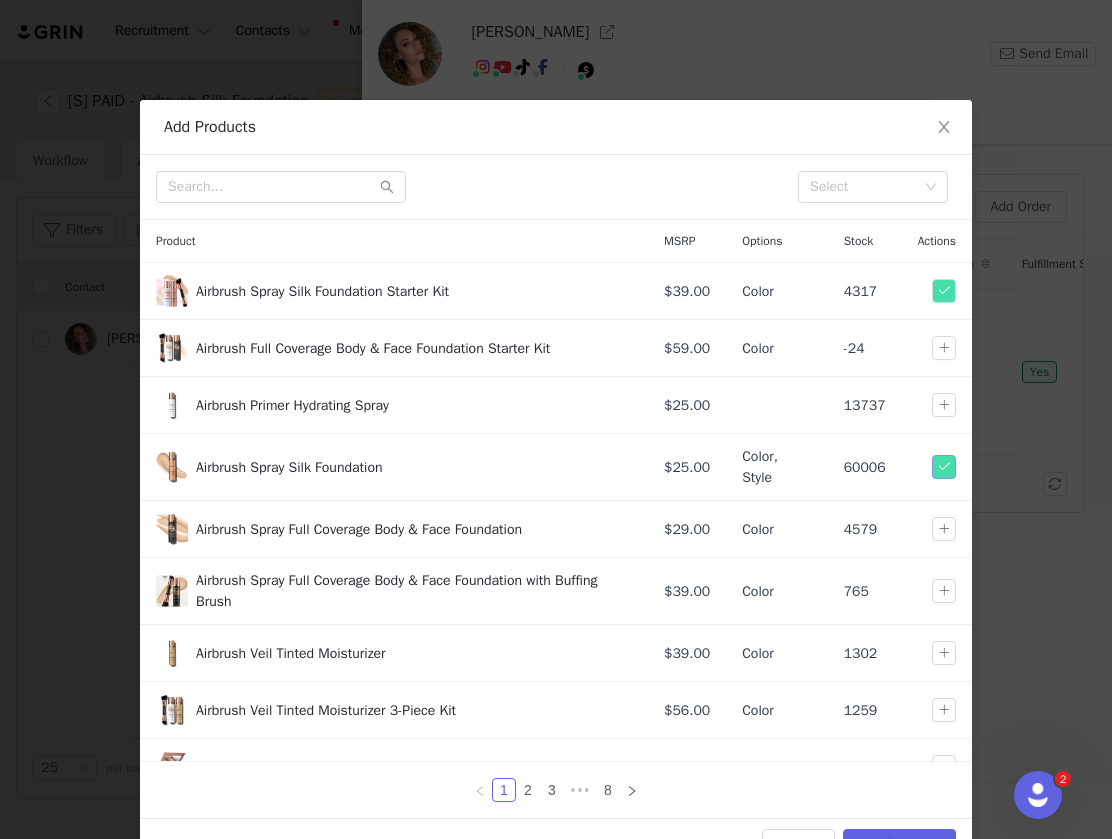 scroll, scrollTop: 56, scrollLeft: 0, axis: vertical 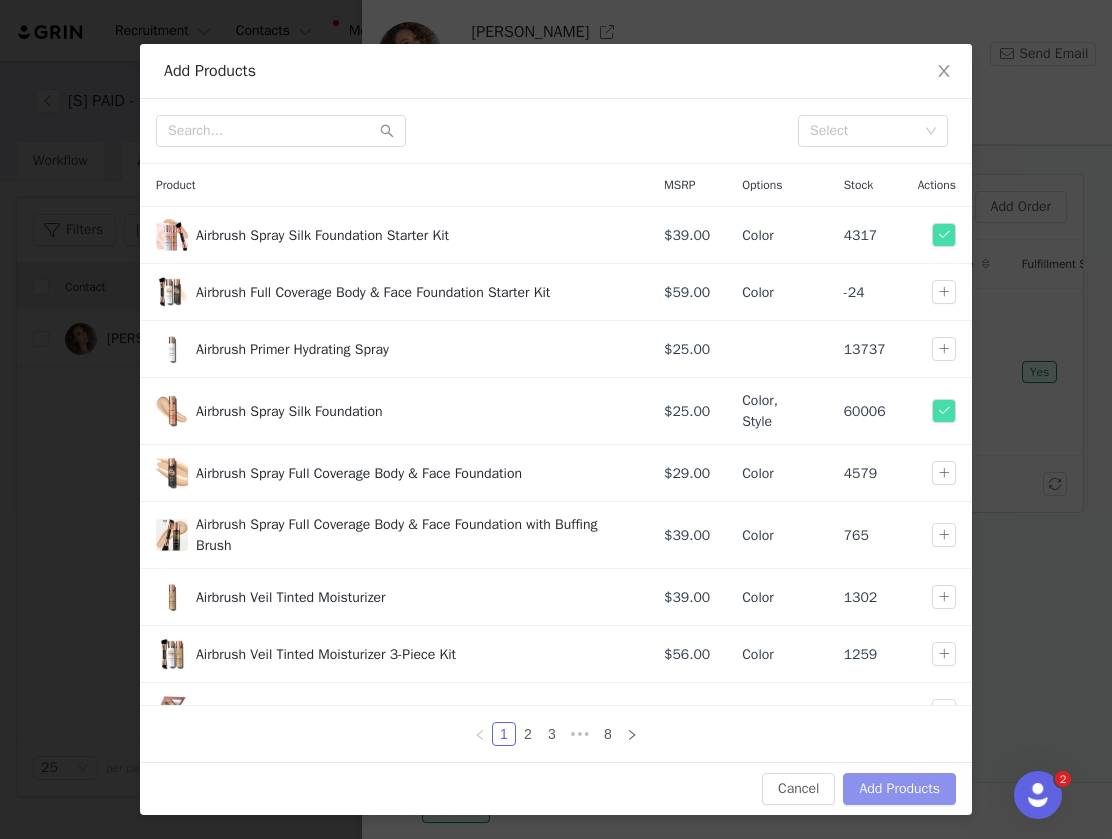 click on "Add Products" at bounding box center (899, 789) 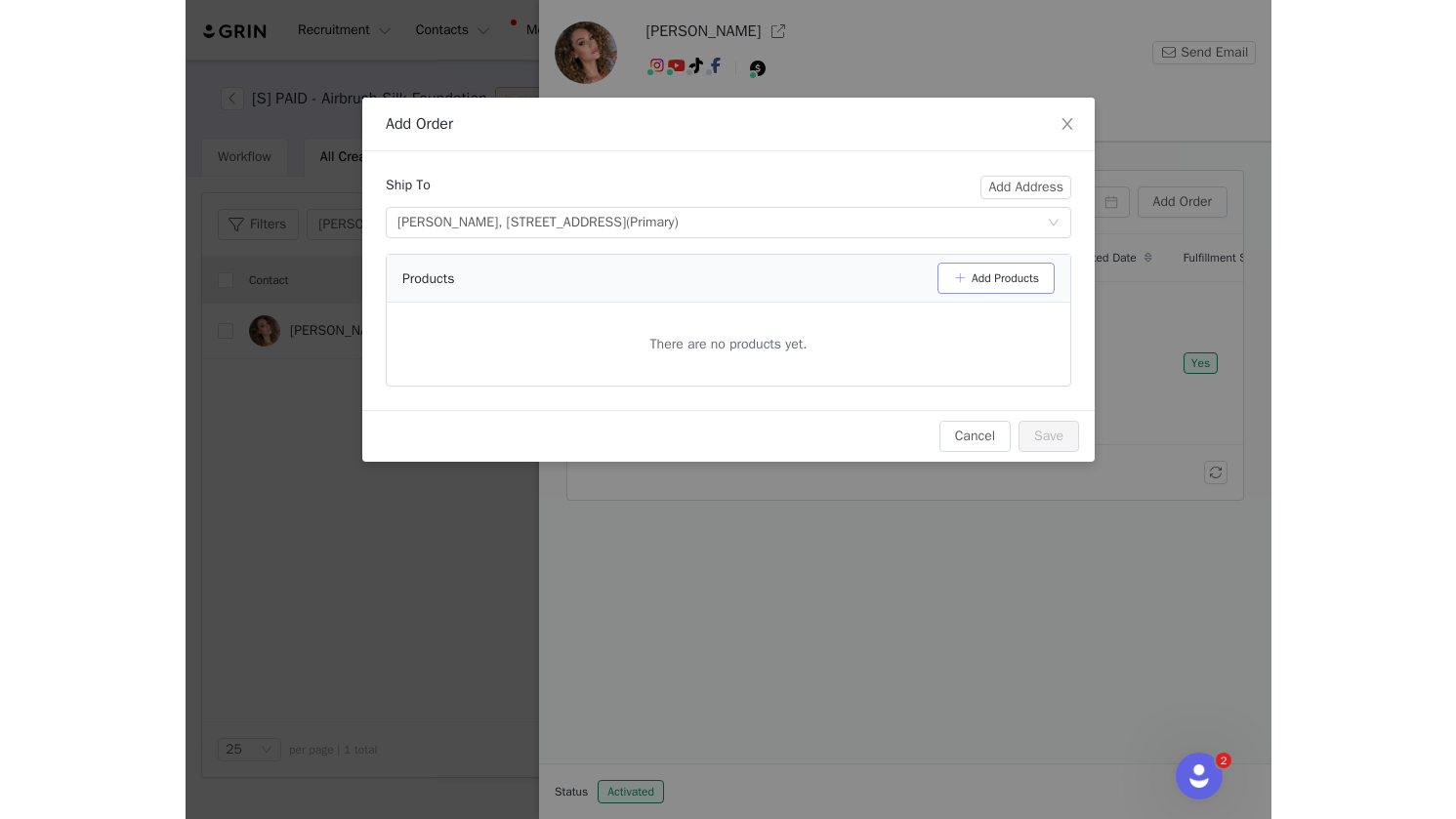 scroll, scrollTop: 0, scrollLeft: 0, axis: both 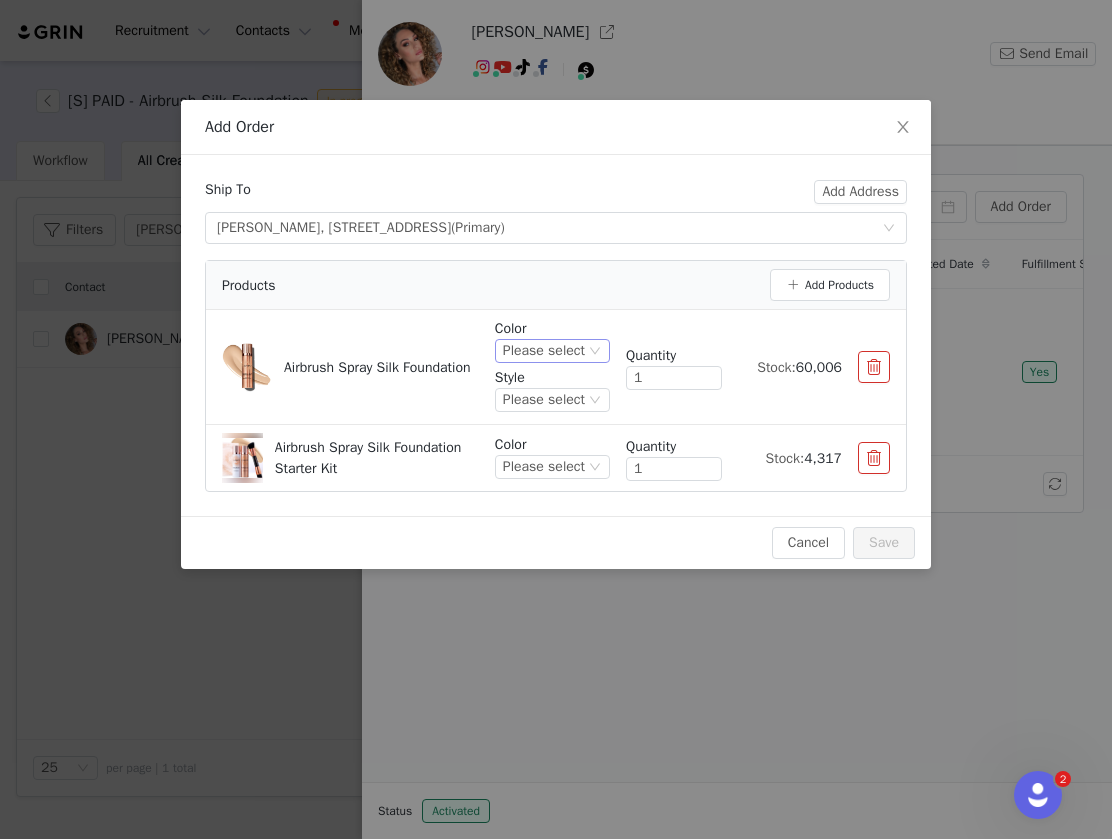 click on "Please select" at bounding box center [544, 351] 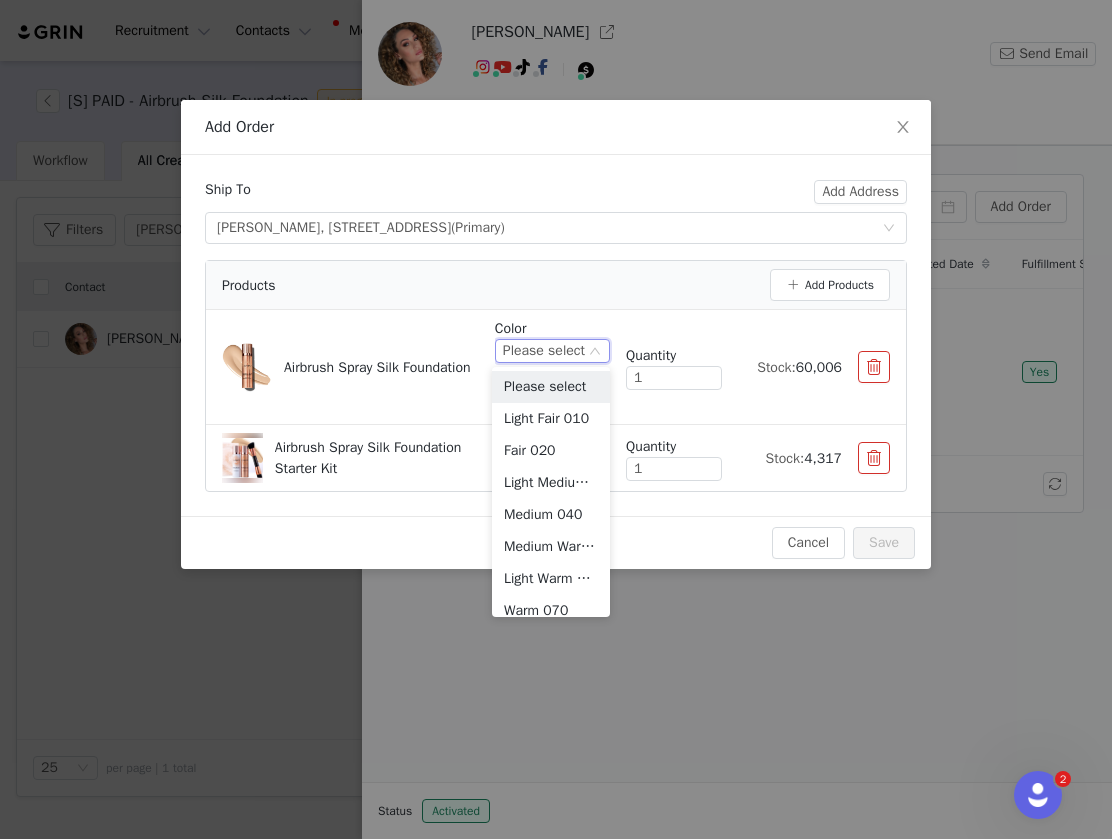 click on "Airbrush Spray Silk Foundation     Color Please select Style Please select Quantity 1  Stock:  60,006" at bounding box center [556, 367] 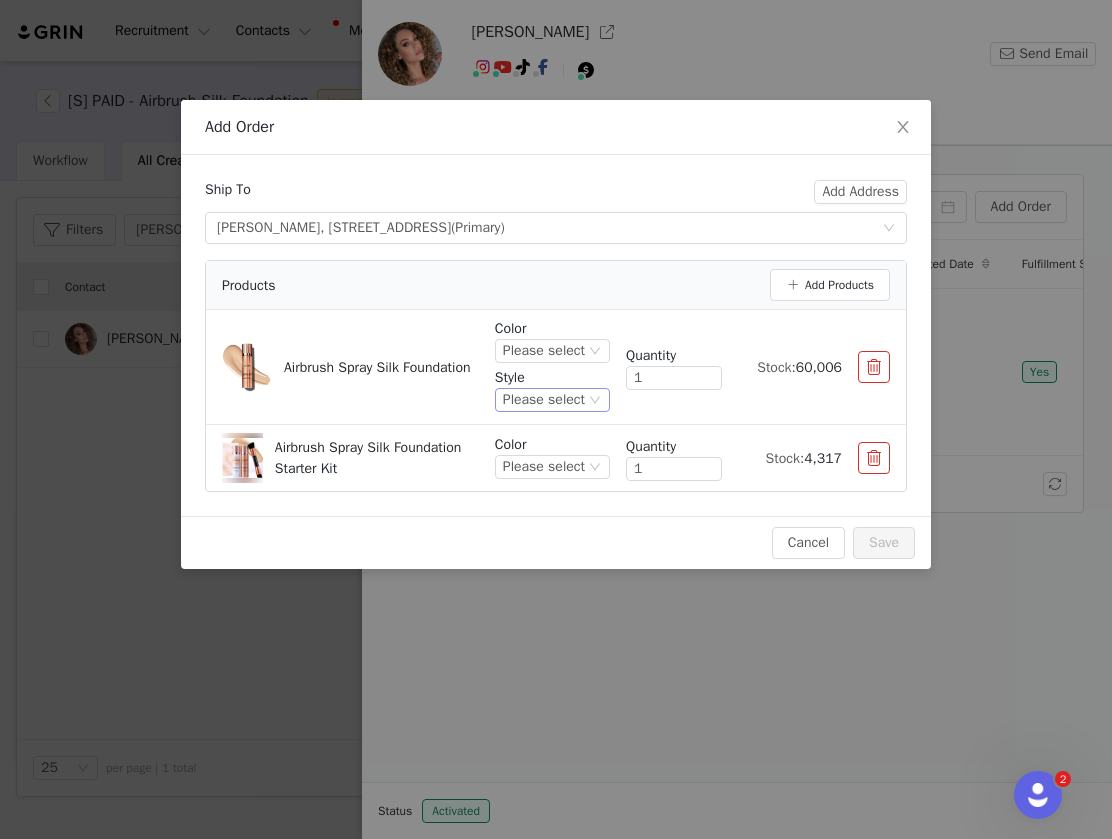 click on "Please select" at bounding box center (544, 400) 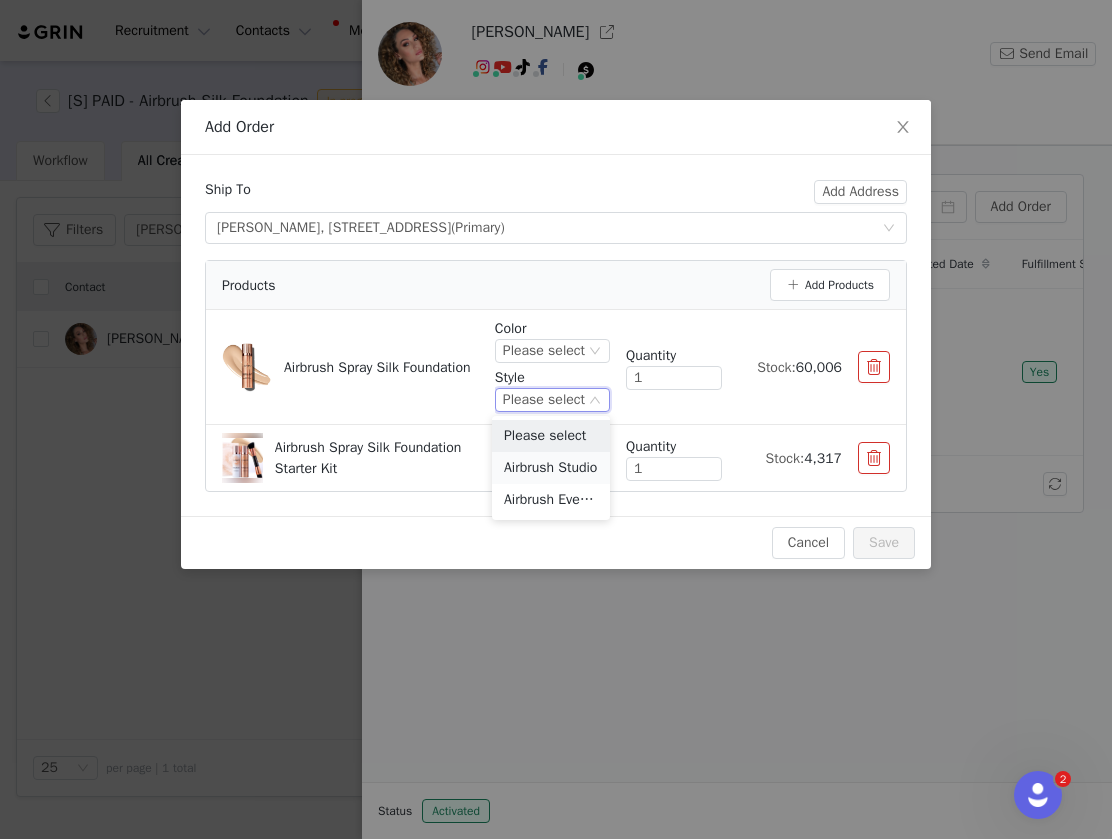 click on "Airbrush Studio" at bounding box center (551, 468) 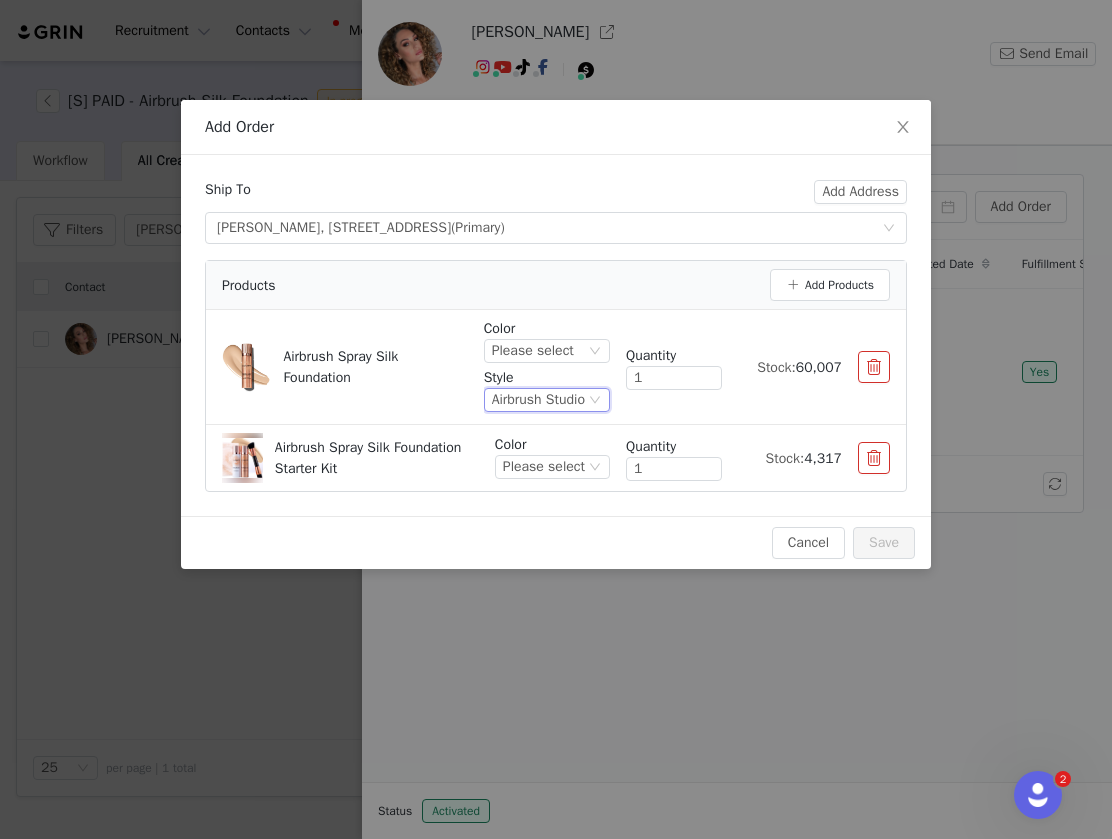 click at bounding box center [874, 367] 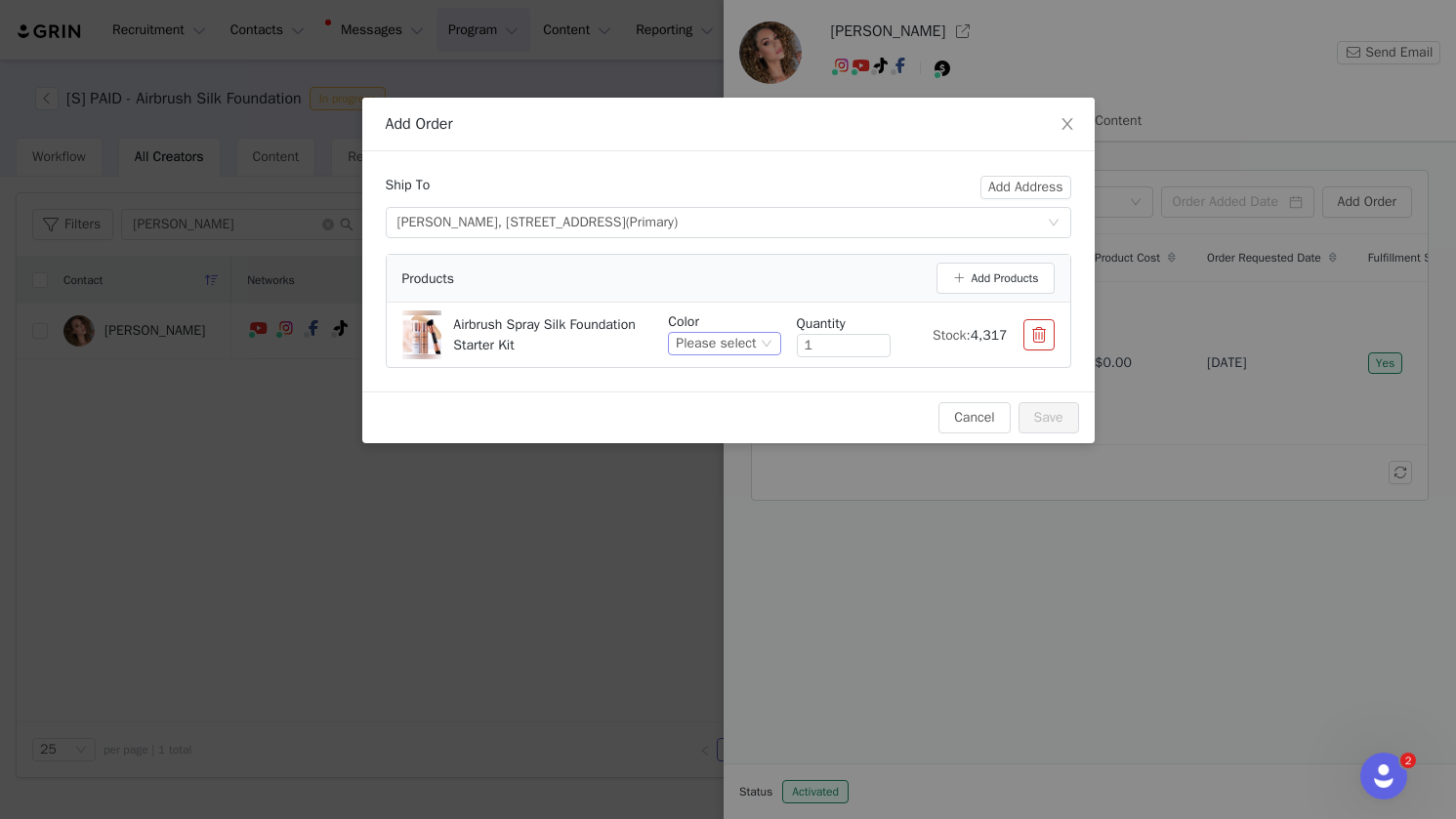 click on "Please select" at bounding box center [716, 344] 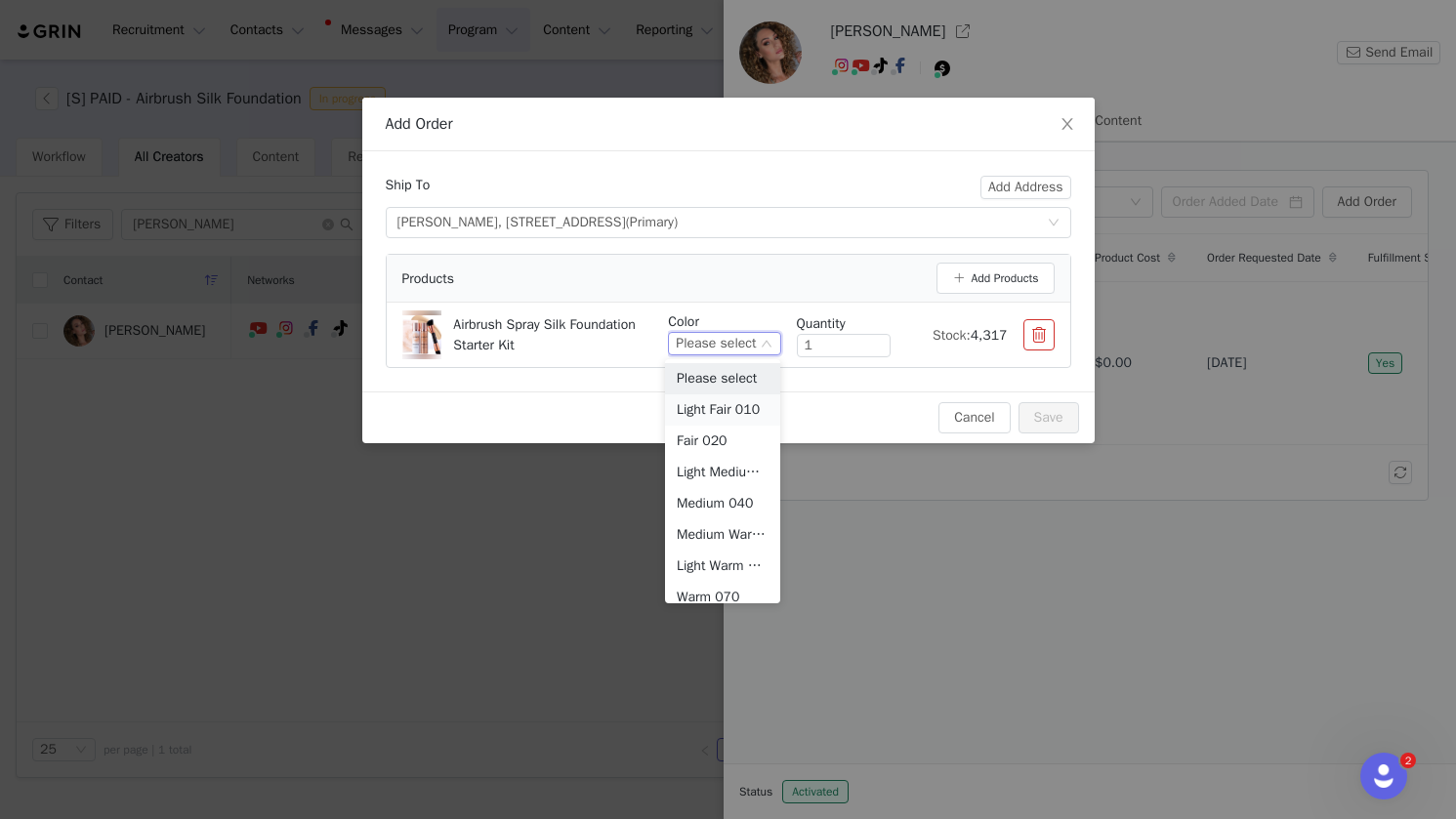 click on "Light Fair 010" at bounding box center (723, 410) 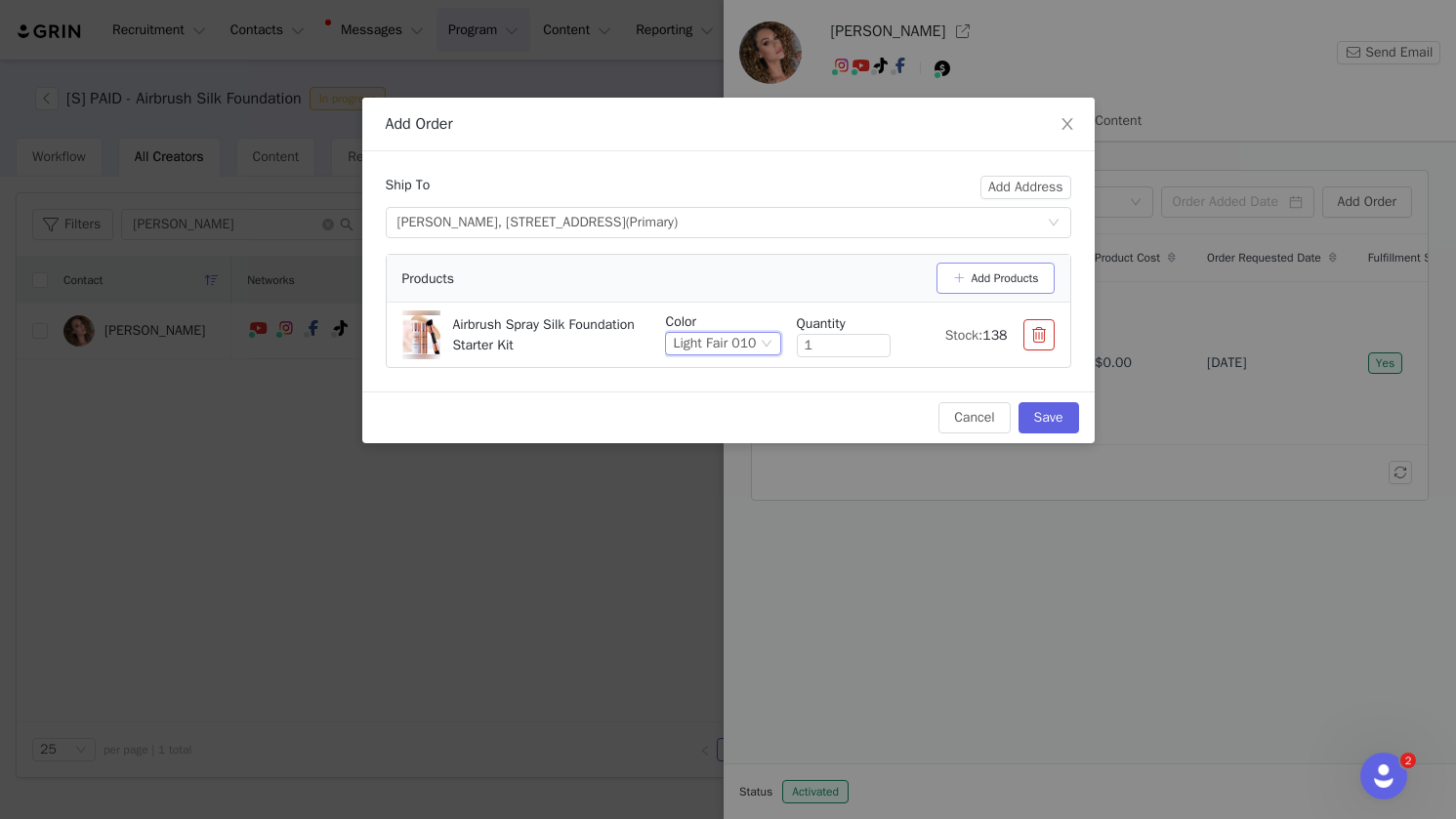 click on "Add Products" at bounding box center (995, 278) 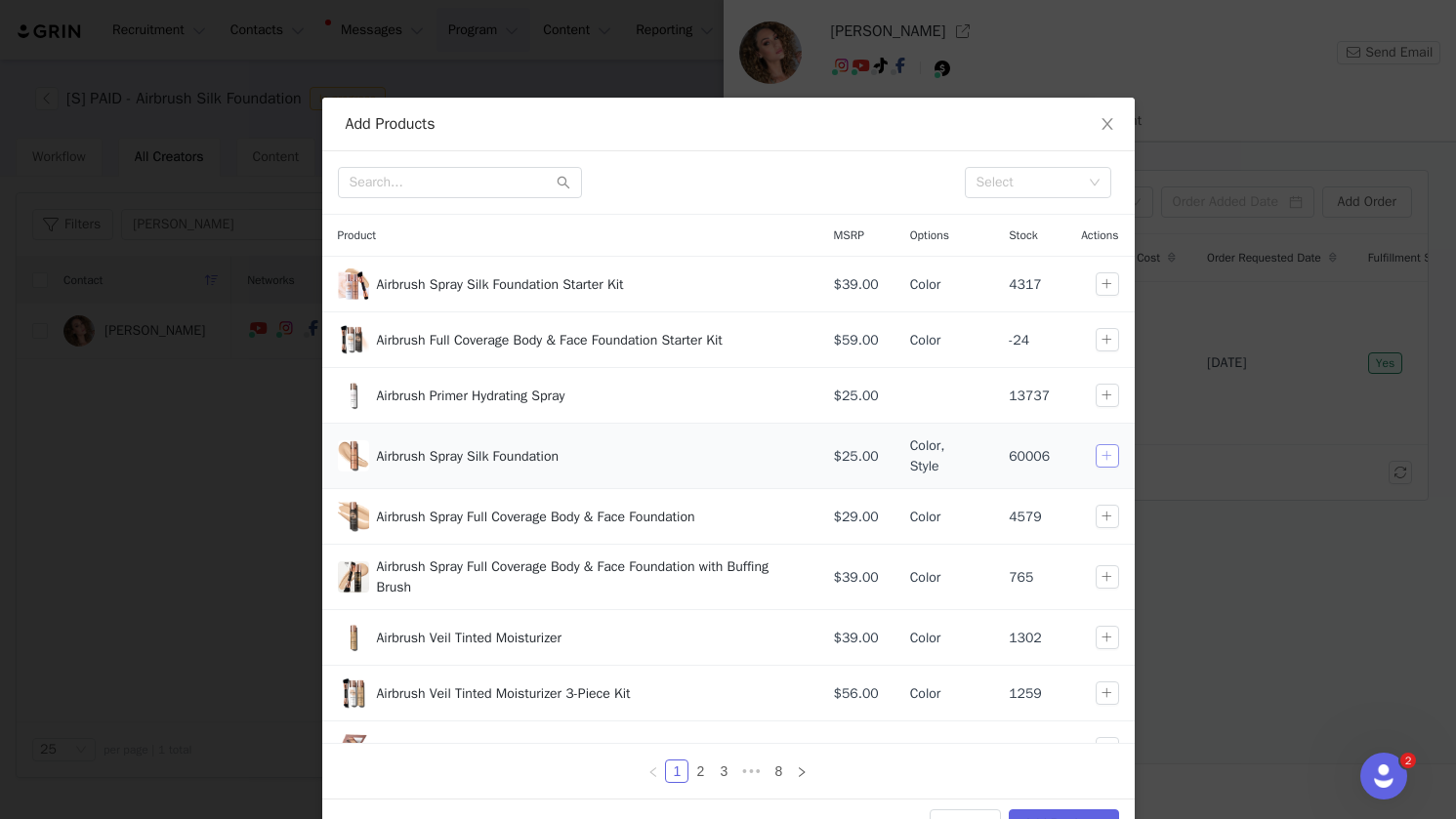 click at bounding box center (1107, 456) 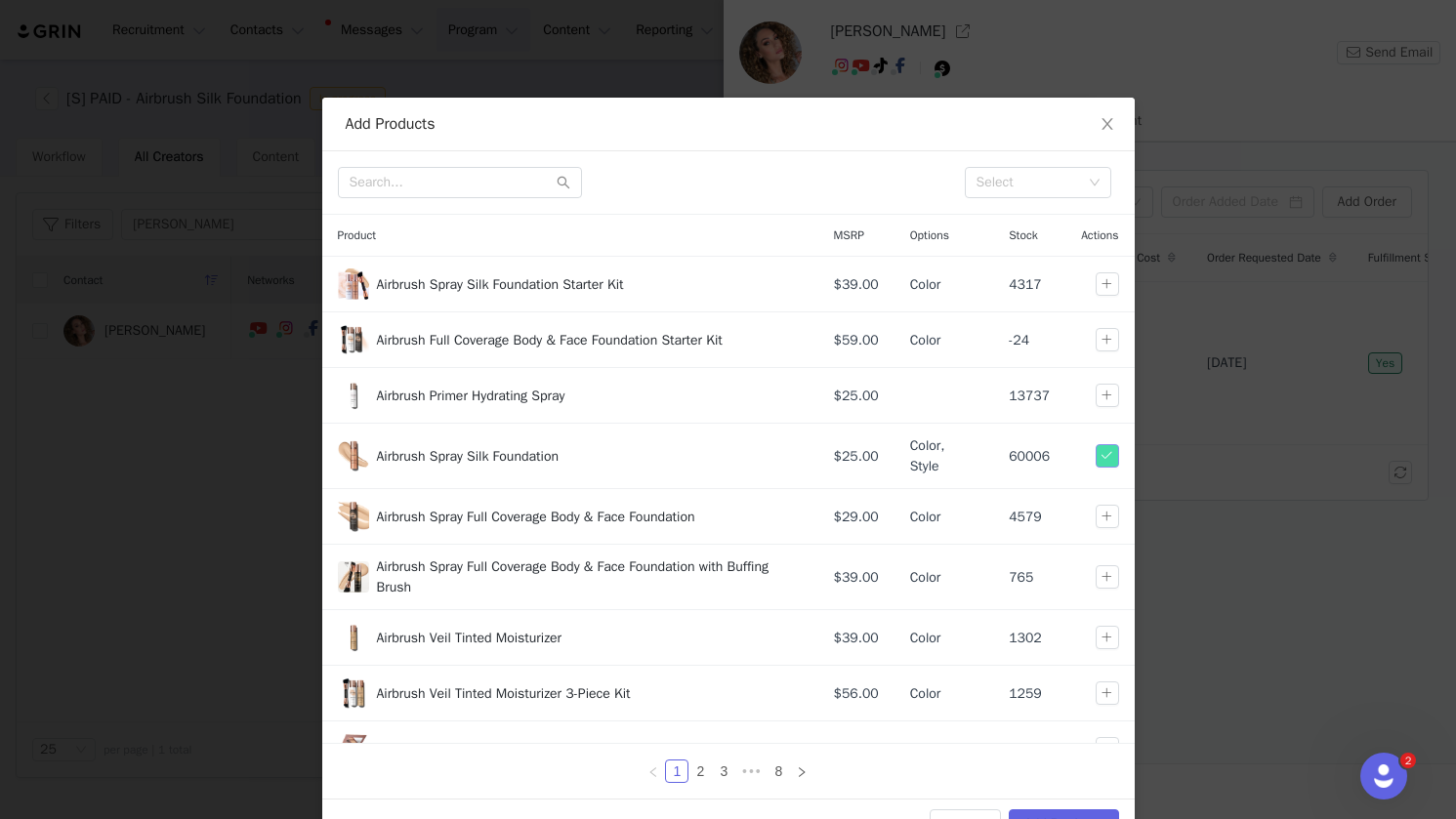 scroll, scrollTop: 55, scrollLeft: 0, axis: vertical 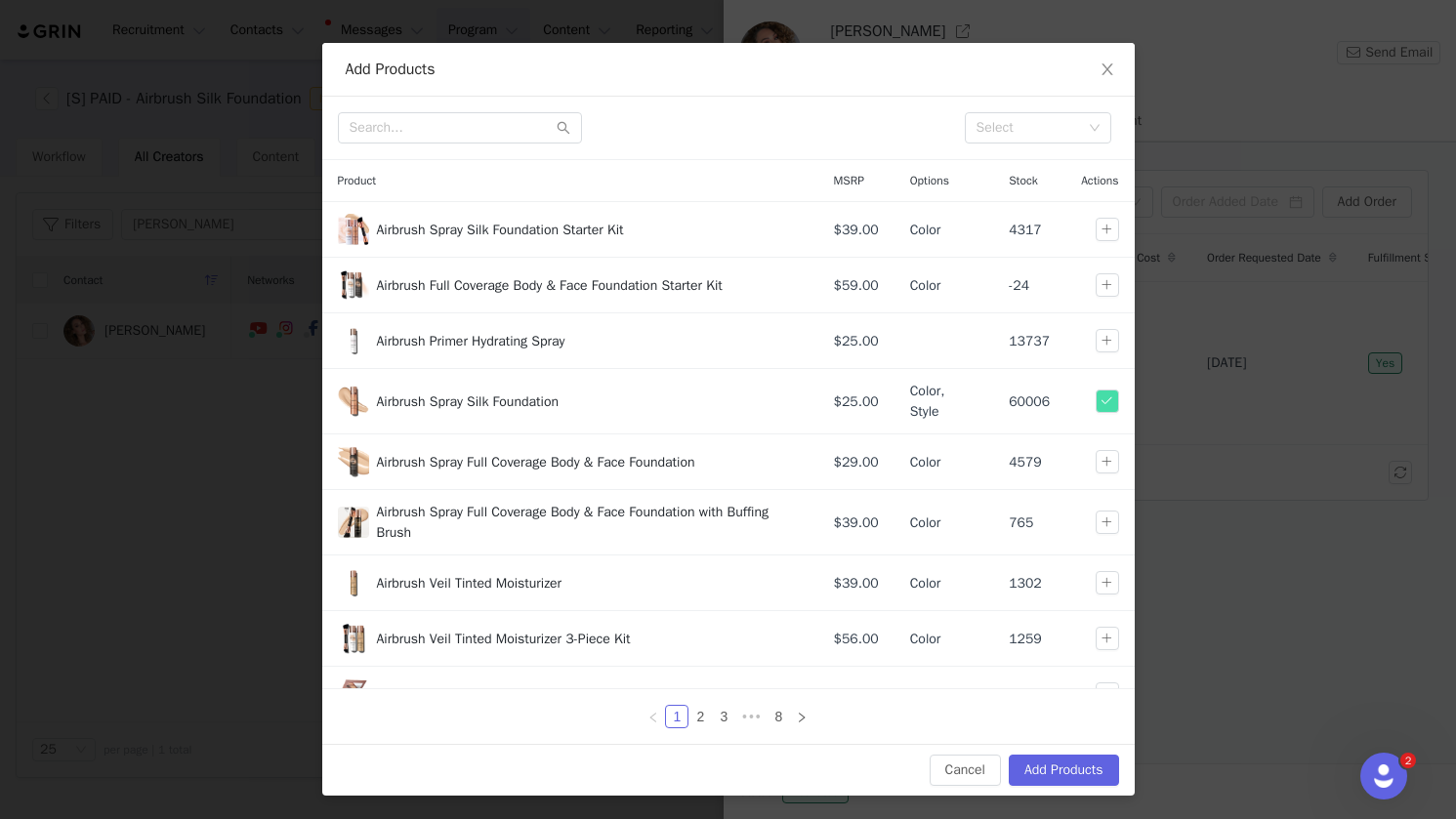 click on "Cancel Add Products" at bounding box center (728, 769) 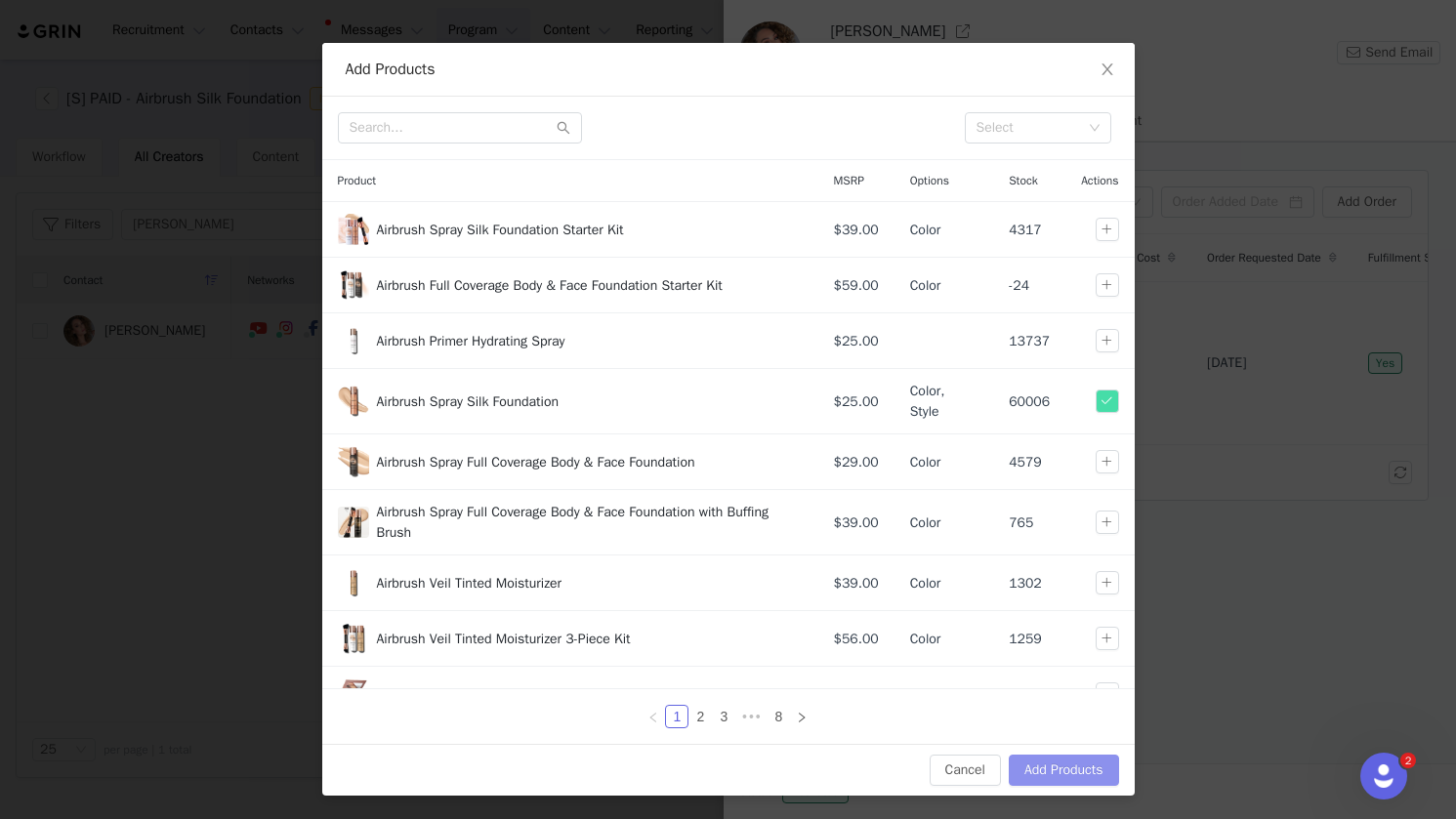 click on "Add Products" at bounding box center [1063, 770] 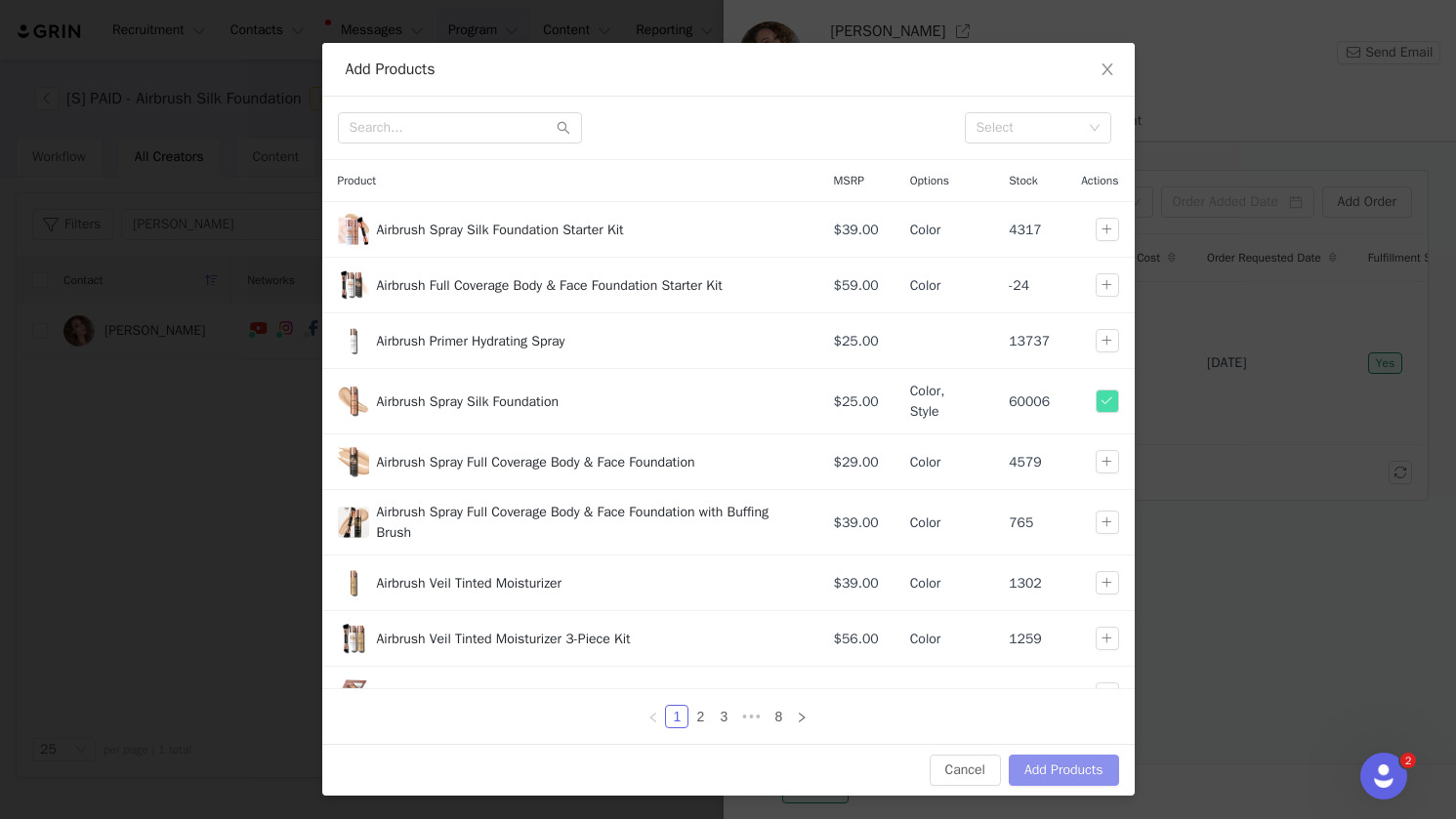 scroll, scrollTop: 0, scrollLeft: 0, axis: both 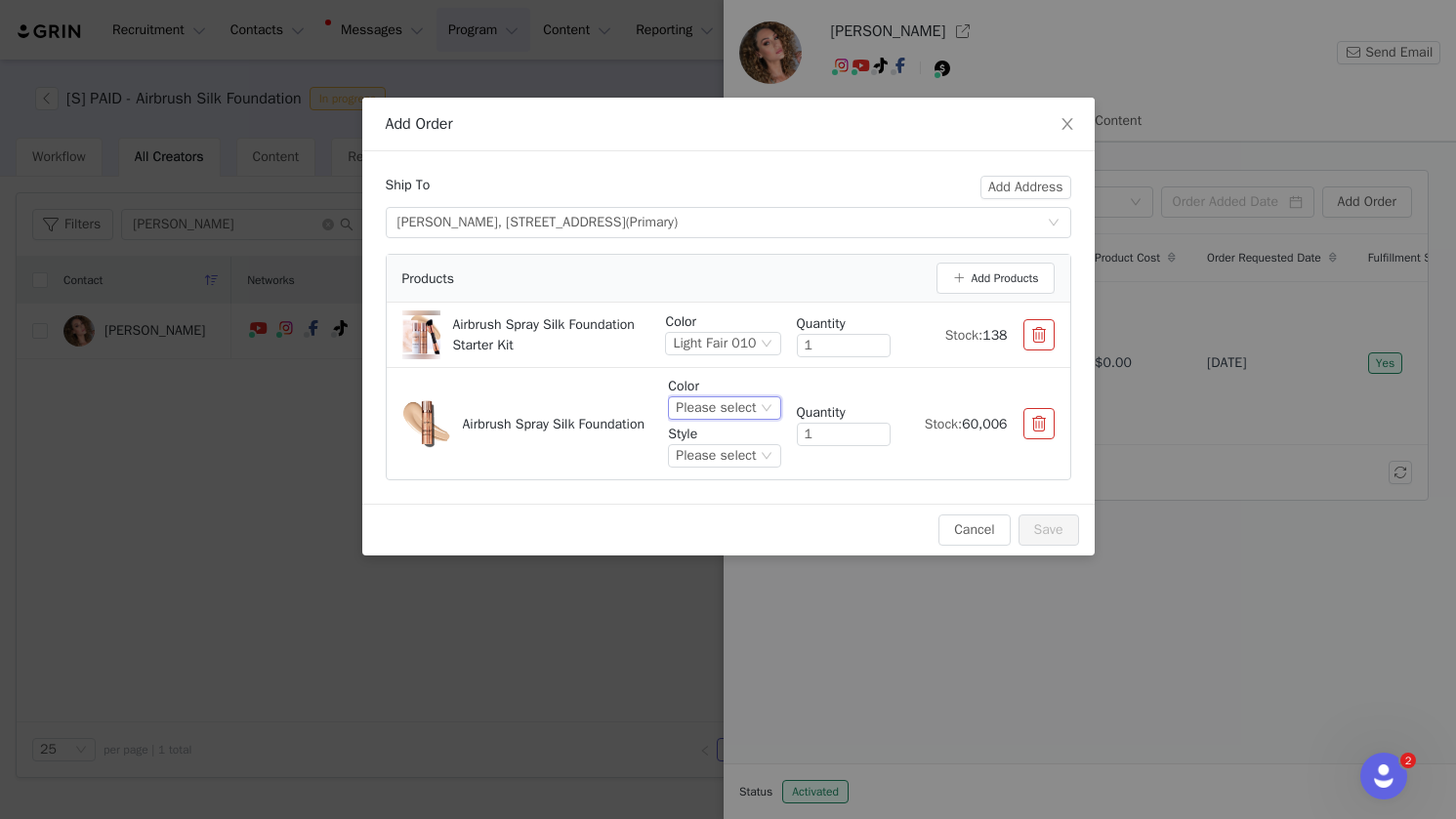 click on "Please select" at bounding box center (724, 408) 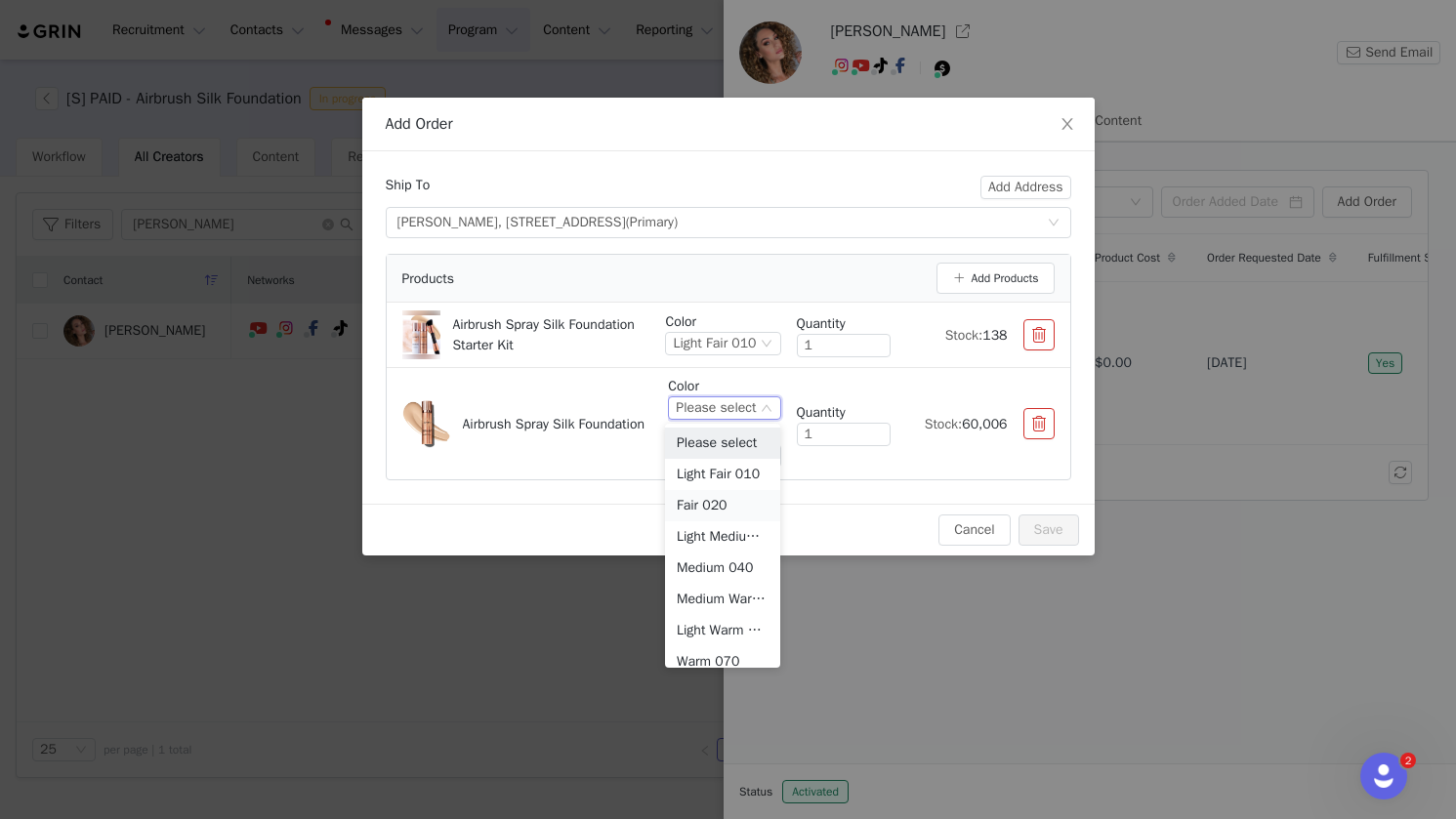 click on "Fair 020" at bounding box center [723, 506] 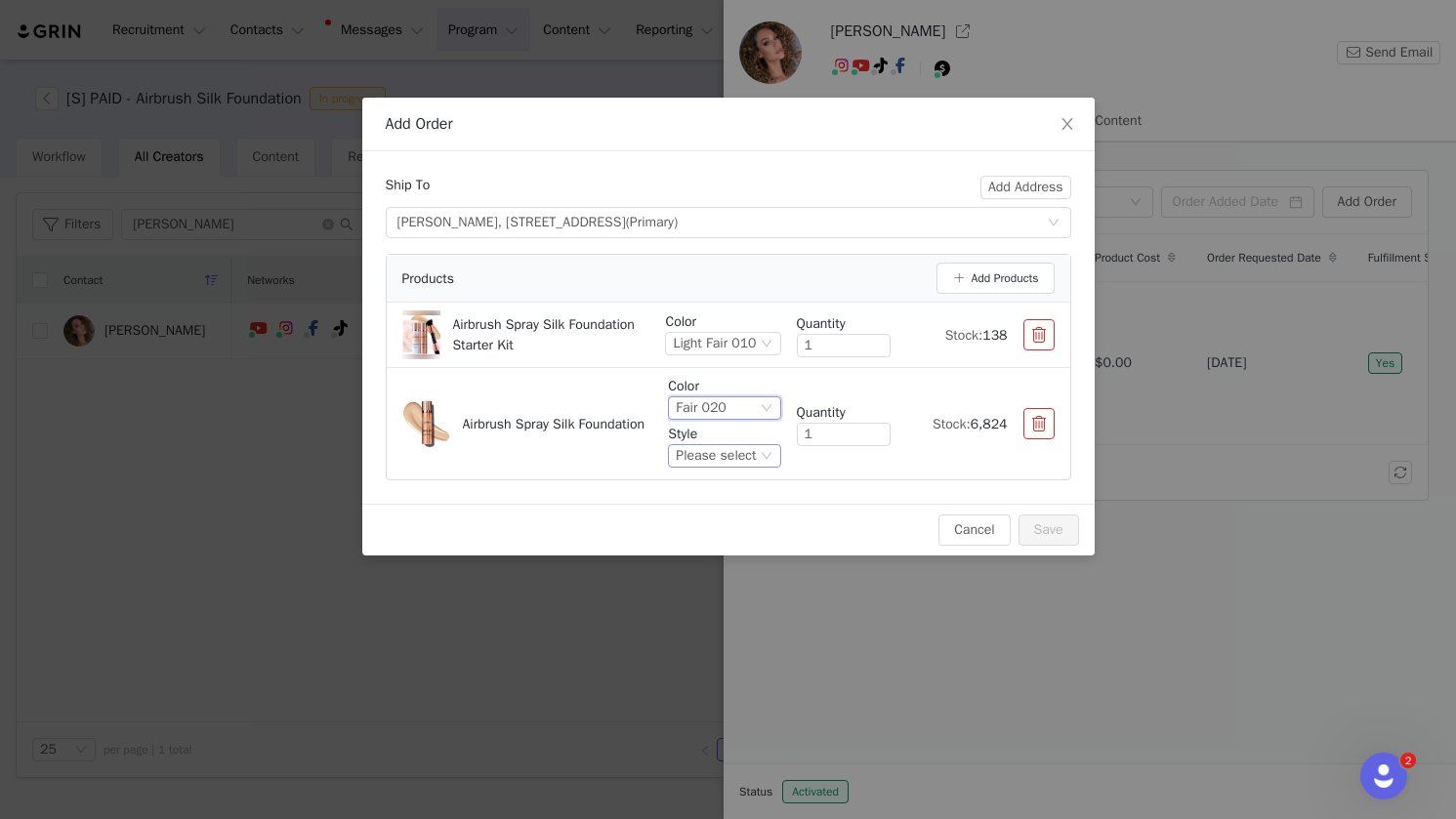 click on "Please select" at bounding box center (716, 456) 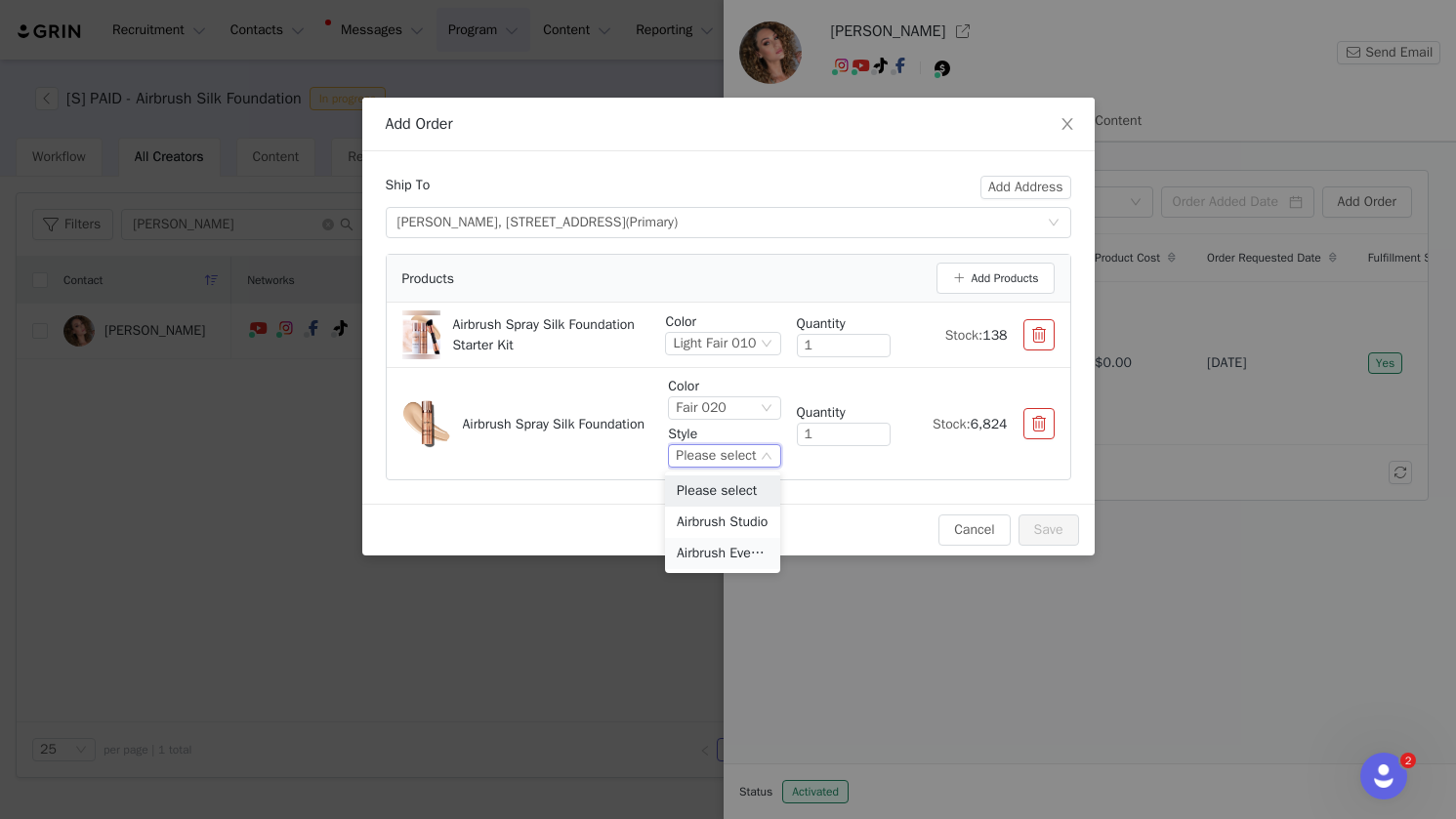 click on "Airbrush Everyday" at bounding box center (723, 553) 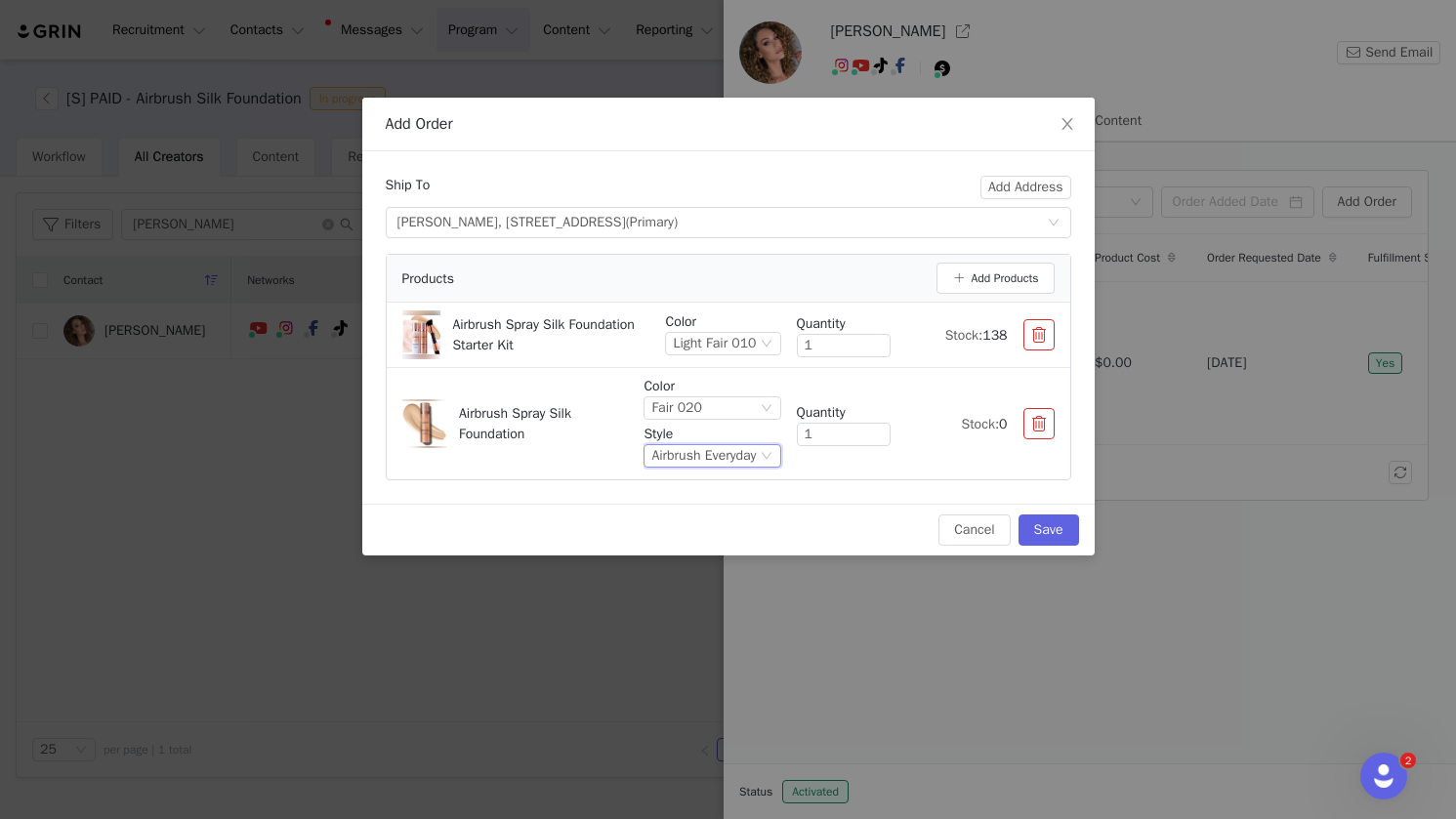 click on "Style" at bounding box center (712, 433) 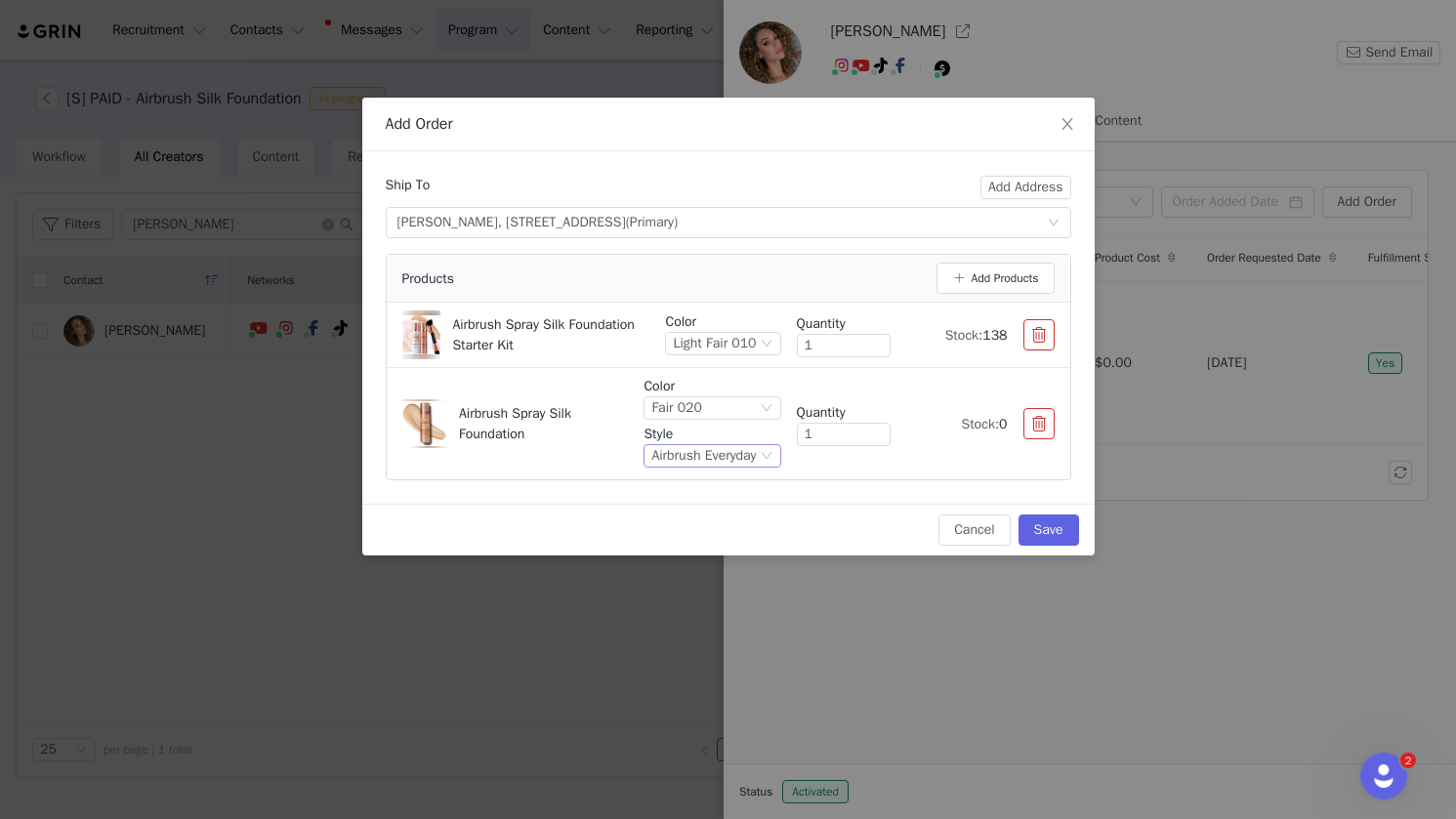 click on "Airbrush Everyday" at bounding box center [703, 456] 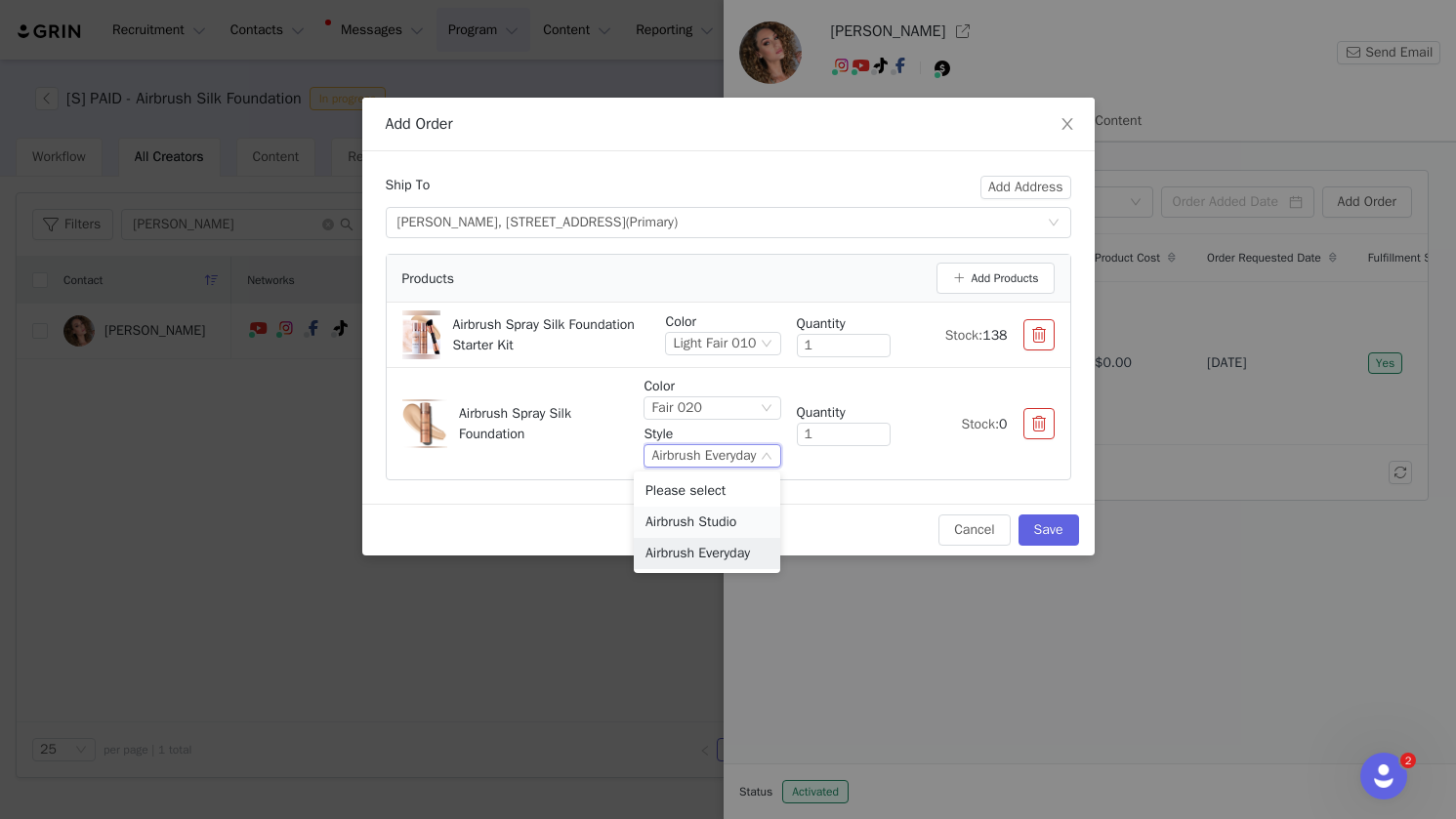 click on "Airbrush Studio" at bounding box center [707, 522] 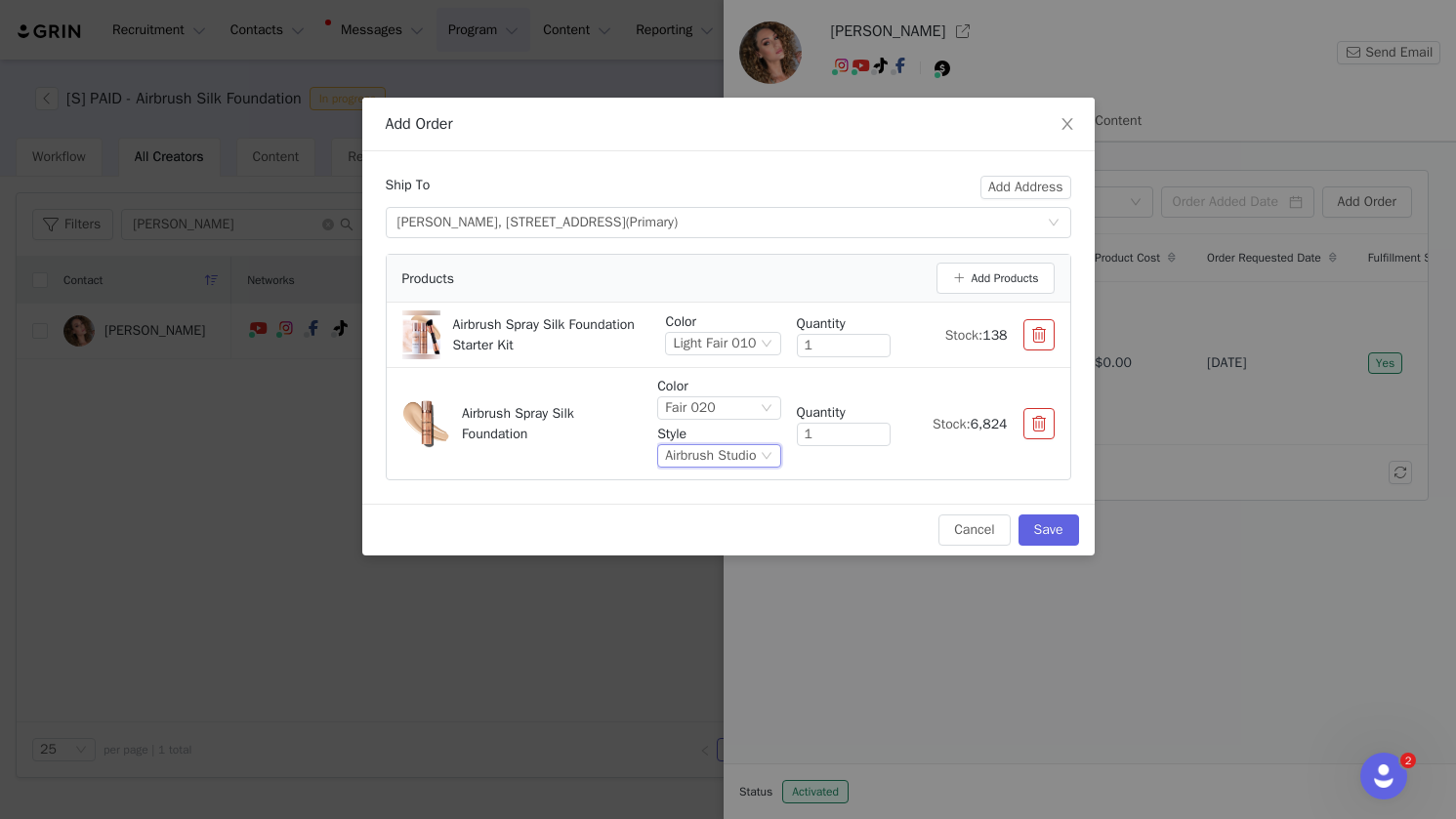 click on "Airbrush Studio" at bounding box center (710, 456) 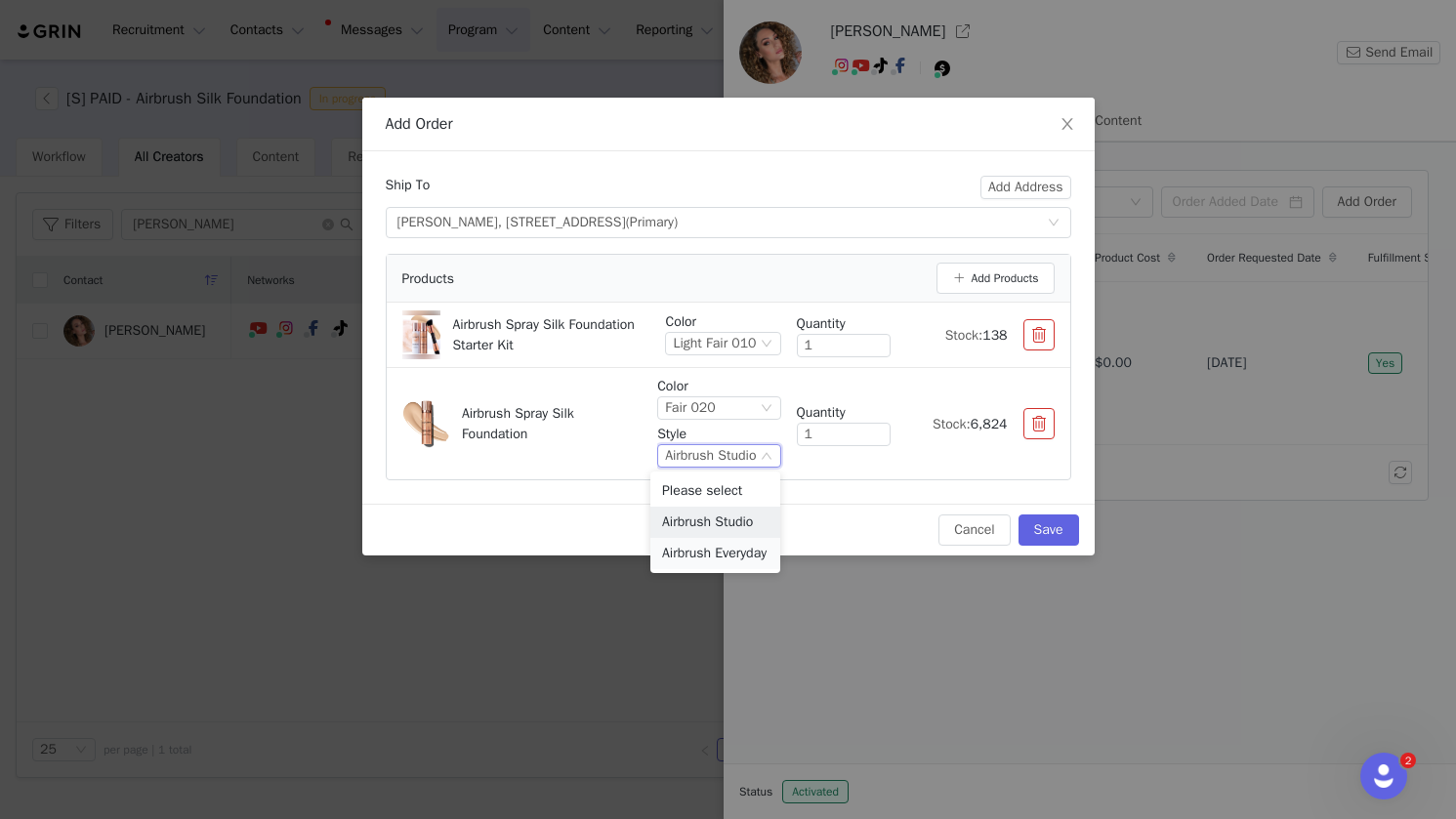 click on "Airbrush Everyday" at bounding box center (715, 553) 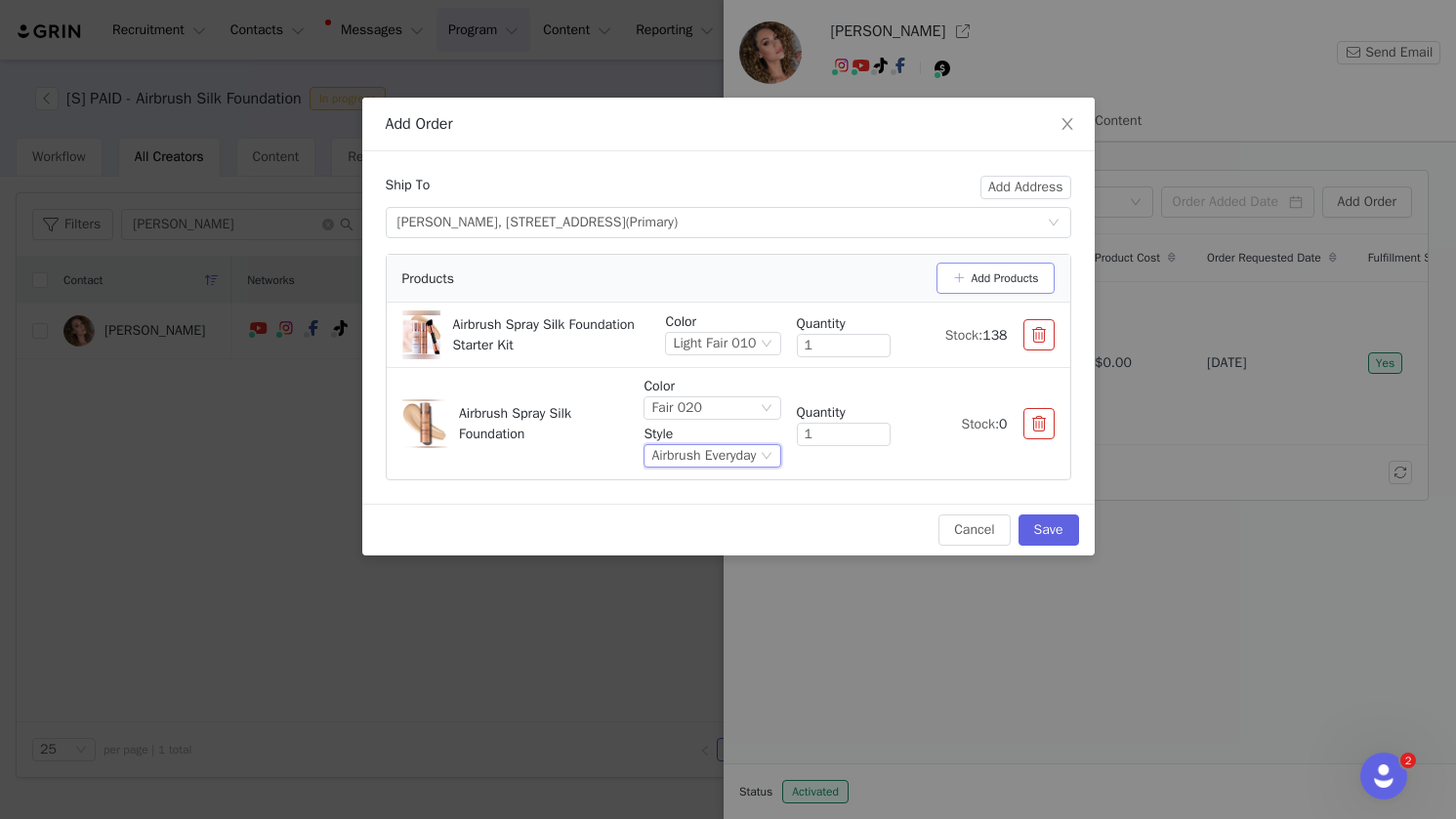 click on "Add Products" at bounding box center [995, 278] 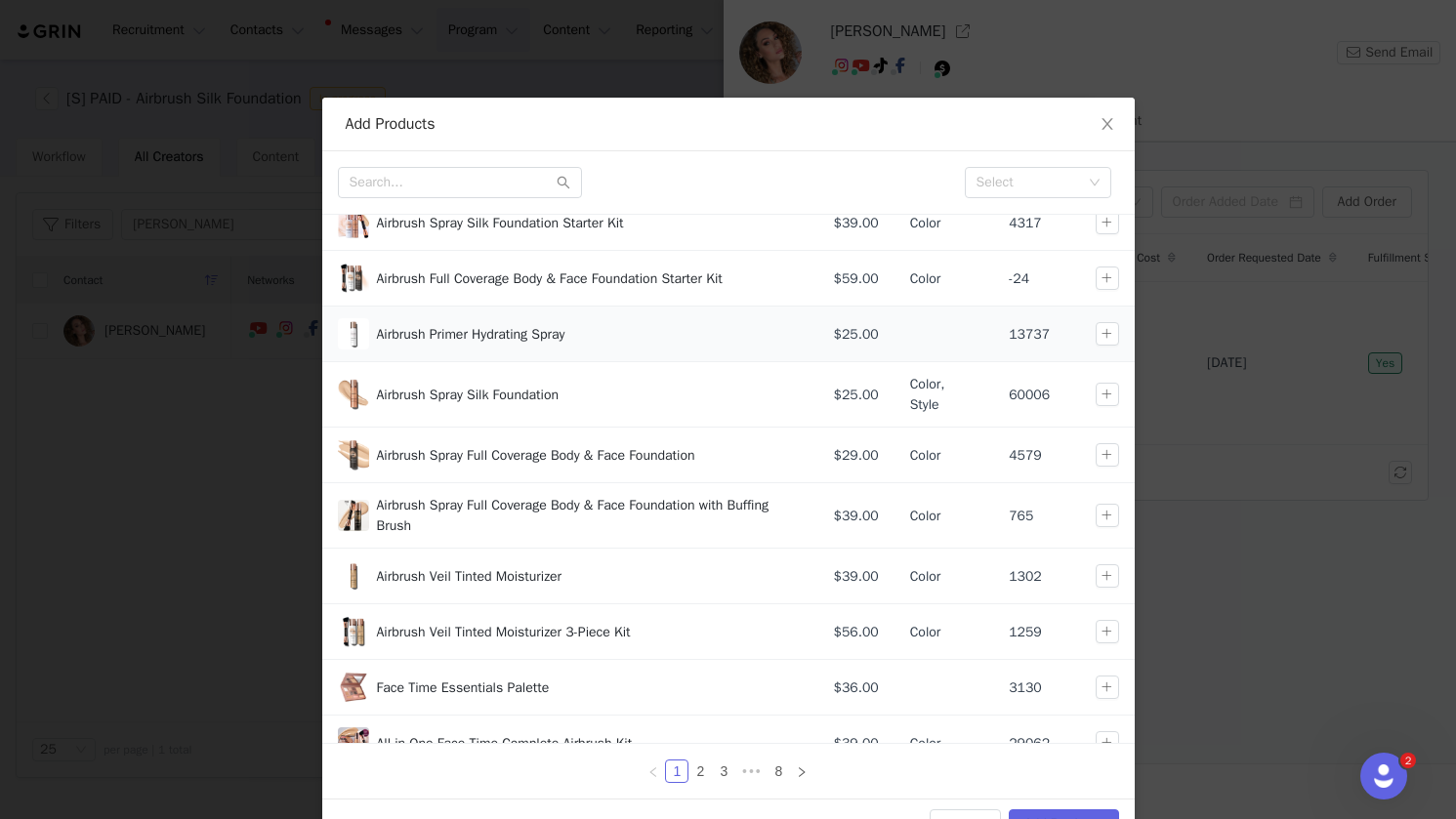 scroll, scrollTop: 89, scrollLeft: 0, axis: vertical 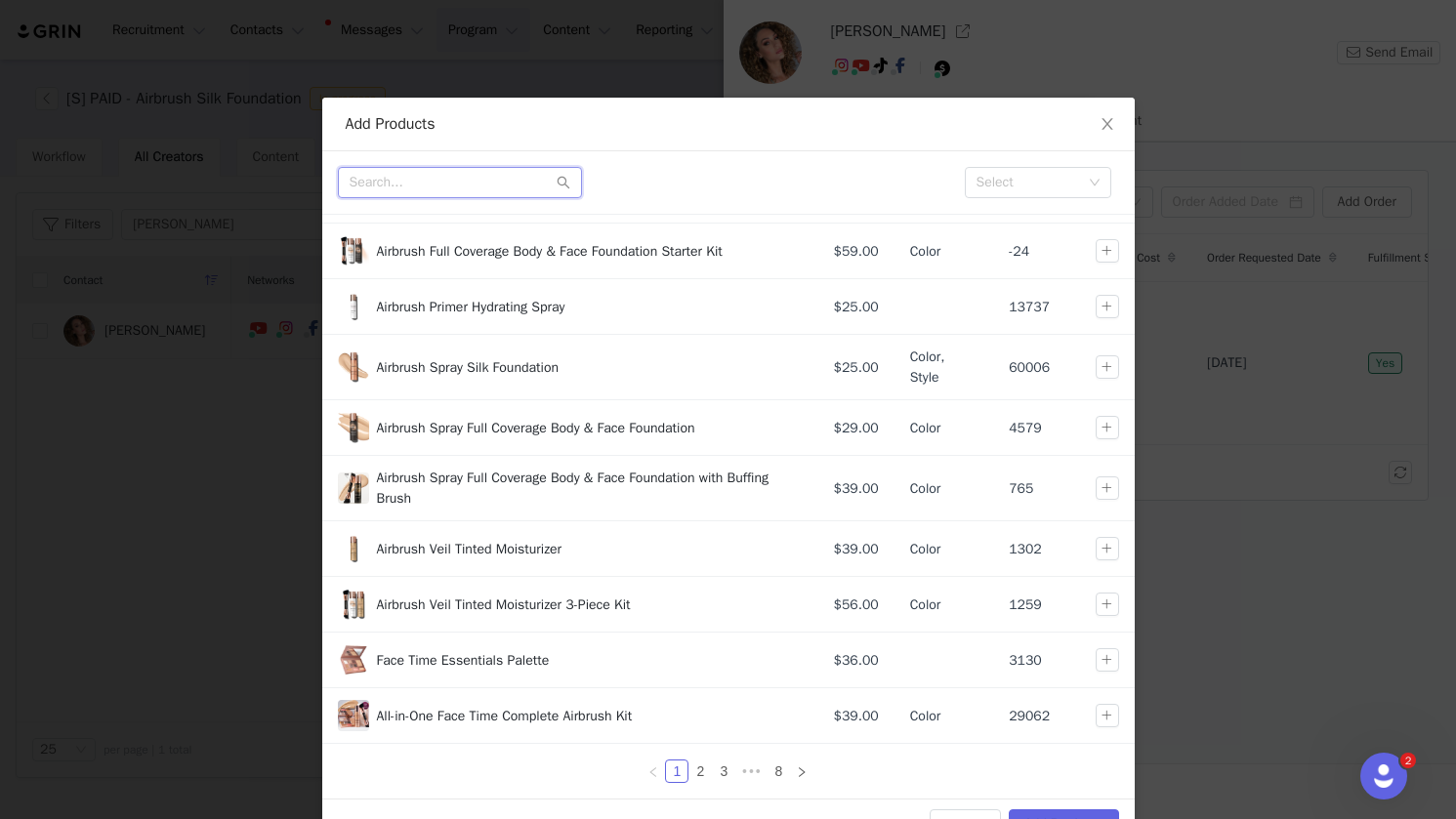 click at bounding box center [460, 183] 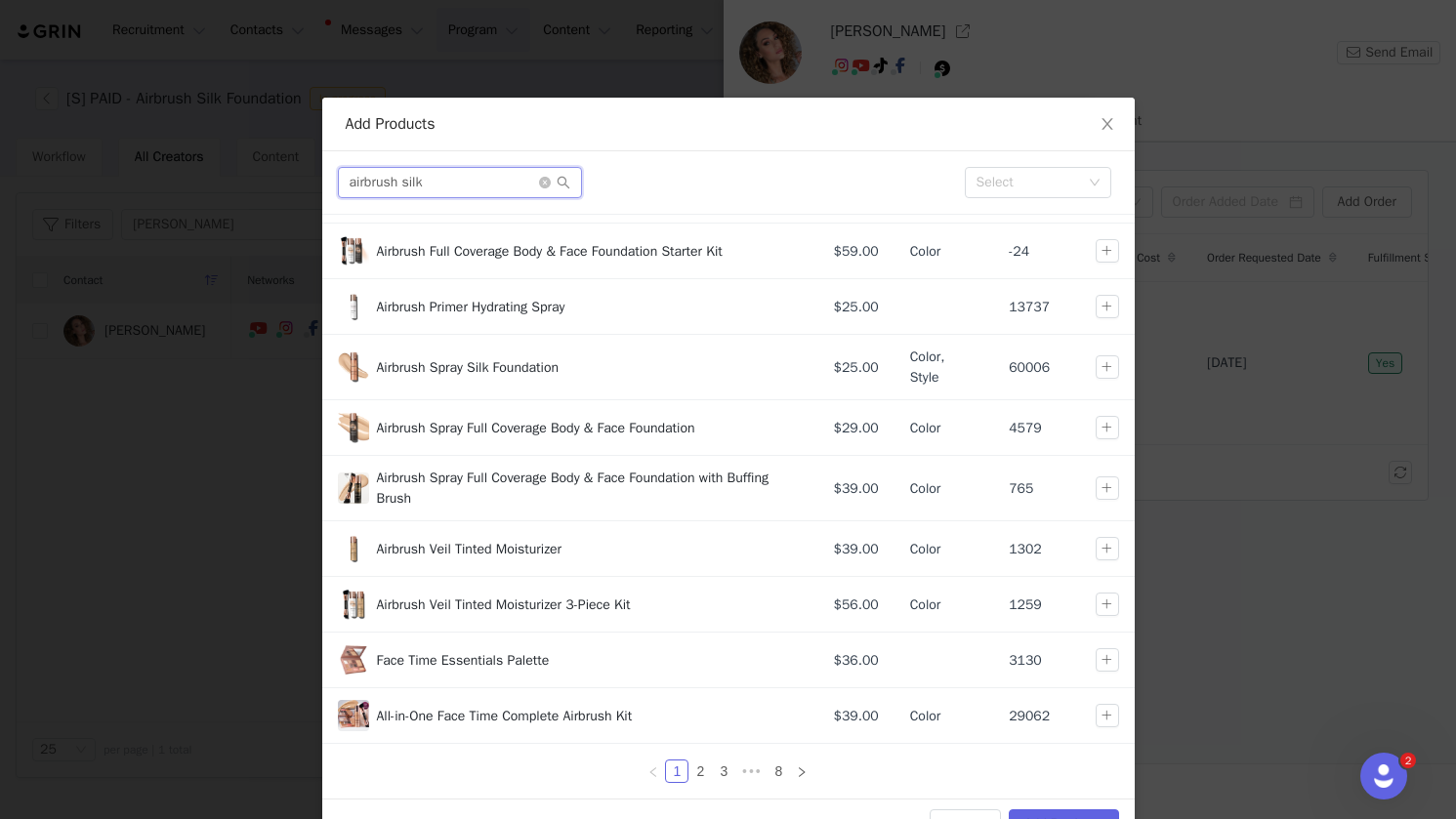 scroll, scrollTop: 0, scrollLeft: 0, axis: both 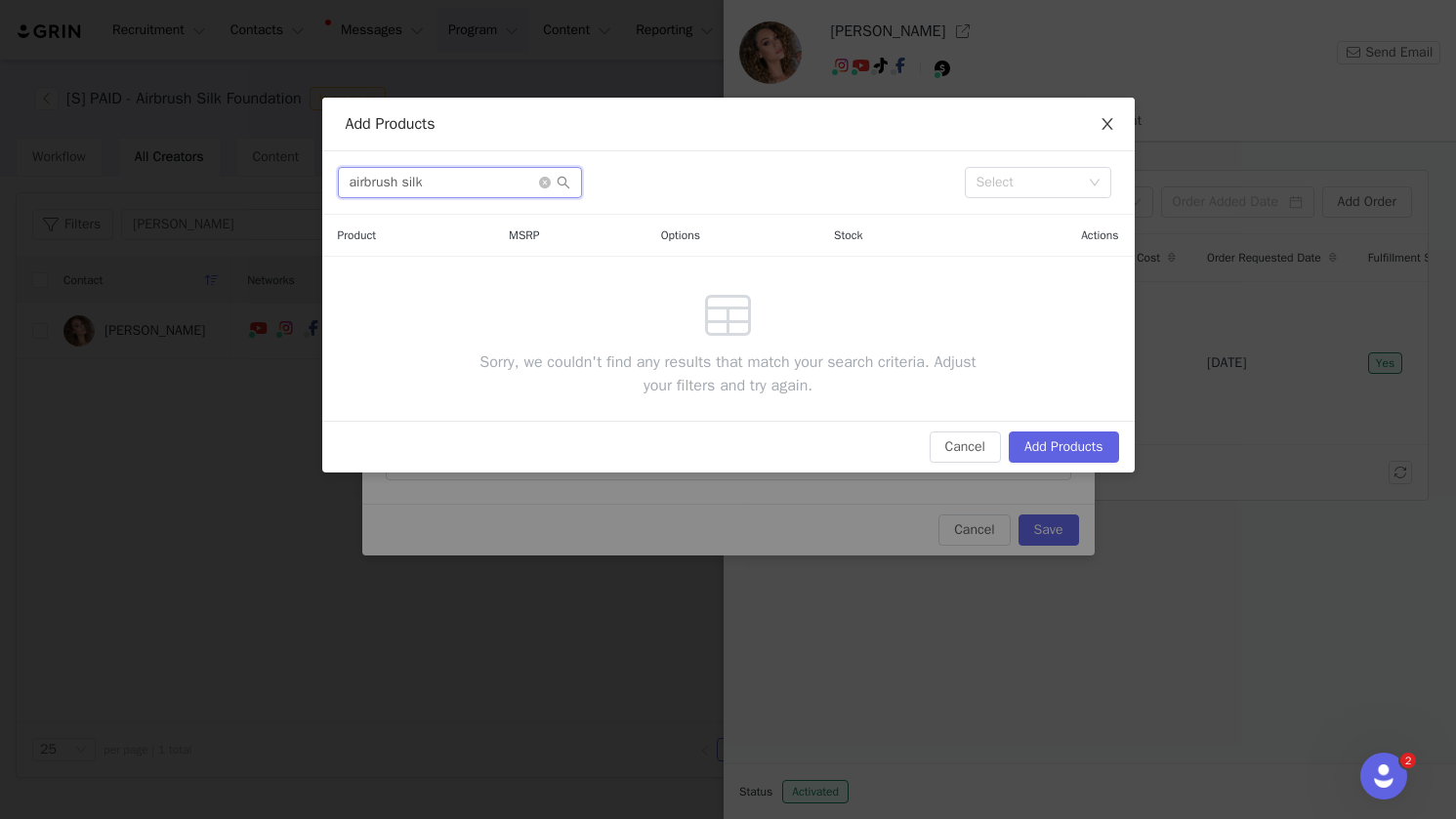 type on "airbrush silk" 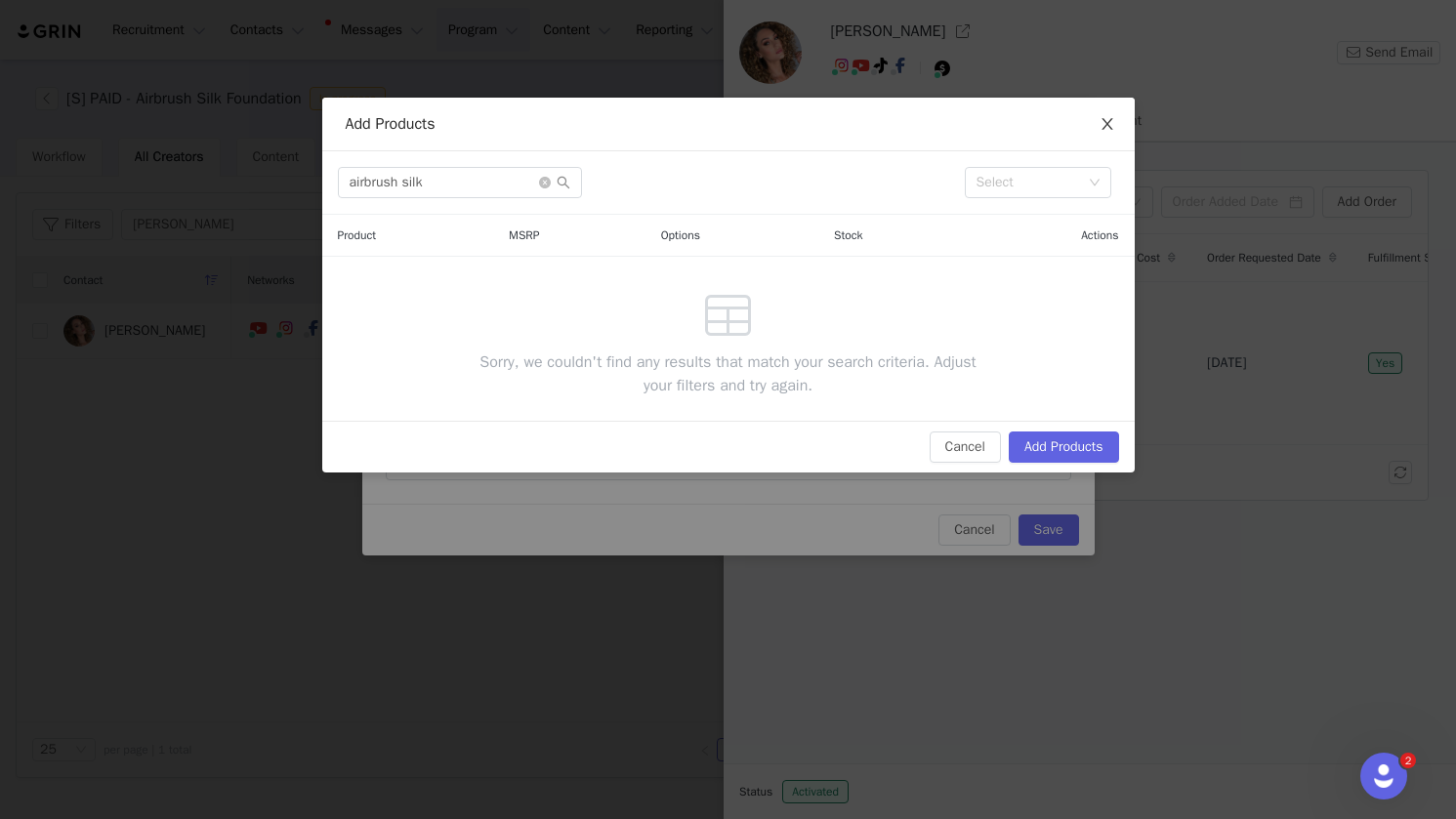 click 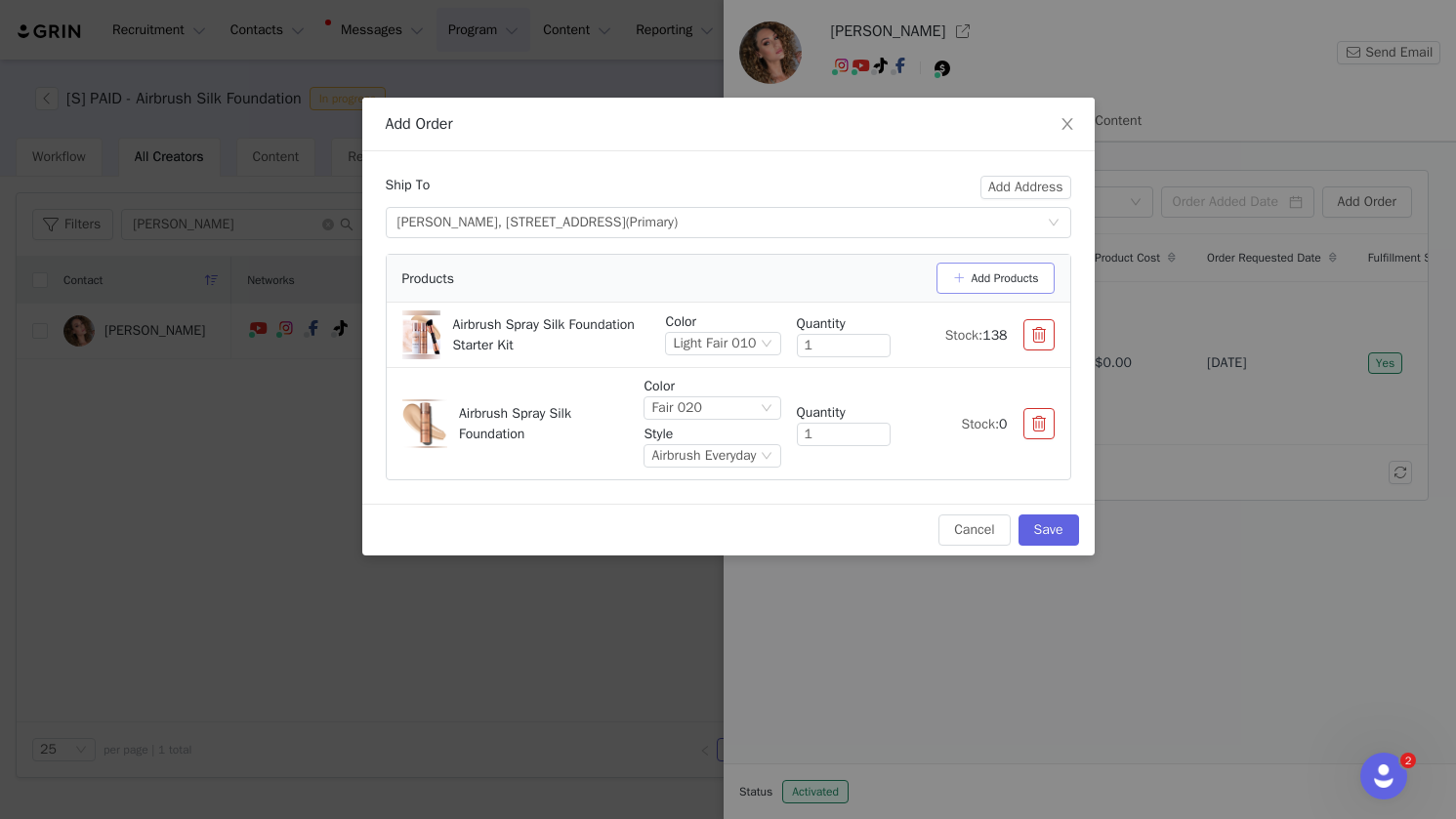 click on "Add Products" at bounding box center (995, 278) 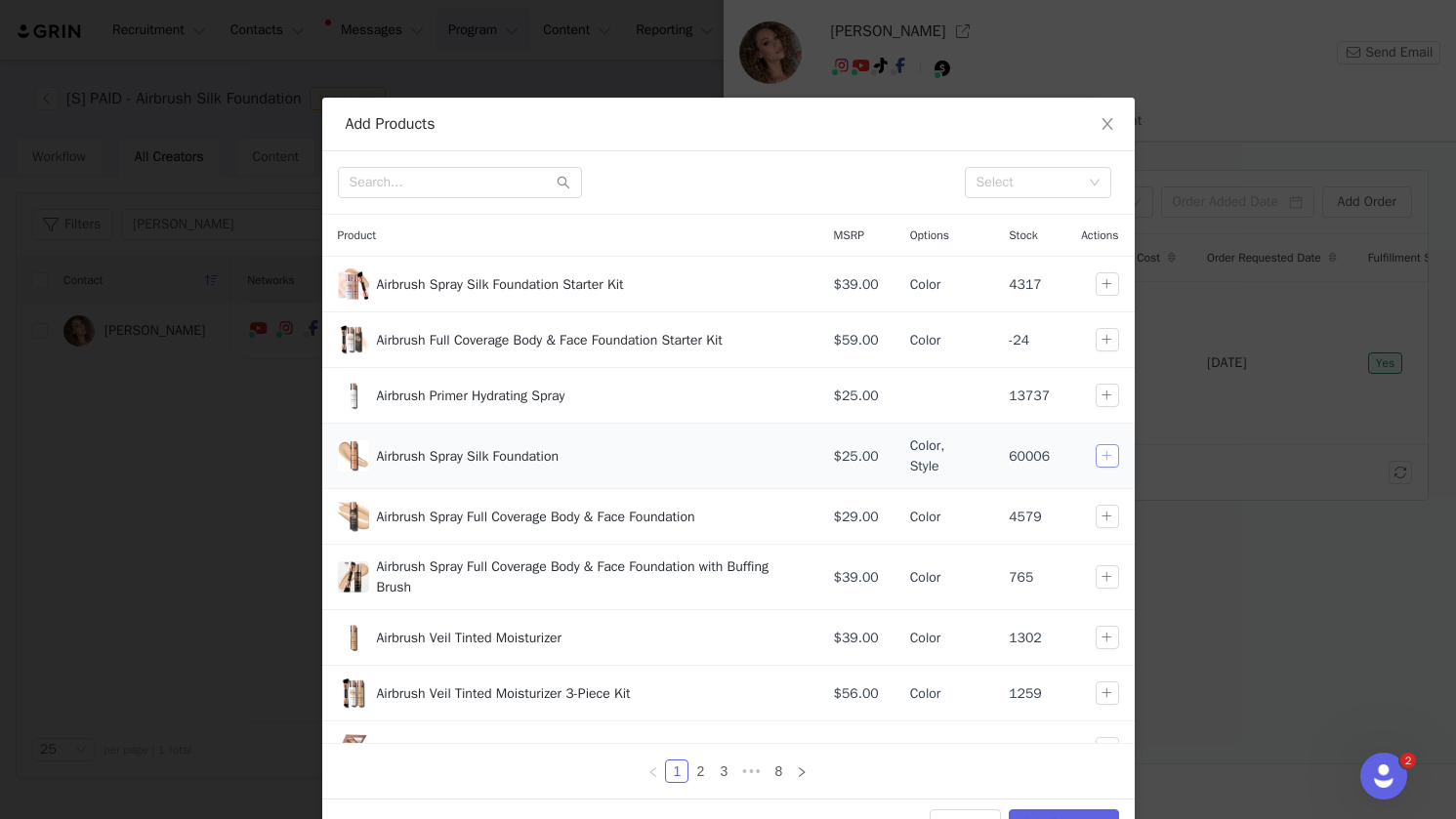 click at bounding box center [1107, 456] 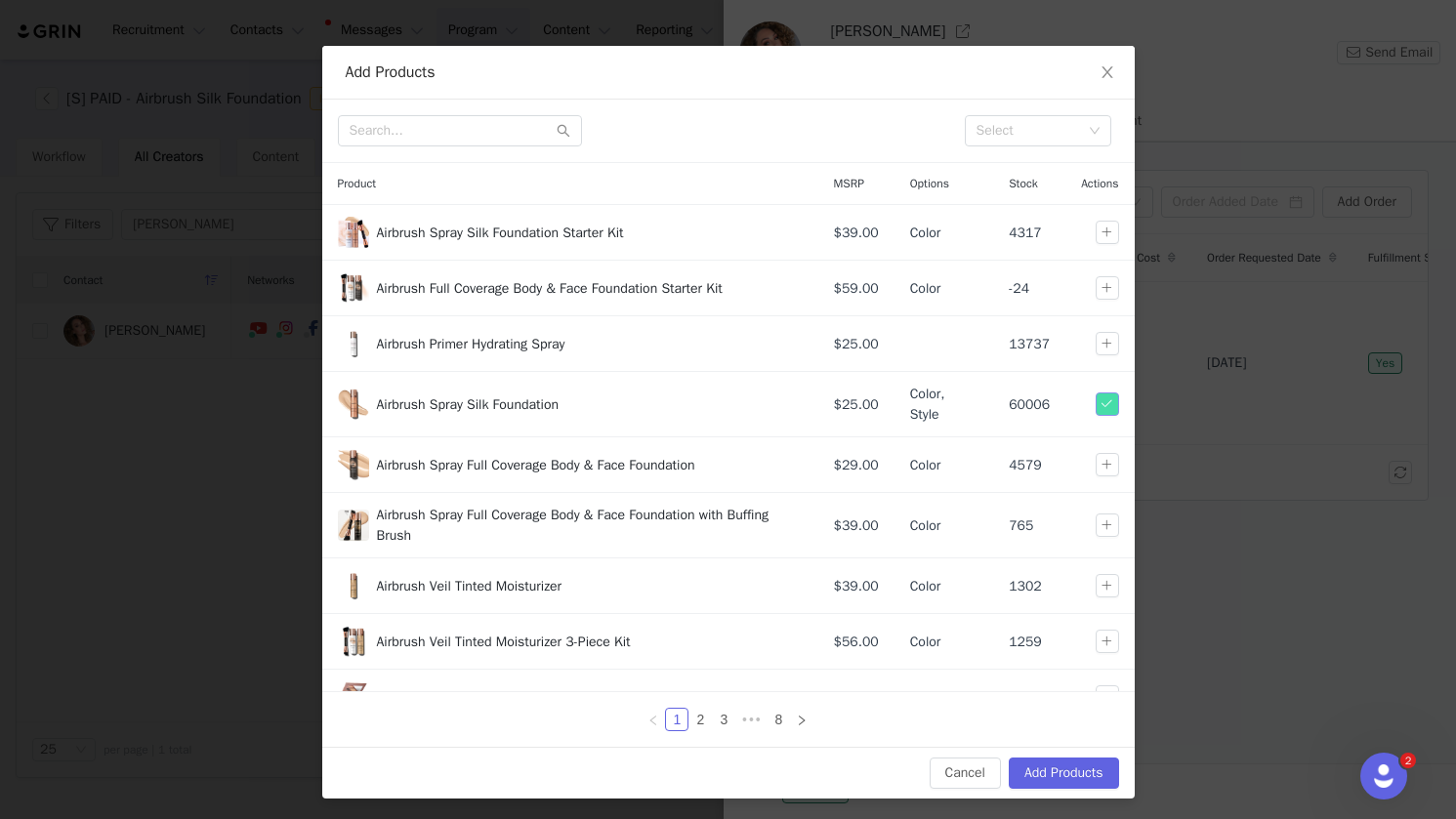 scroll, scrollTop: 55, scrollLeft: 0, axis: vertical 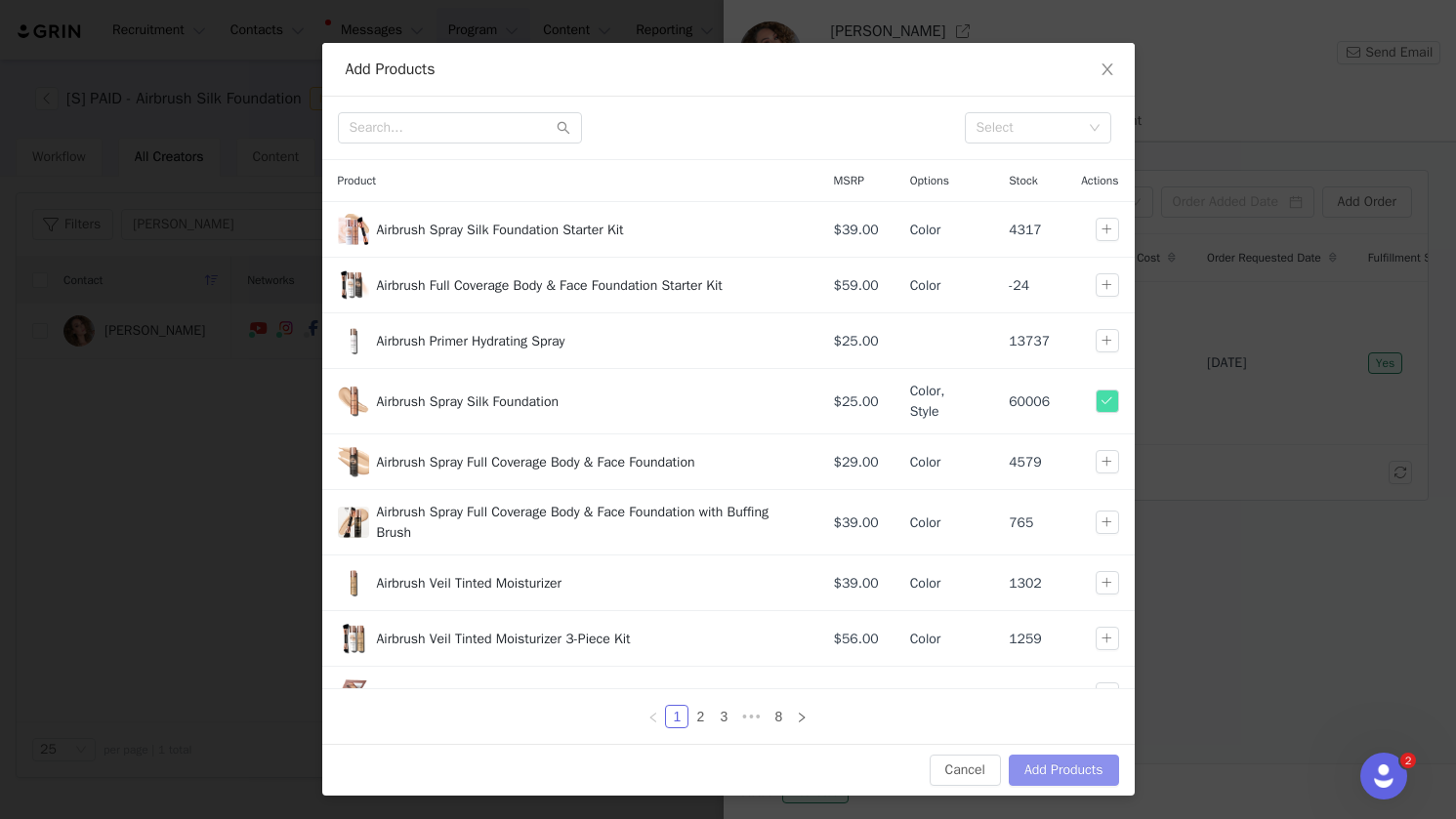 click on "Add Products" at bounding box center (1063, 770) 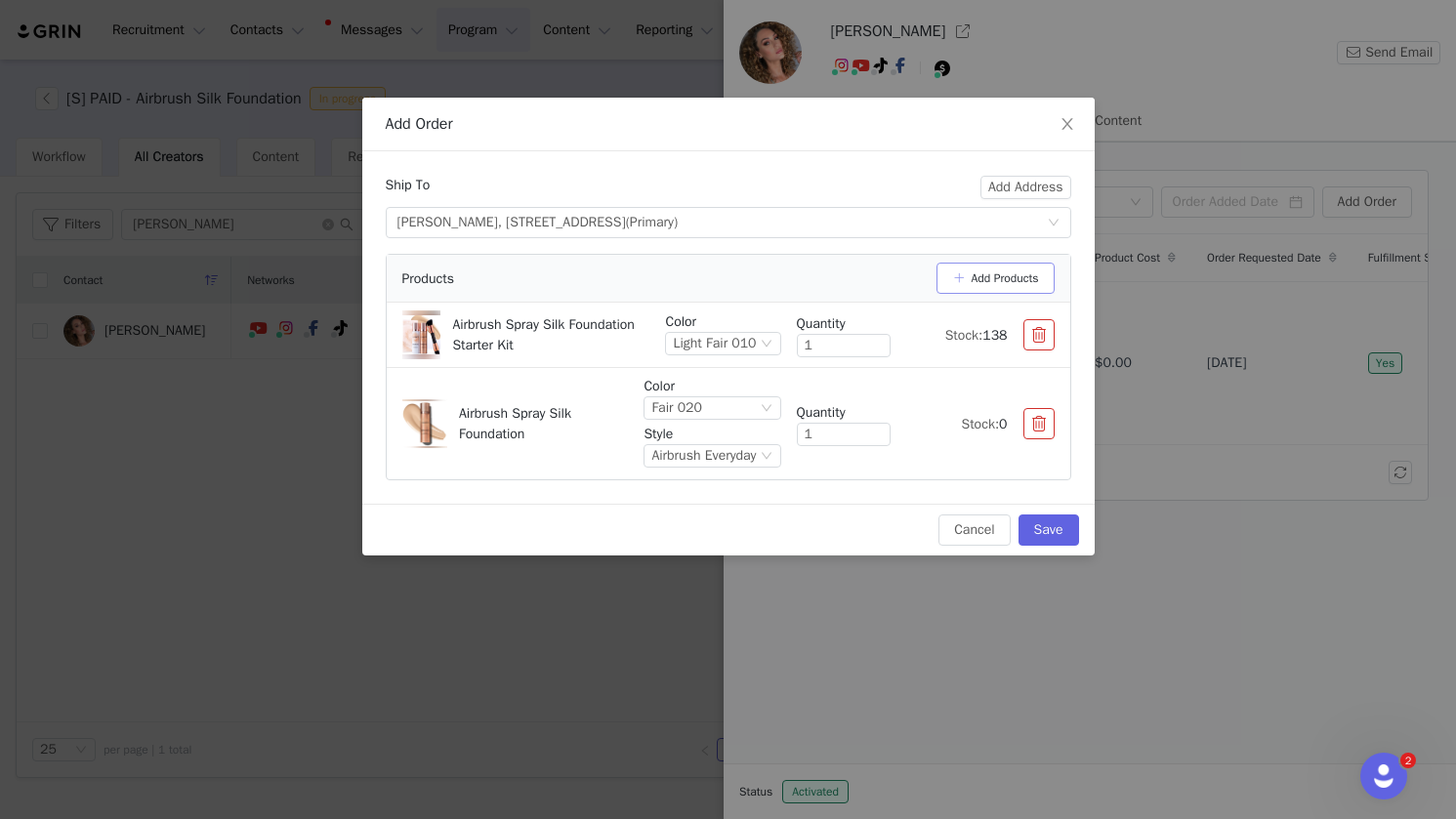 scroll, scrollTop: 0, scrollLeft: 0, axis: both 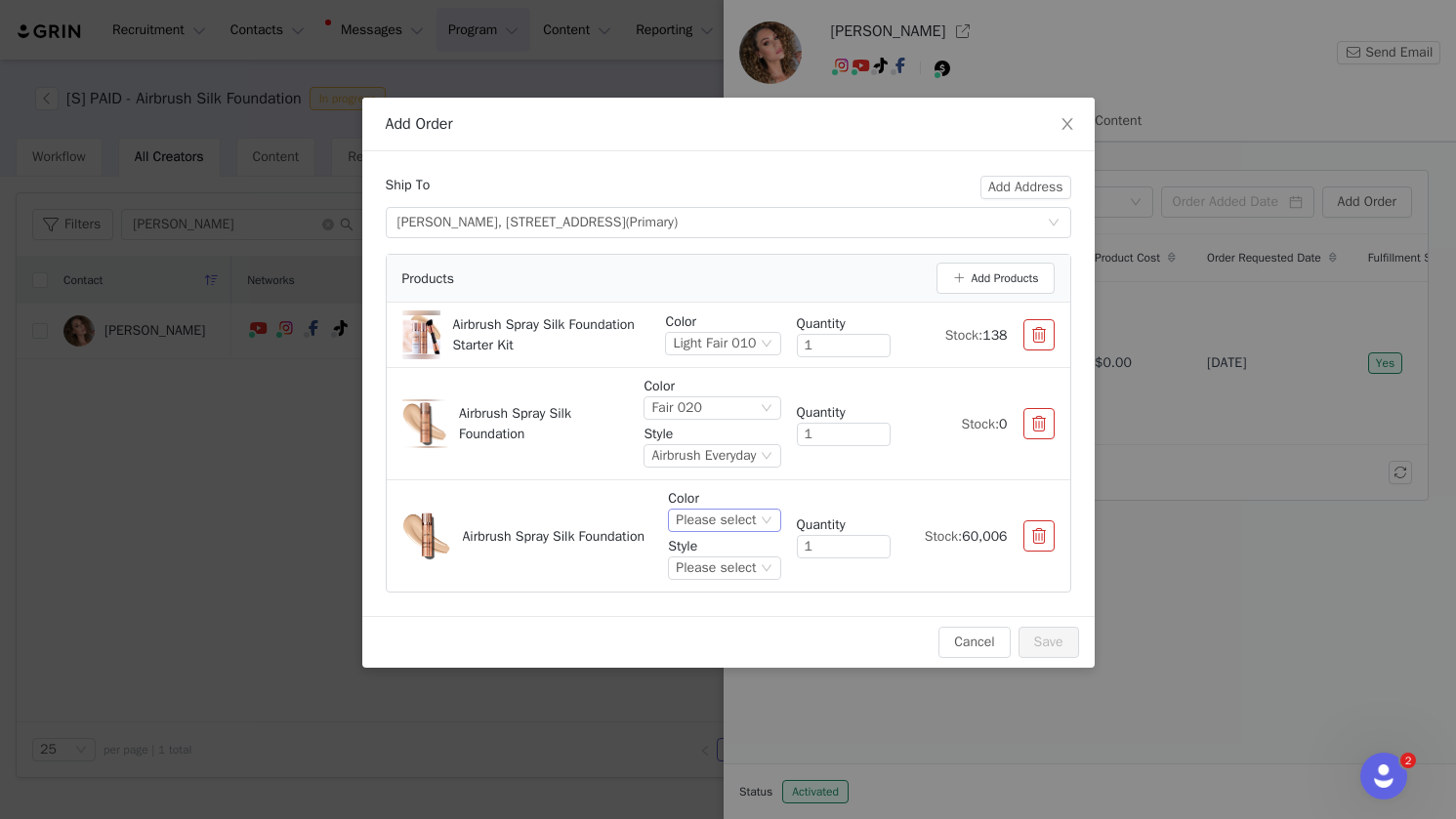 click on "Please select" at bounding box center [716, 520] 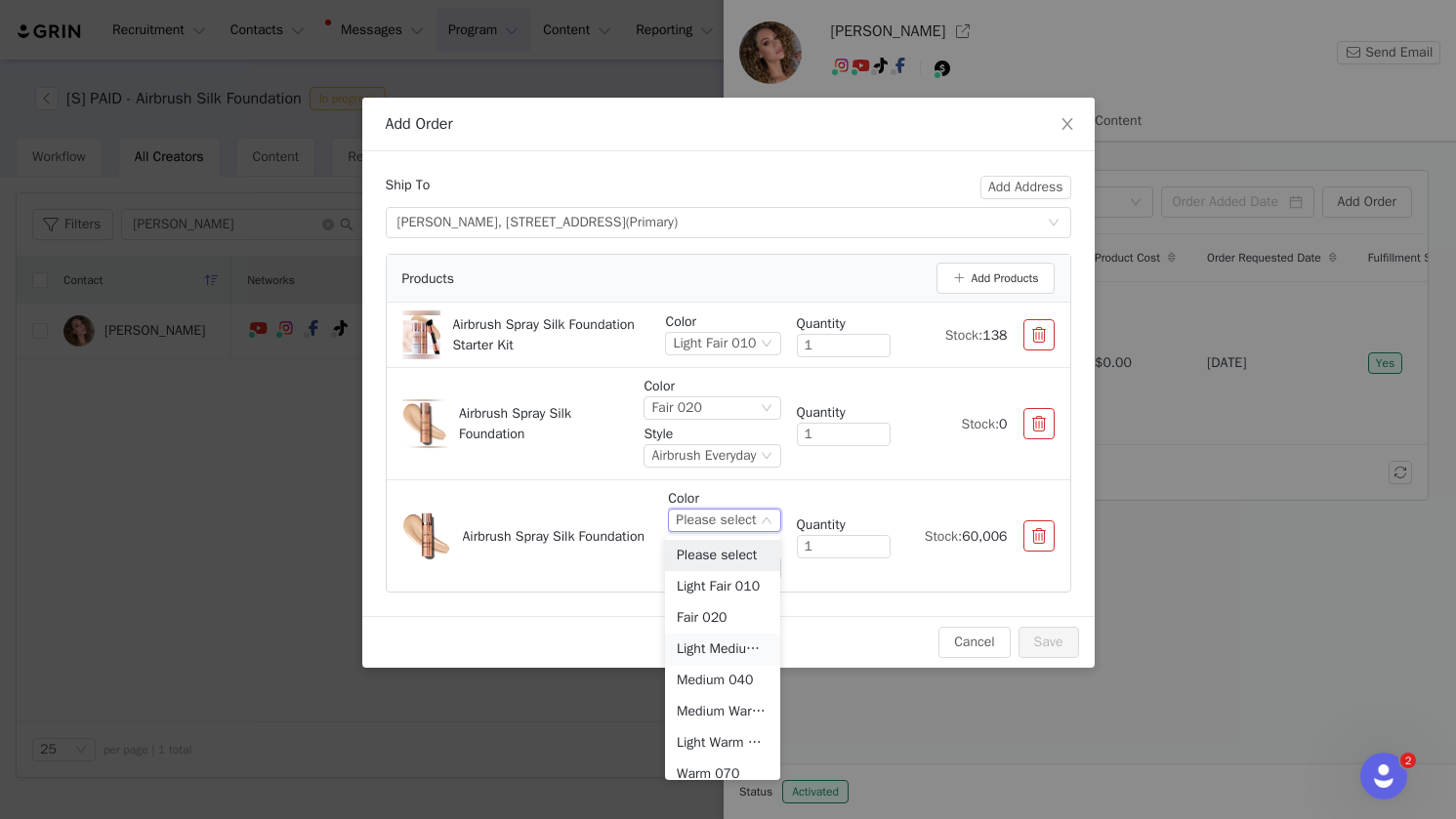 click on "Light Medium 030" at bounding box center [723, 649] 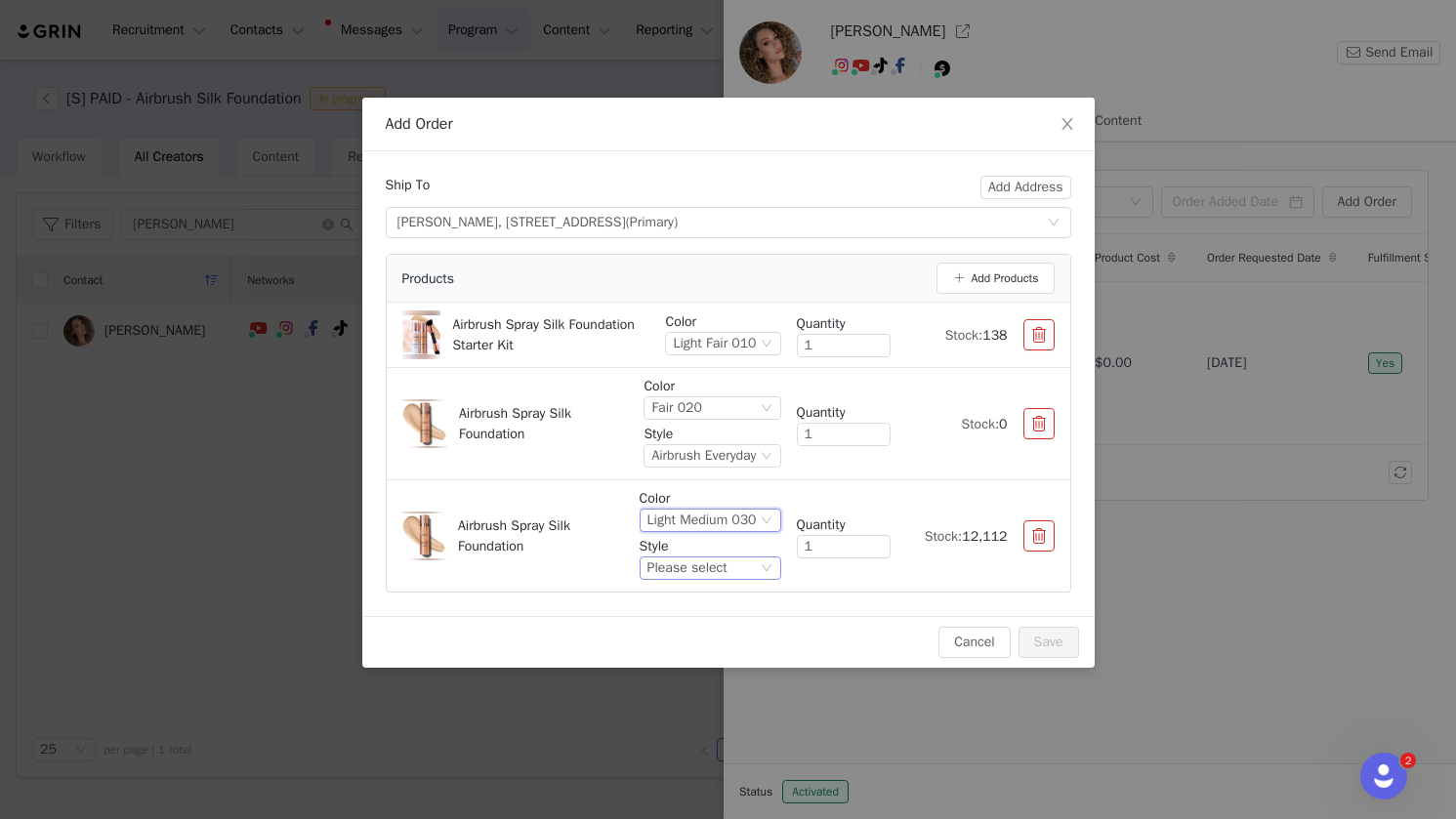 click on "Please select" at bounding box center [702, 568] 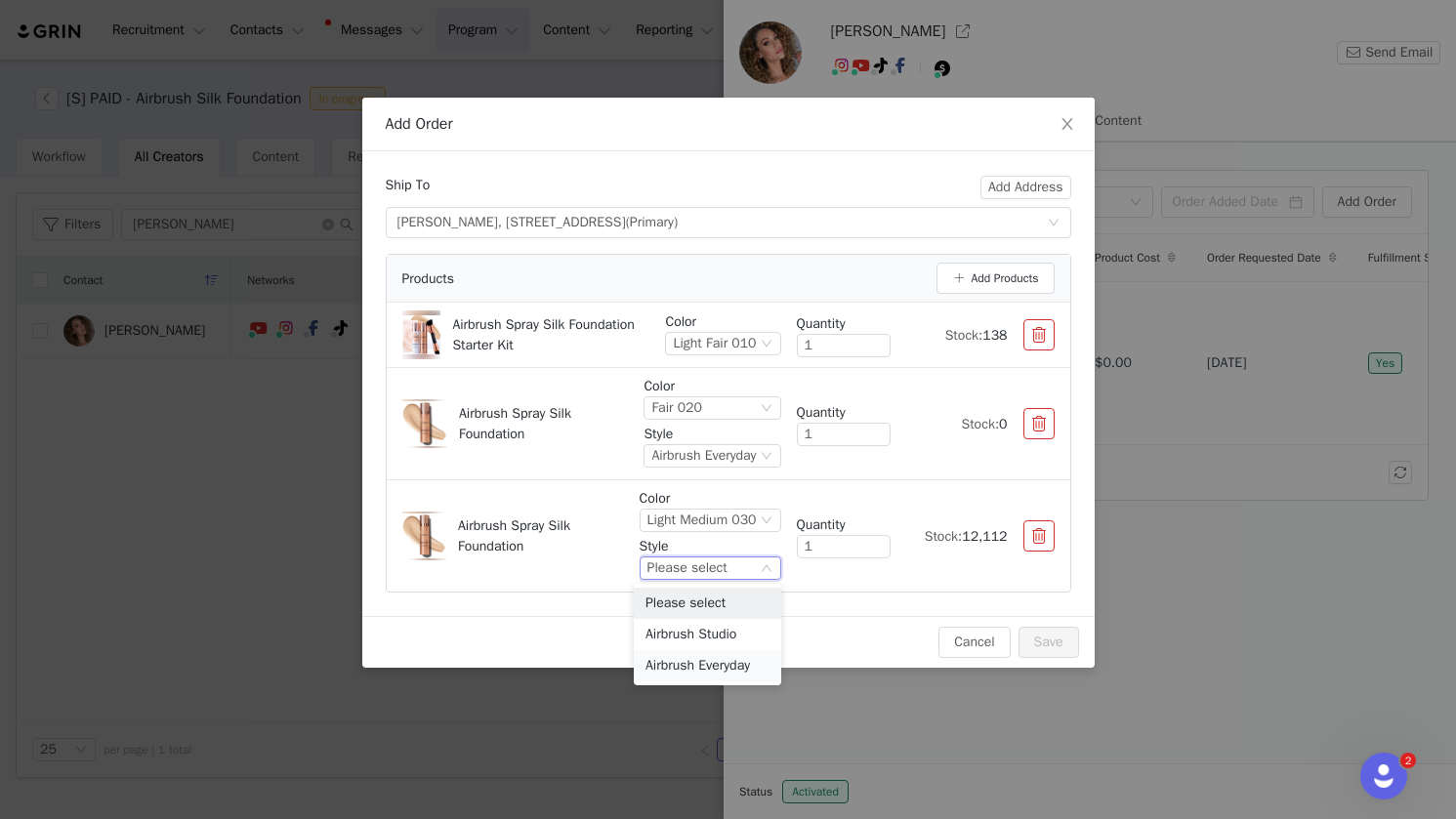 click on "Airbrush Everyday" at bounding box center (707, 666) 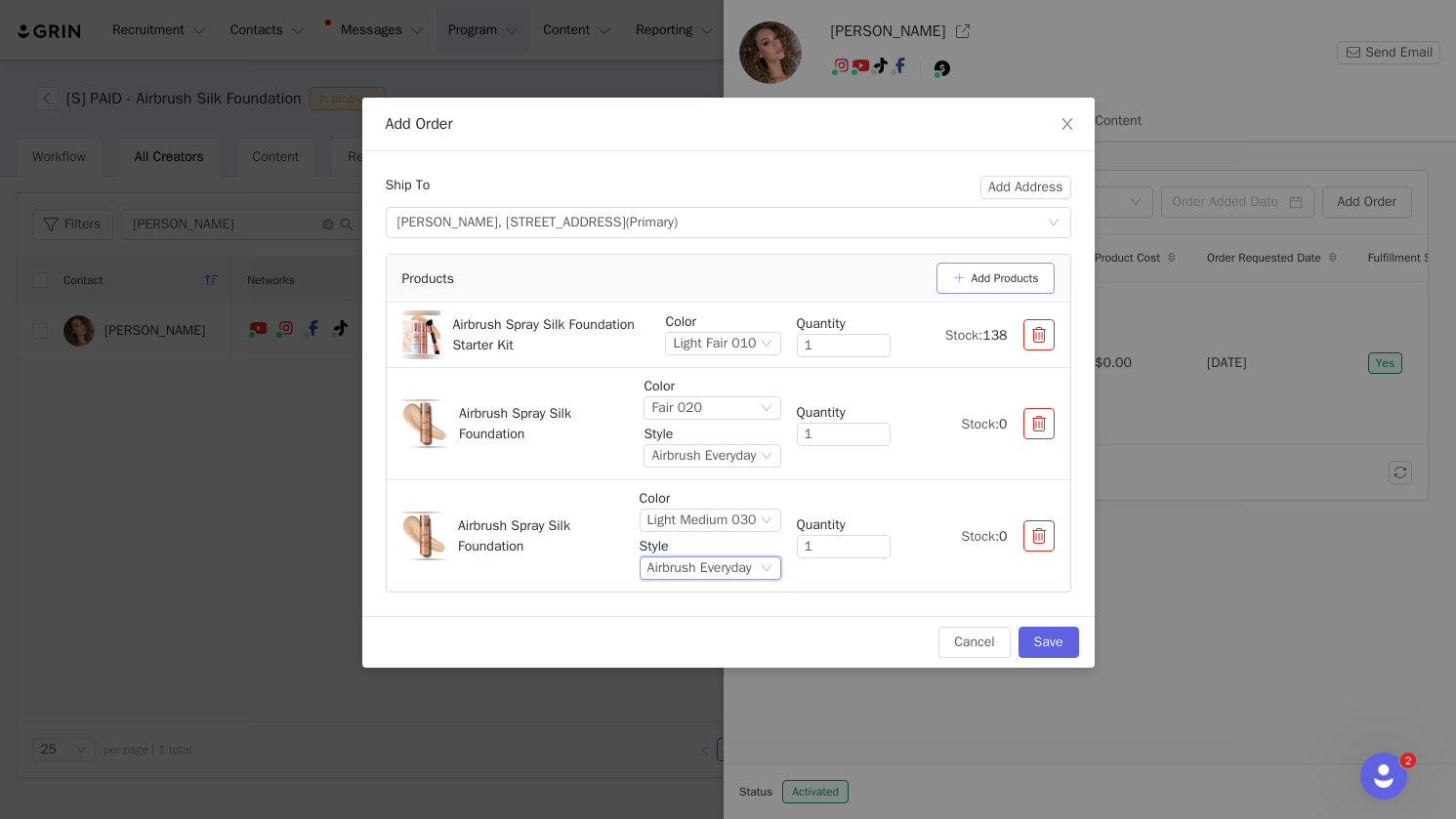 click on "Add Products" at bounding box center [995, 278] 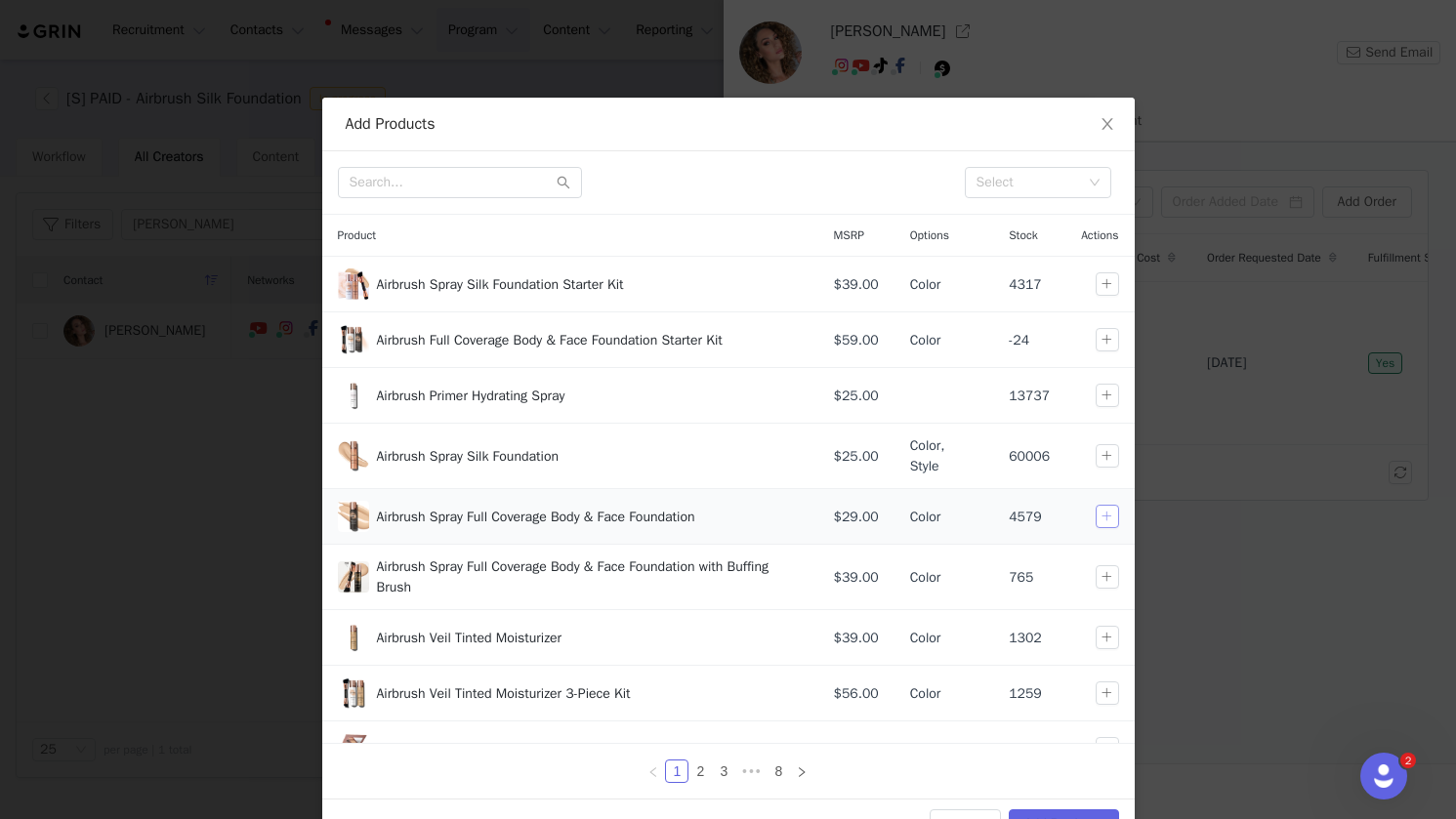 click at bounding box center (1107, 516) 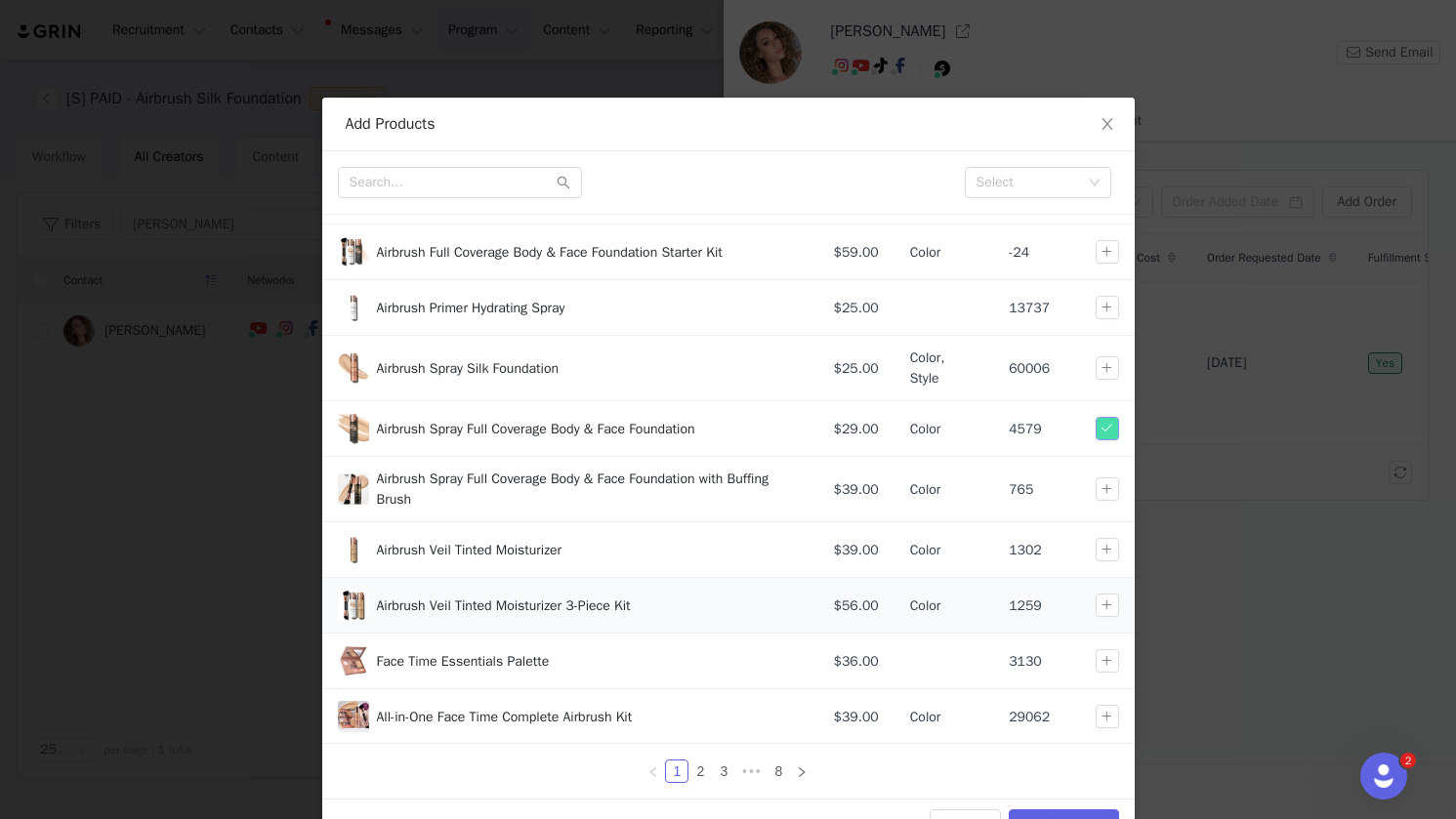 scroll, scrollTop: 89, scrollLeft: 0, axis: vertical 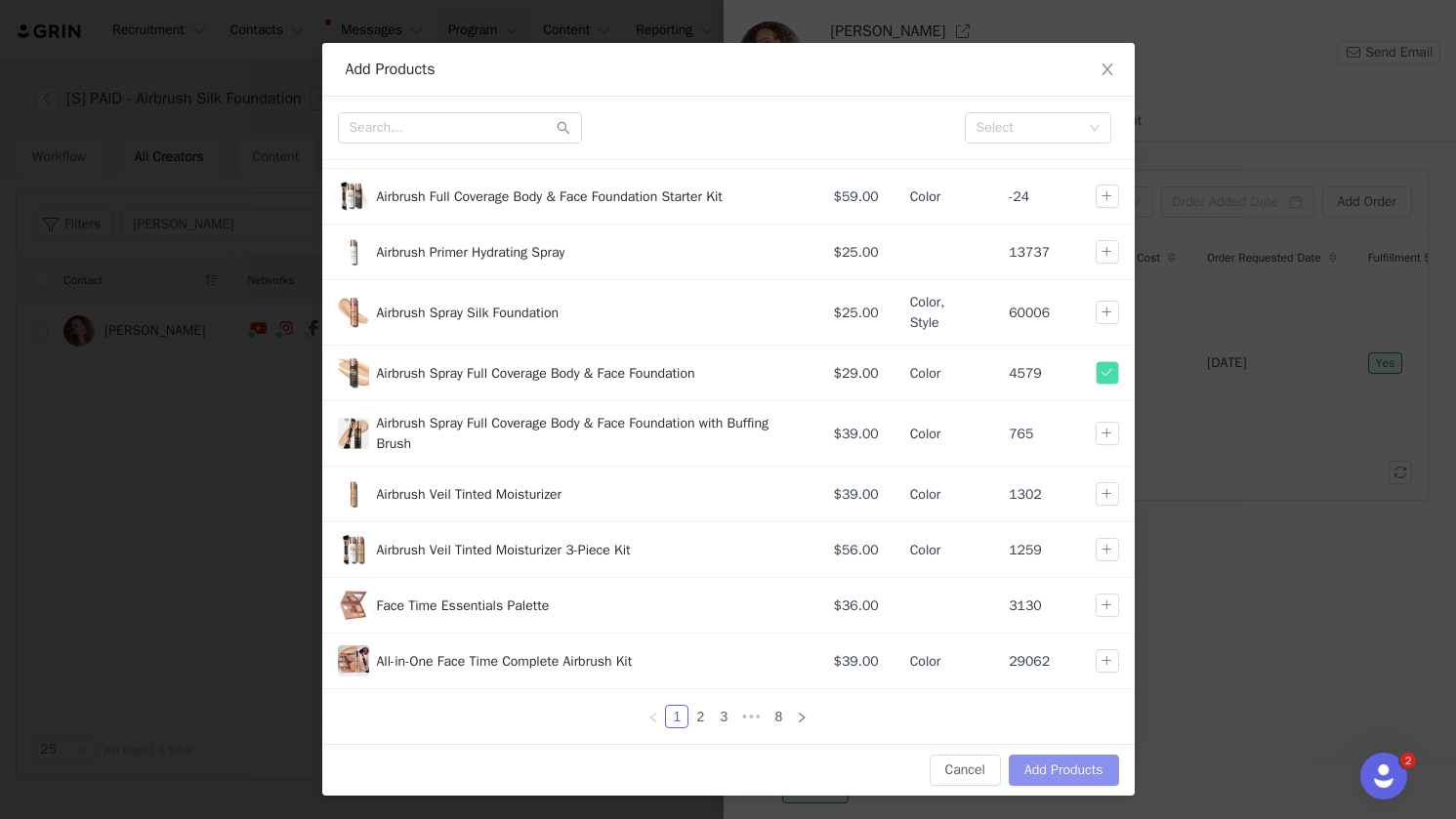 click on "Add Products" at bounding box center (1063, 770) 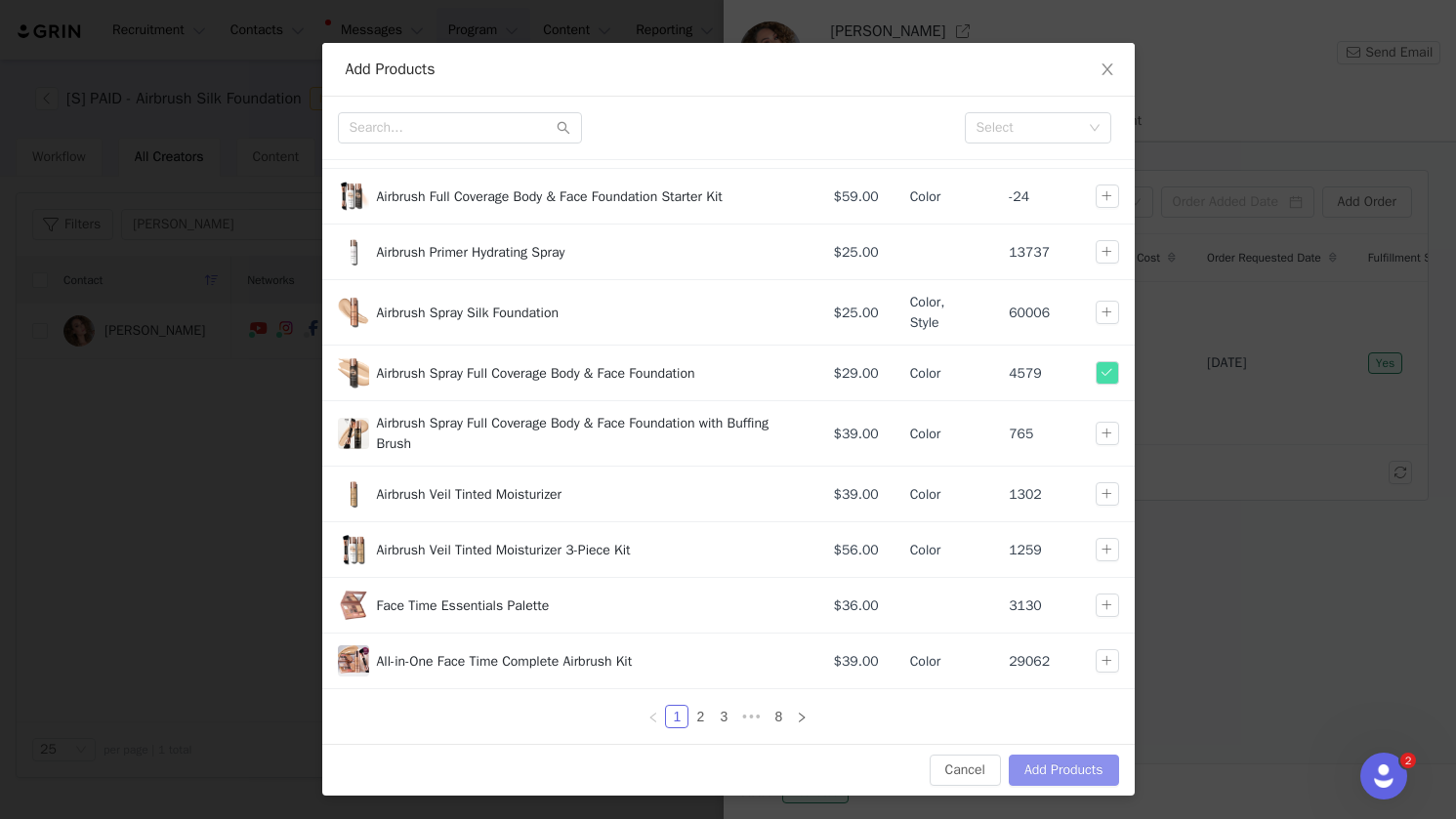 scroll, scrollTop: 0, scrollLeft: 0, axis: both 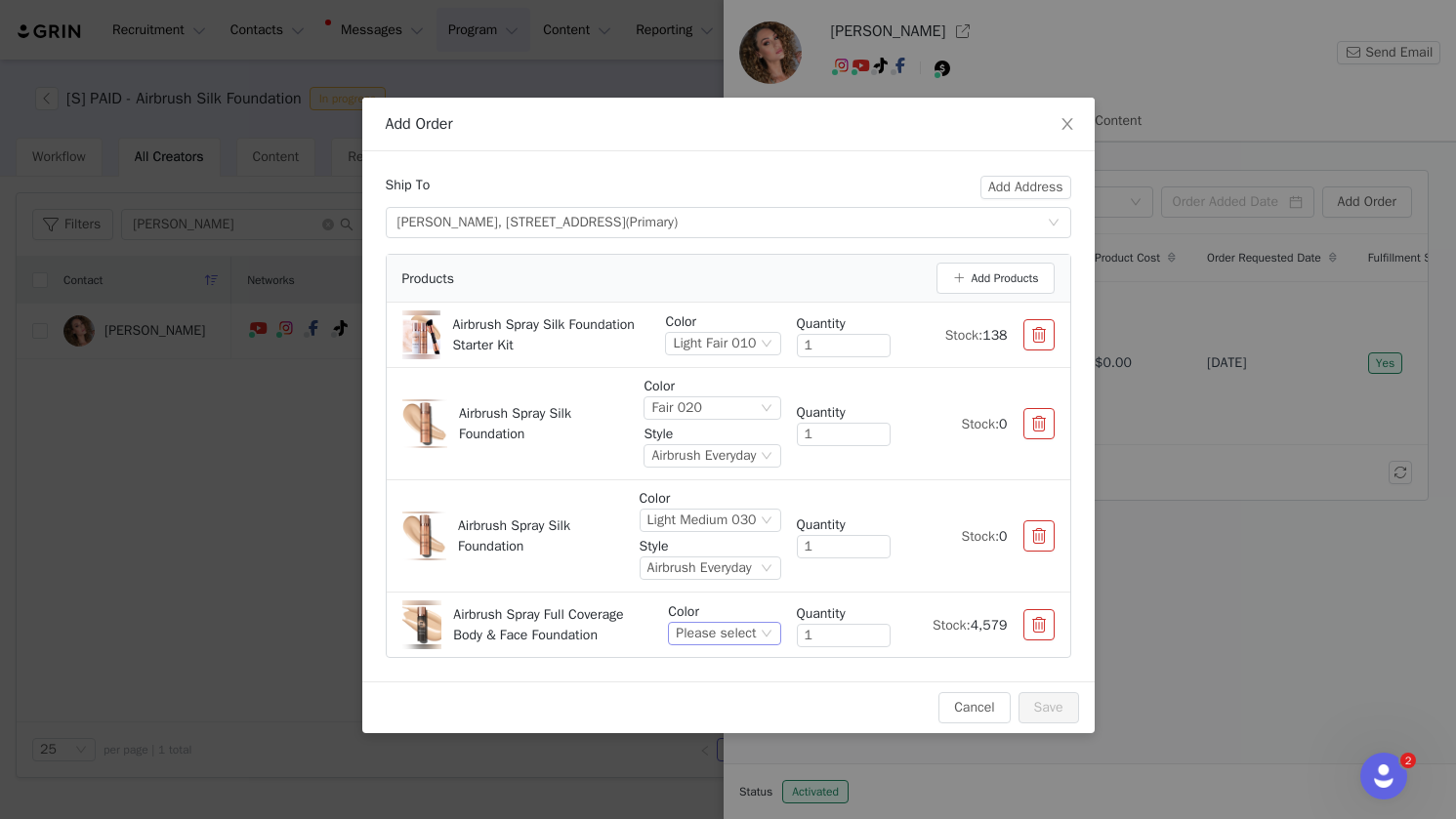 click on "Please select" at bounding box center [716, 634] 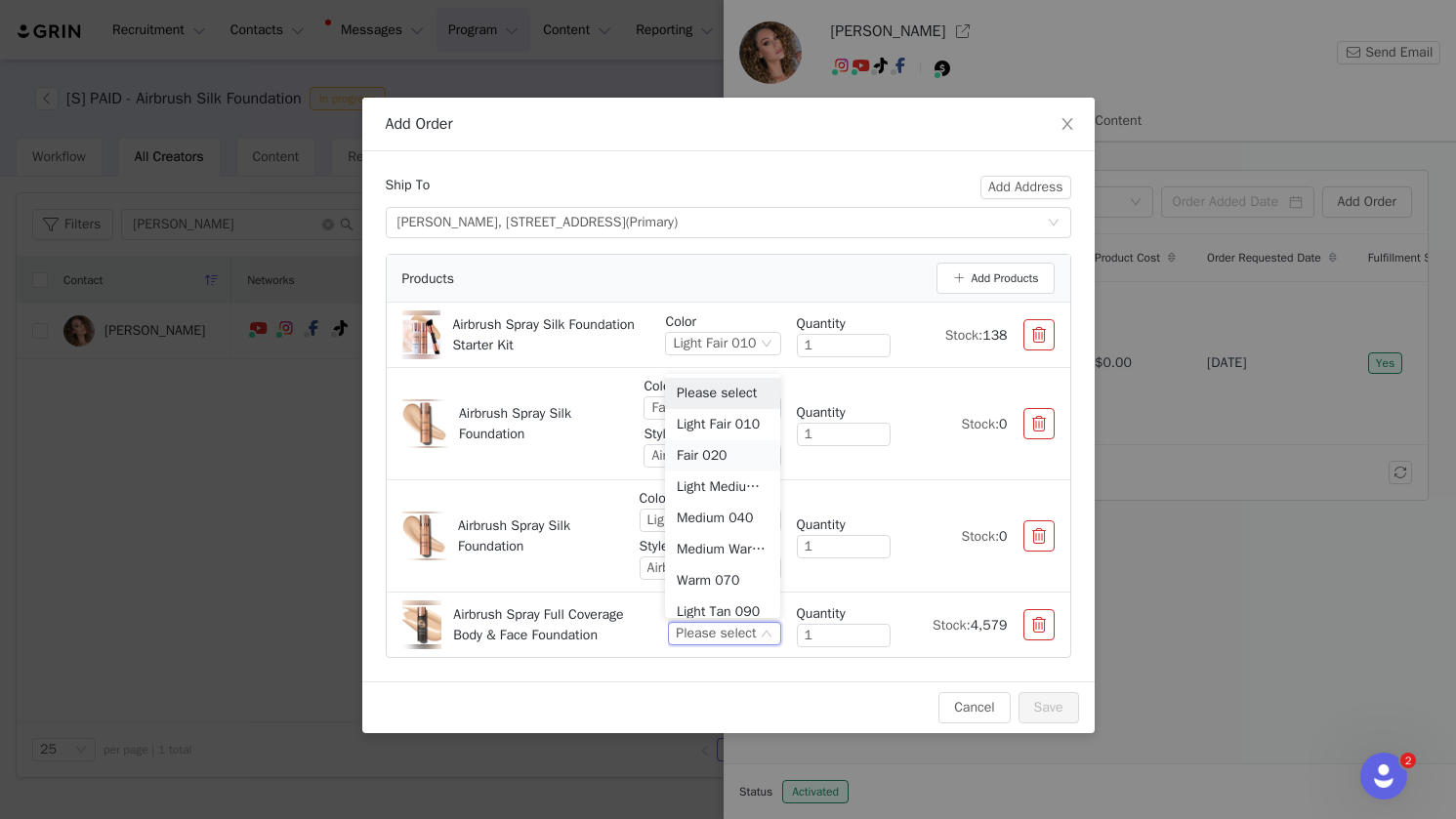 scroll, scrollTop: 10, scrollLeft: 0, axis: vertical 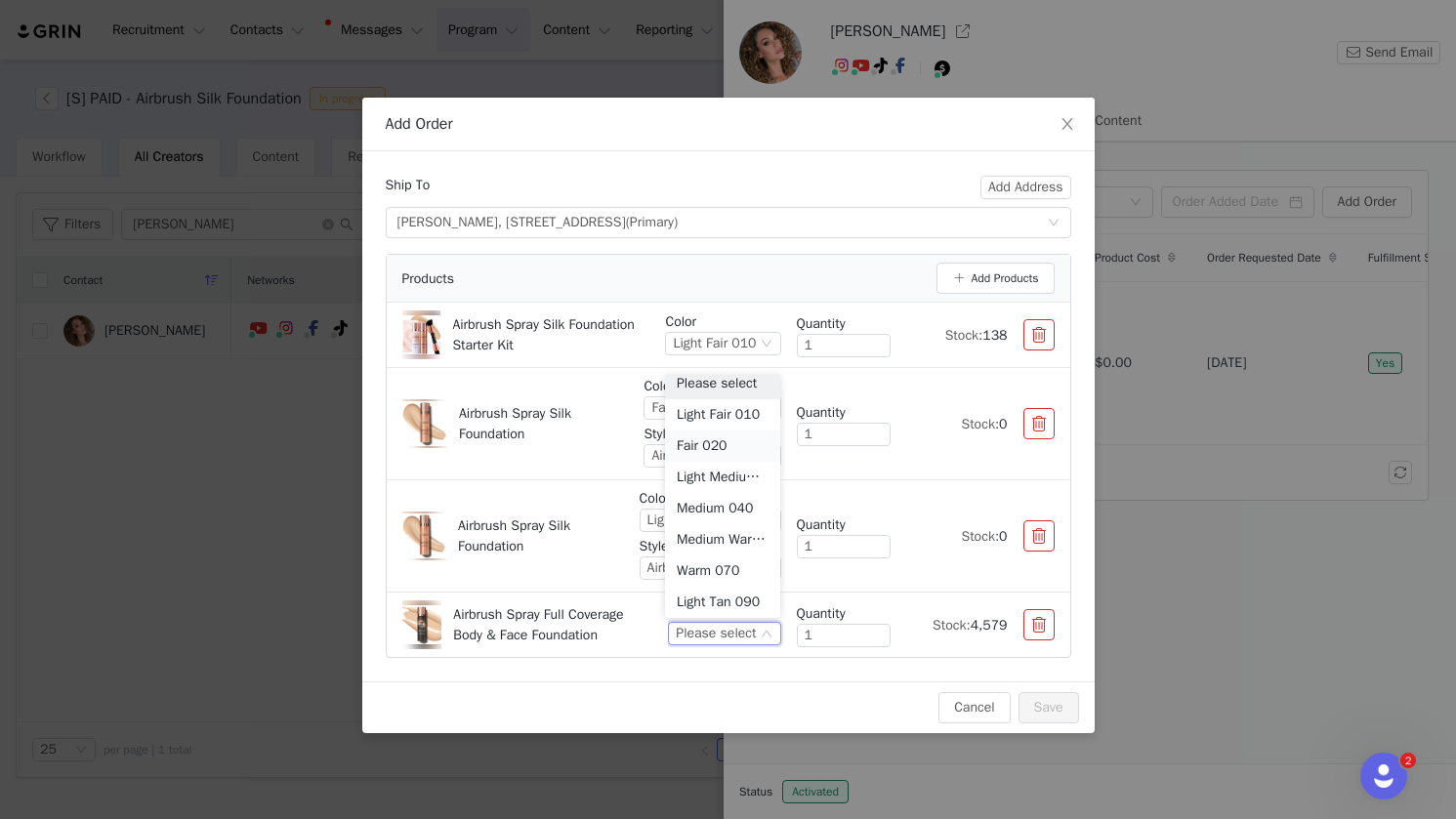 click on "Fair 020" at bounding box center (723, 446) 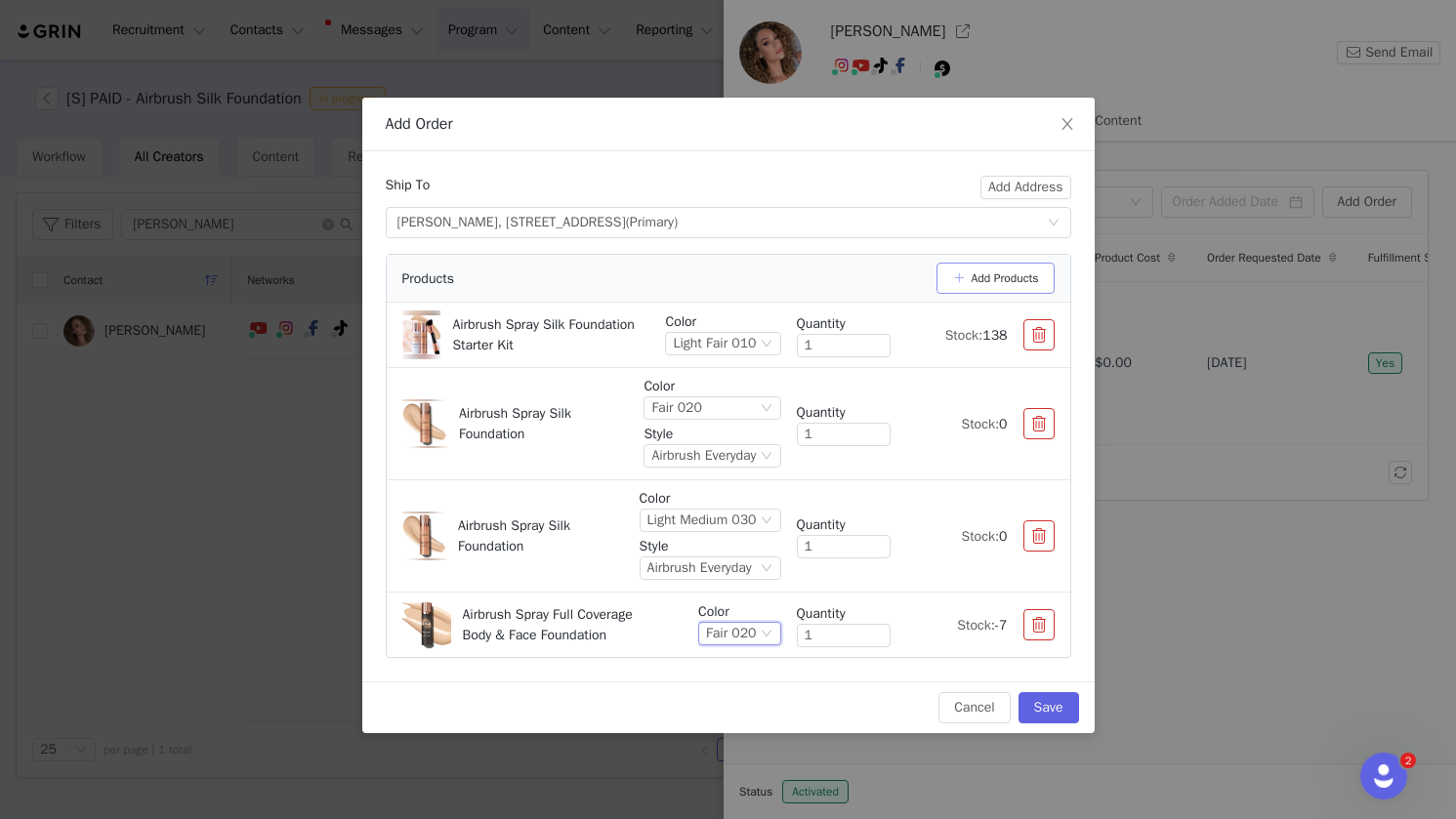 click on "Add Products" at bounding box center [995, 278] 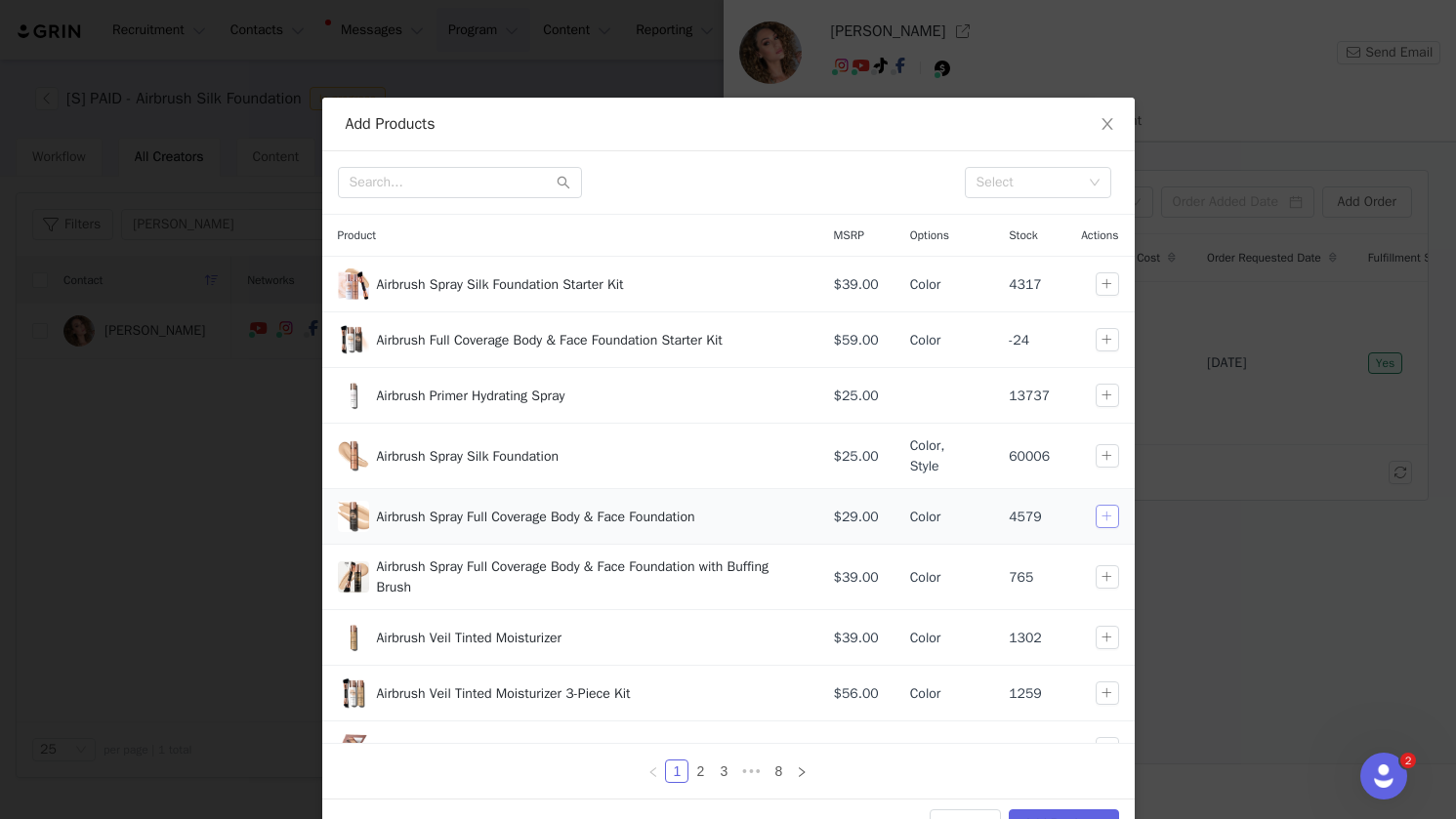 click at bounding box center (1107, 516) 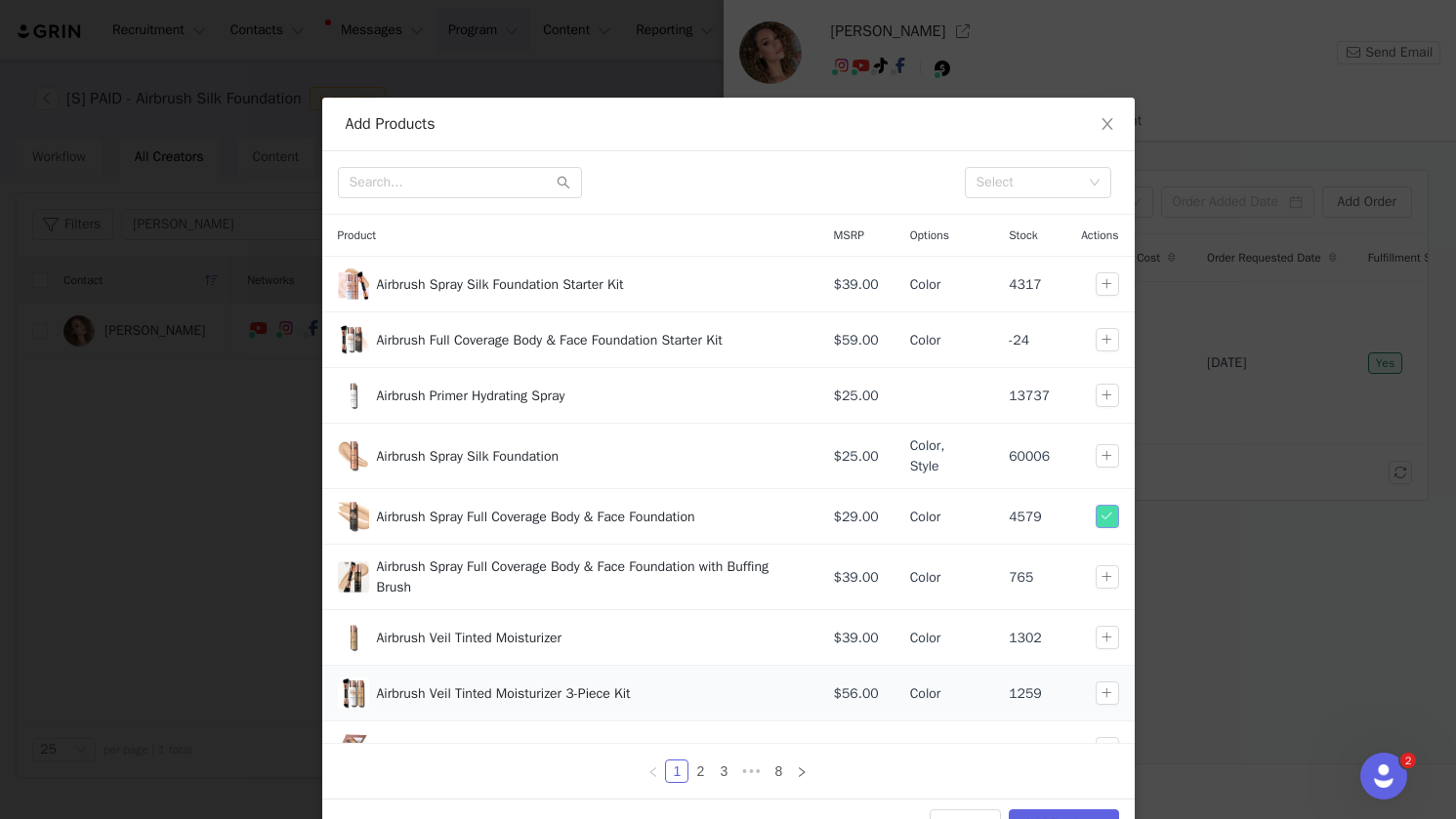 scroll, scrollTop: 89, scrollLeft: 0, axis: vertical 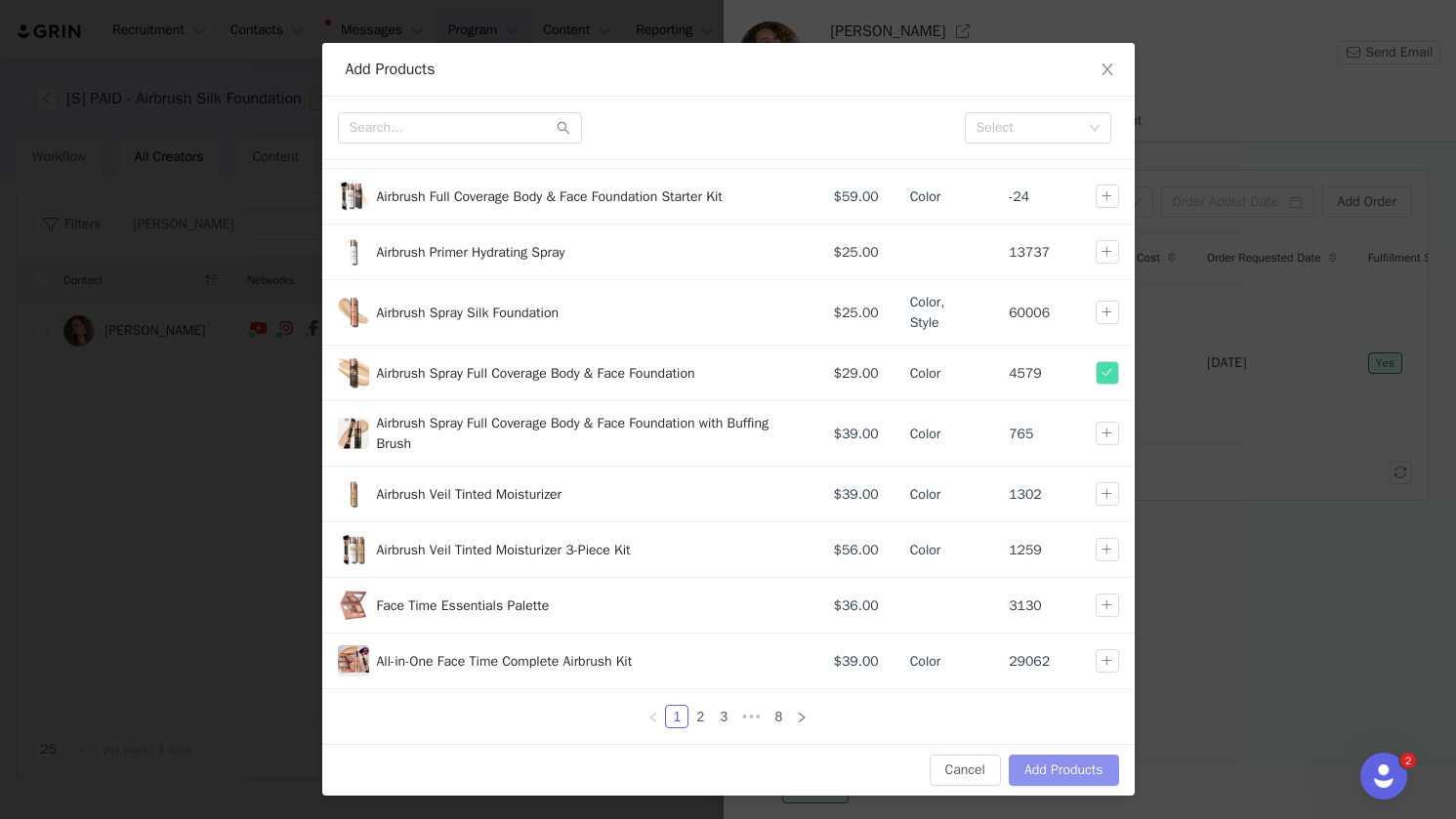 click on "Add Products" at bounding box center [1063, 770] 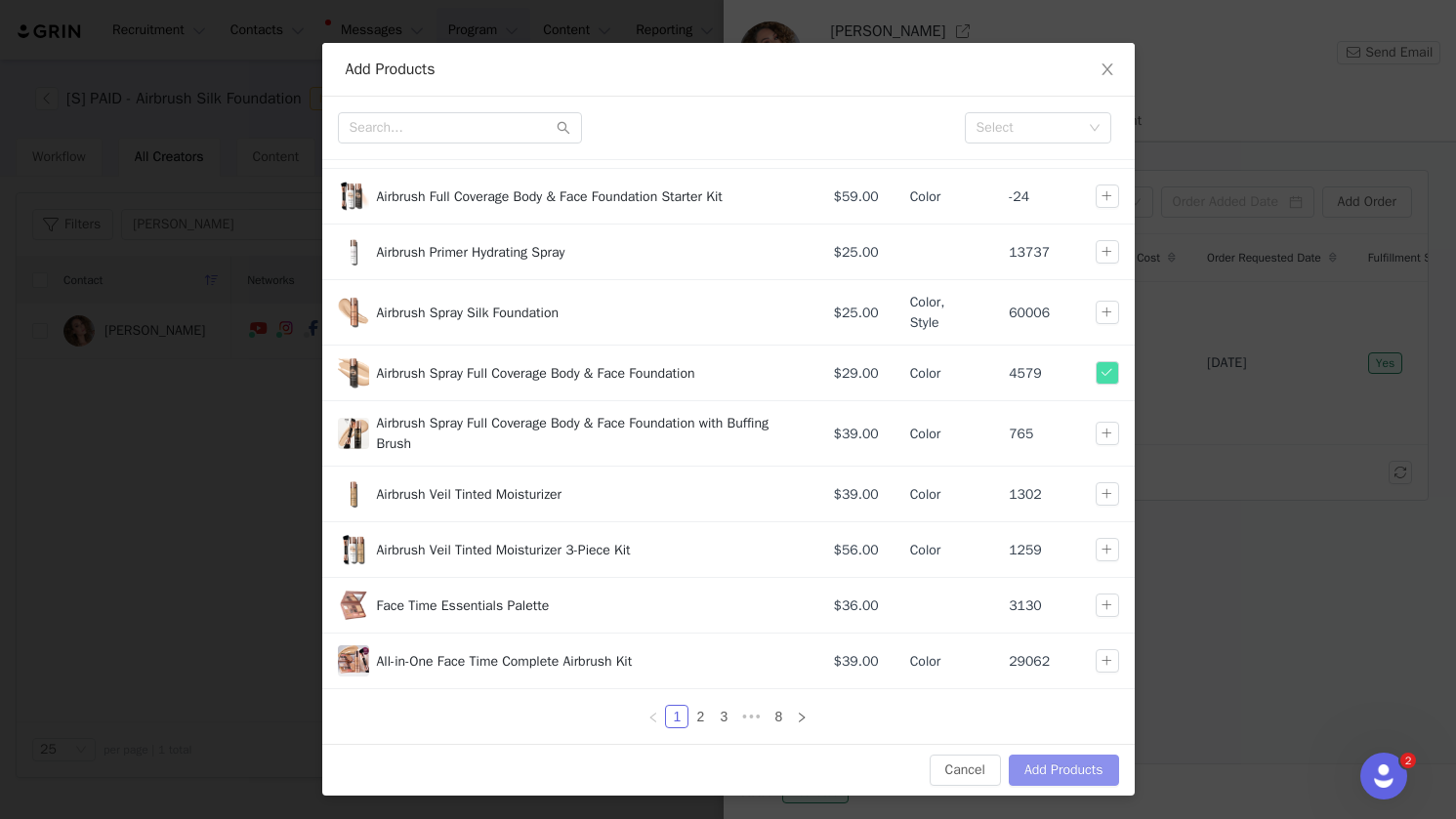 scroll, scrollTop: 0, scrollLeft: 0, axis: both 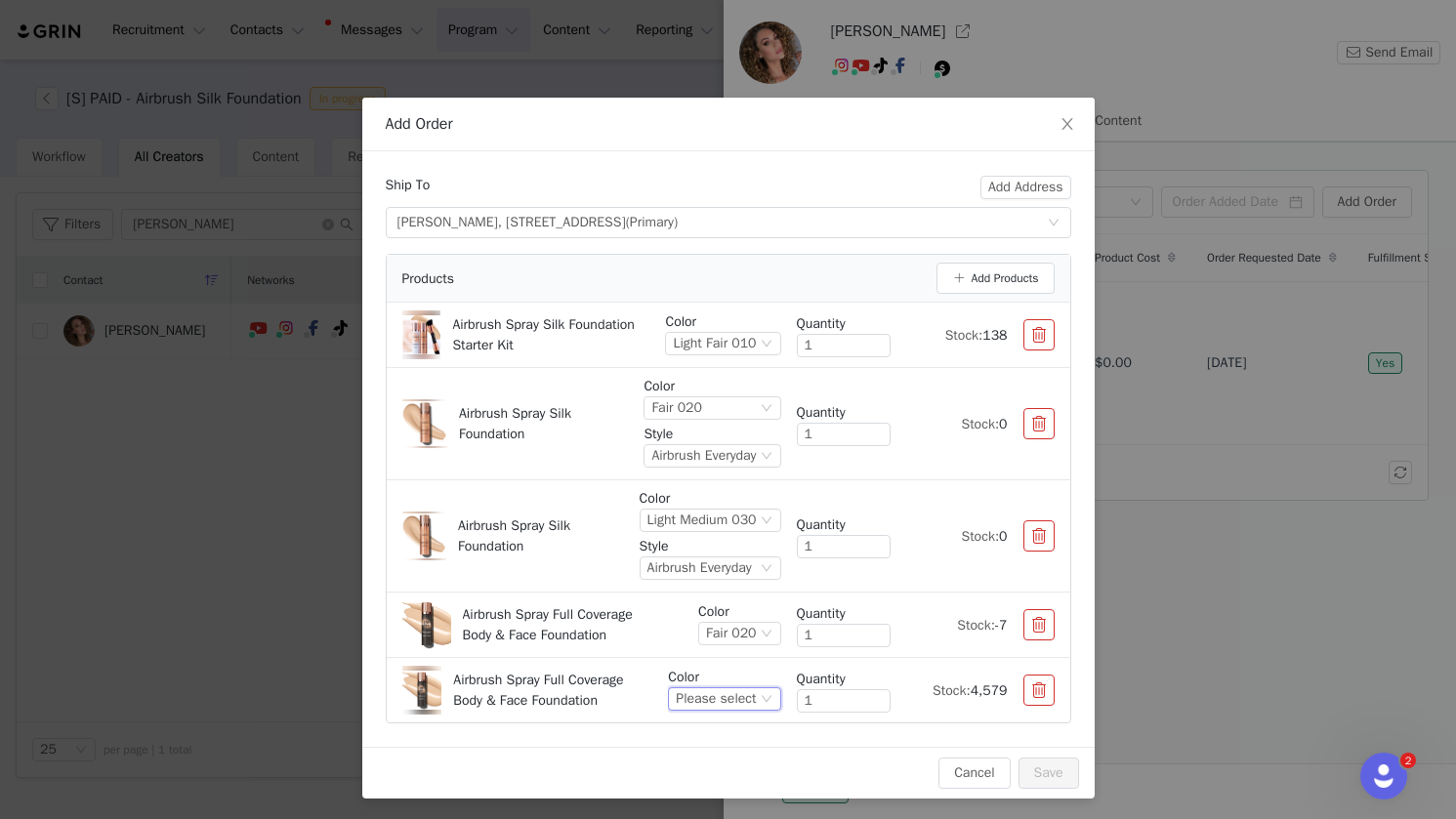 click on "Please select" at bounding box center [716, 699] 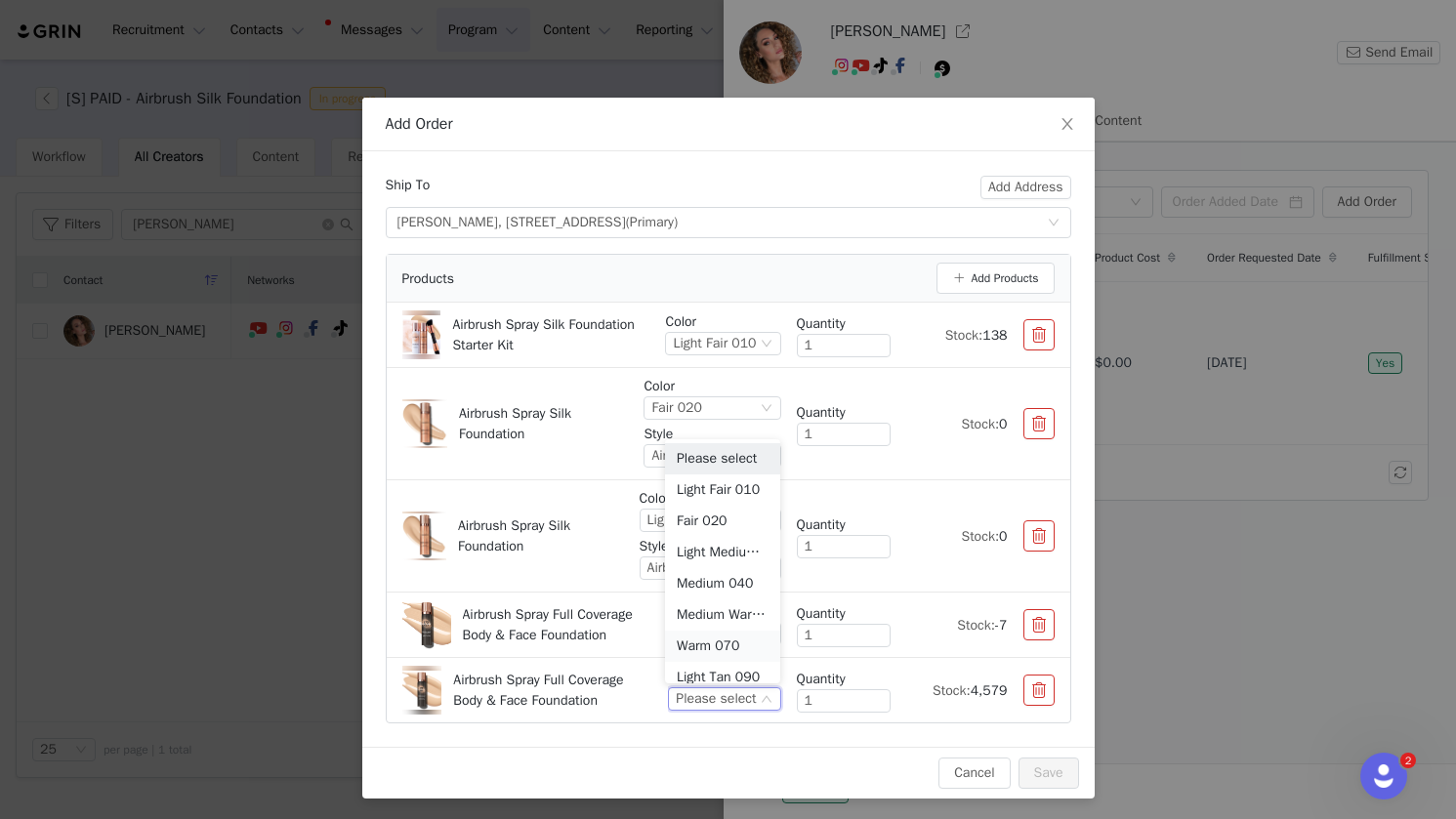 scroll, scrollTop: 10, scrollLeft: 0, axis: vertical 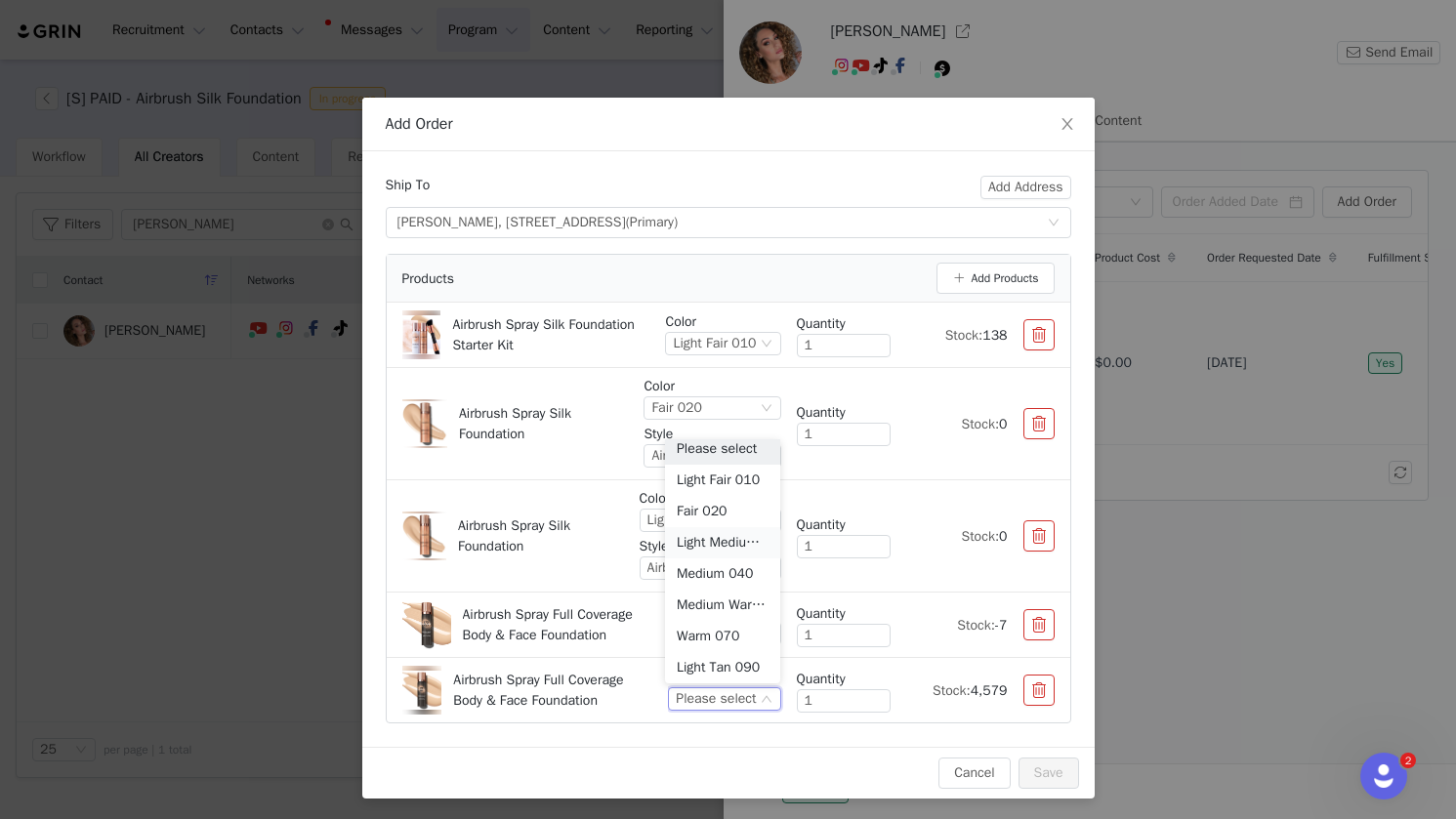 click on "Light Medium 030" at bounding box center (723, 543) 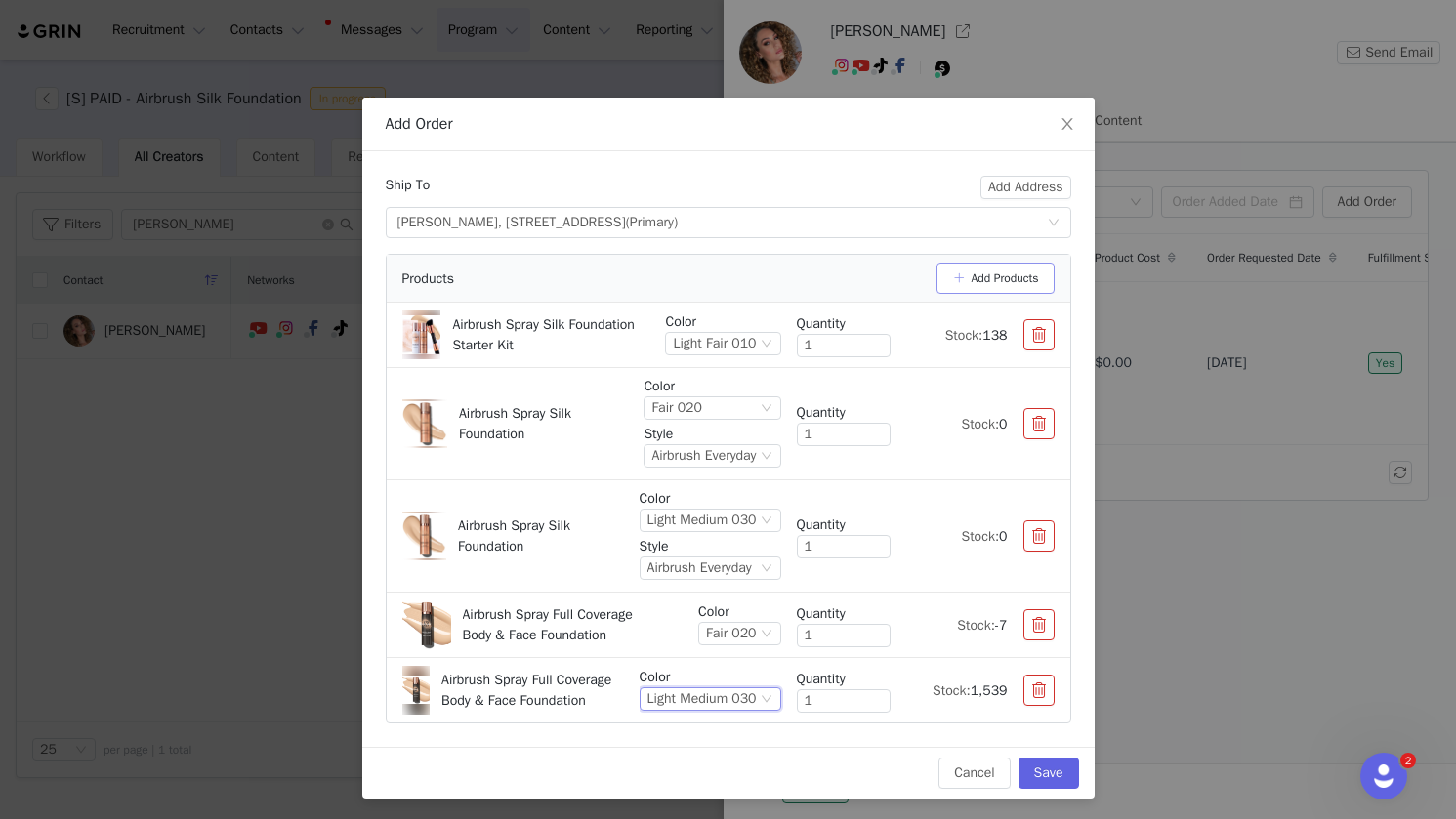 click on "Add Products" at bounding box center (995, 278) 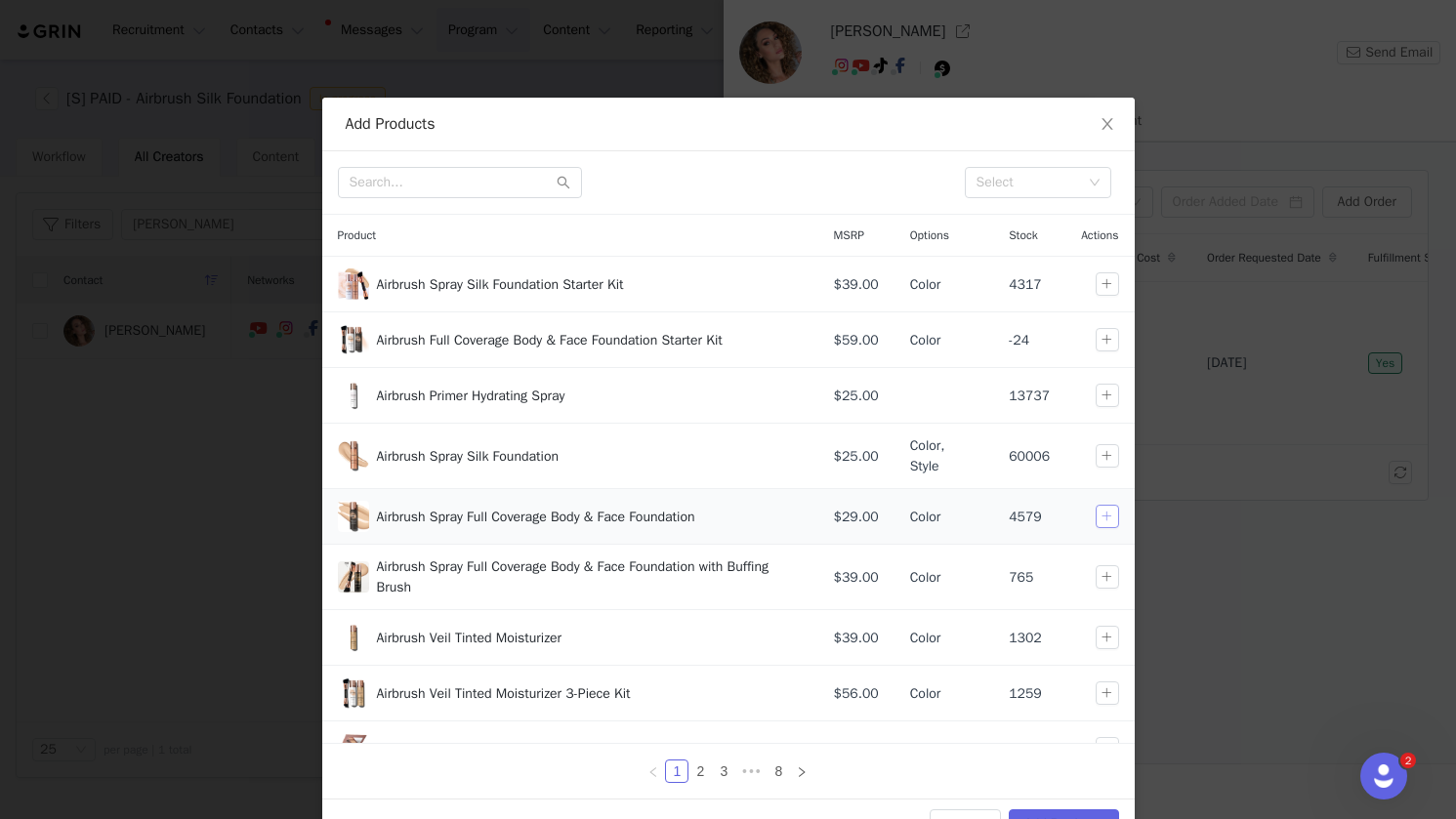 click at bounding box center [1107, 516] 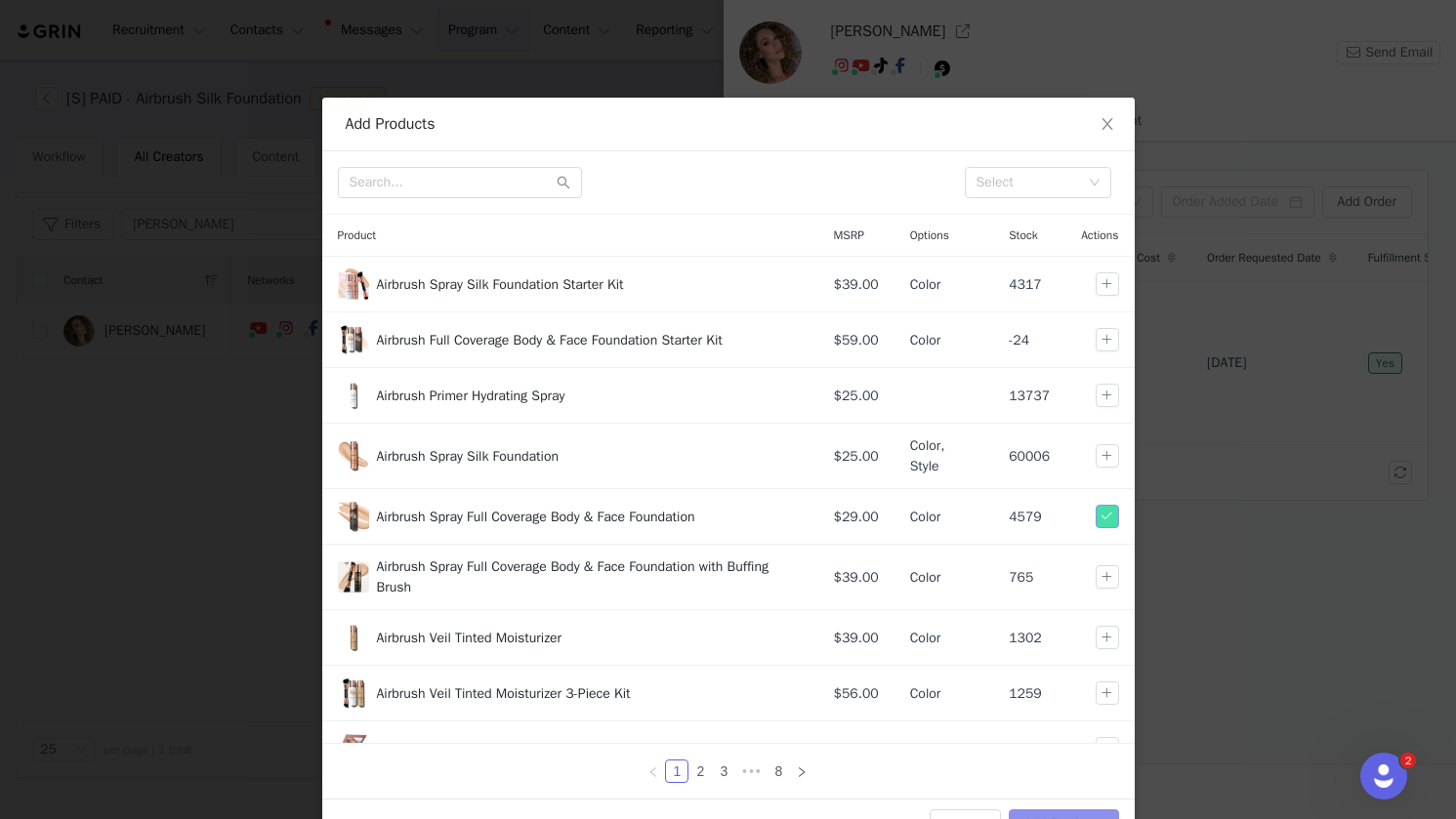 scroll, scrollTop: 55, scrollLeft: 0, axis: vertical 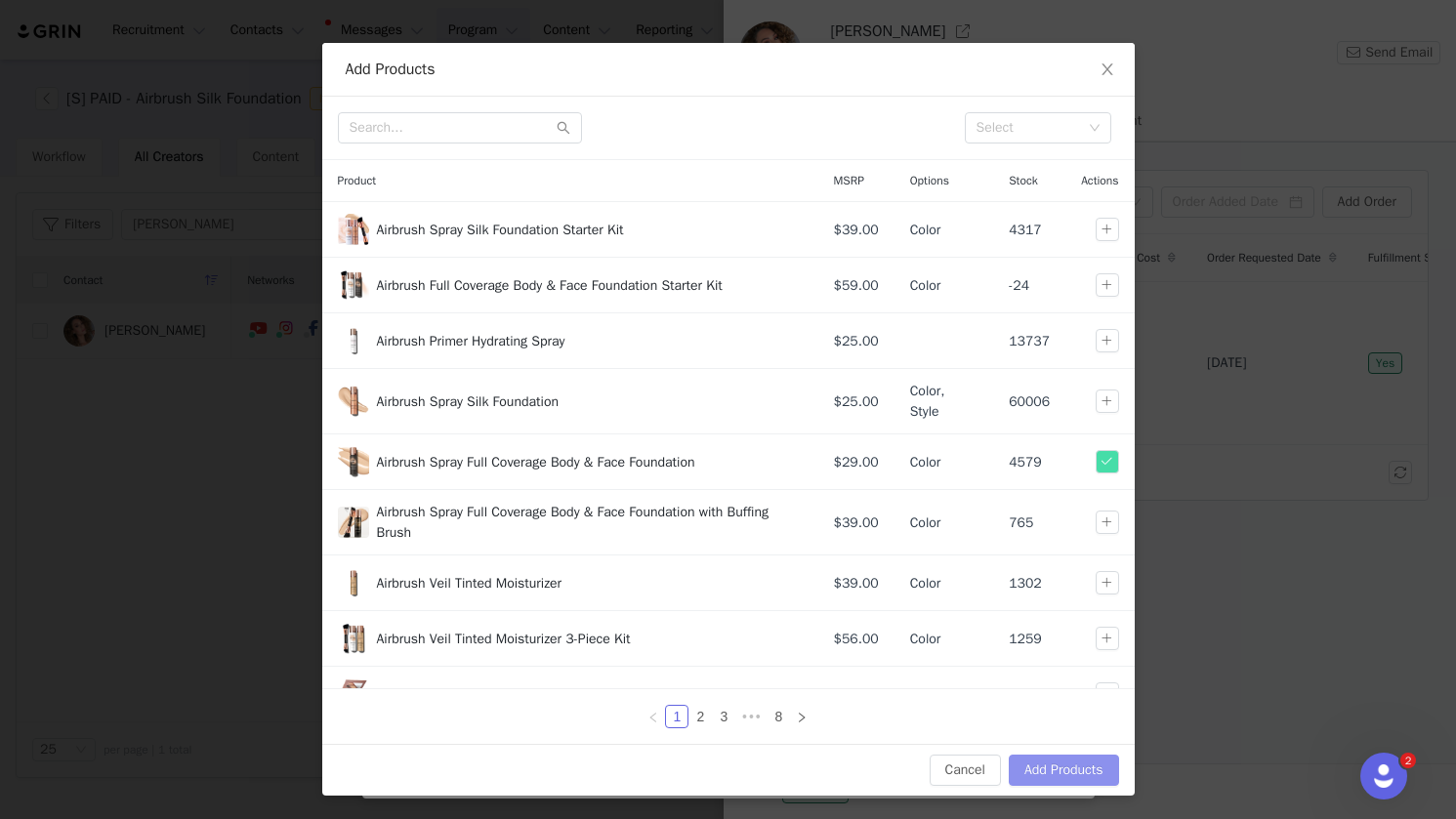 click on "Add Products" at bounding box center (1063, 770) 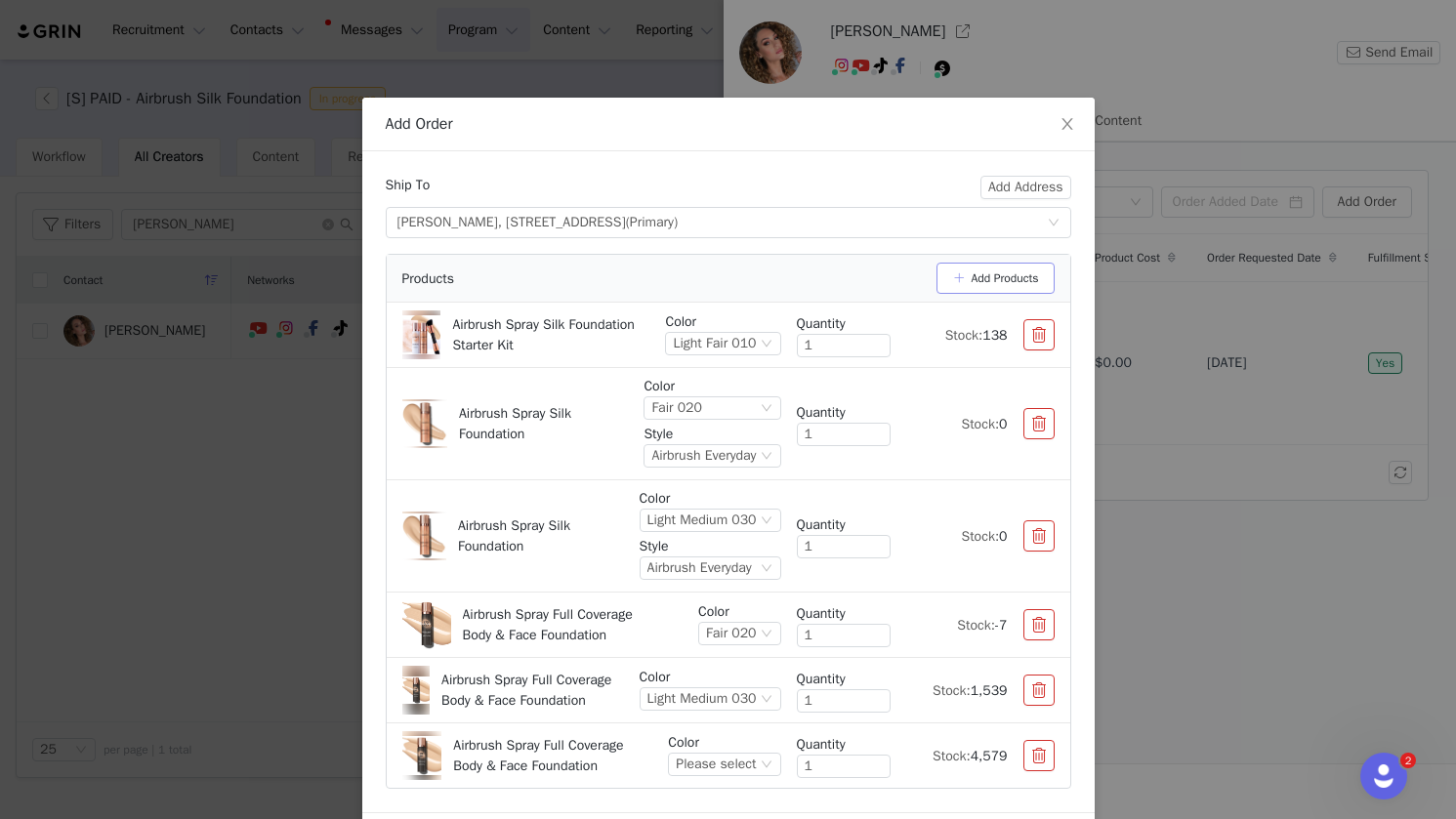 scroll, scrollTop: 81, scrollLeft: 0, axis: vertical 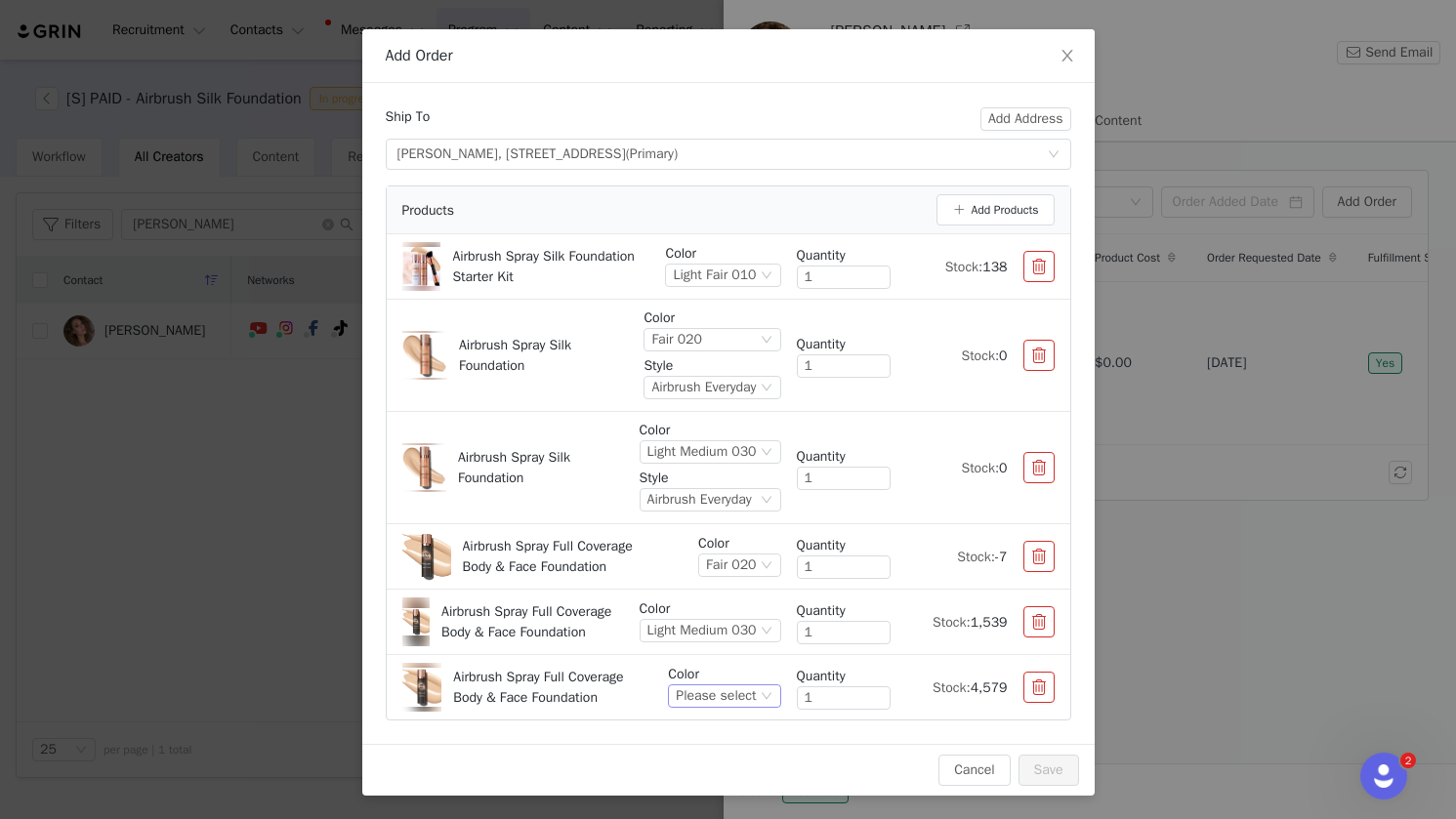 click on "Please select" at bounding box center [716, 696] 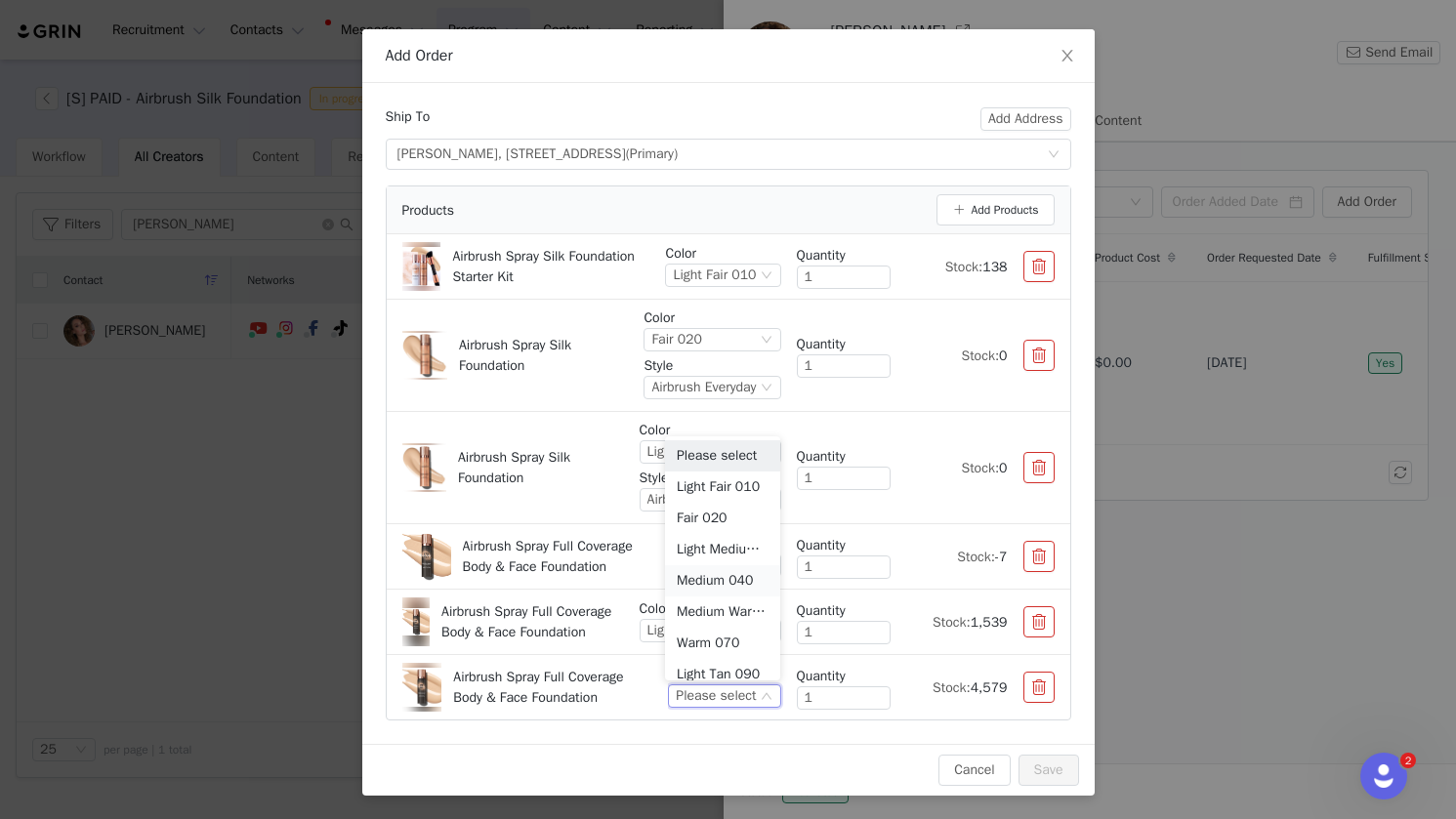 scroll, scrollTop: 10, scrollLeft: 0, axis: vertical 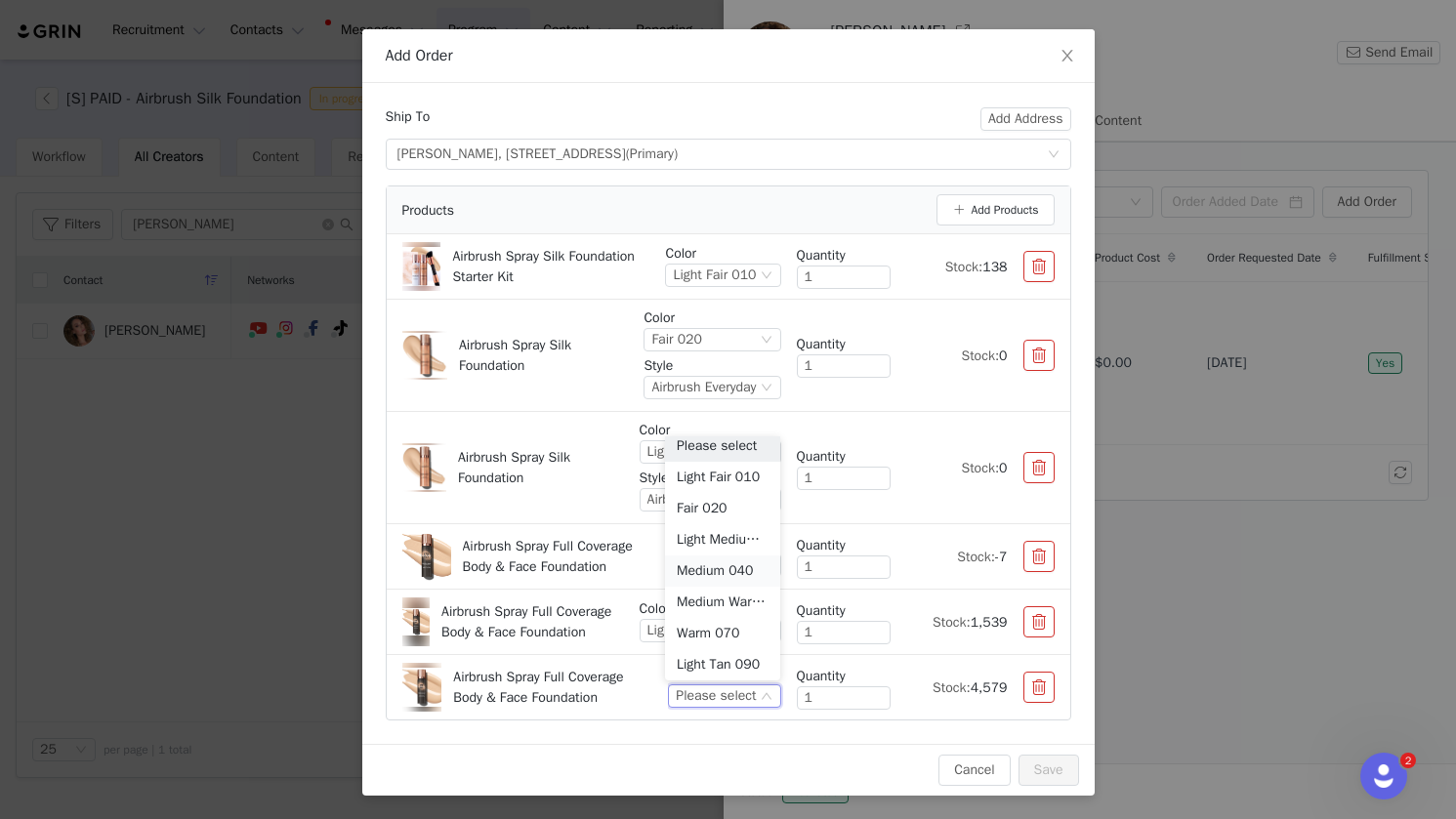 click on "Medium 040" at bounding box center (723, 571) 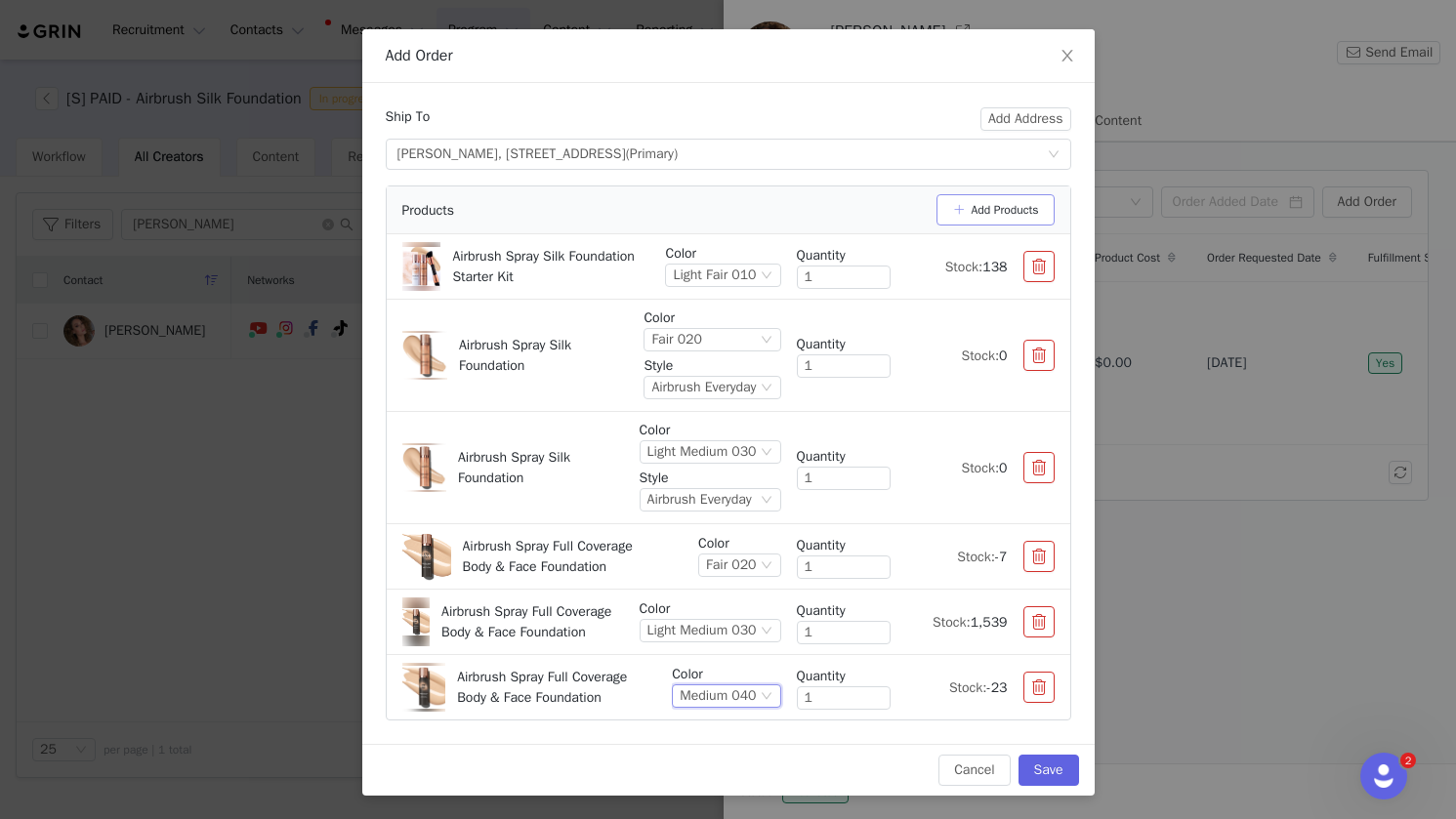 click on "Add Products" at bounding box center [995, 210] 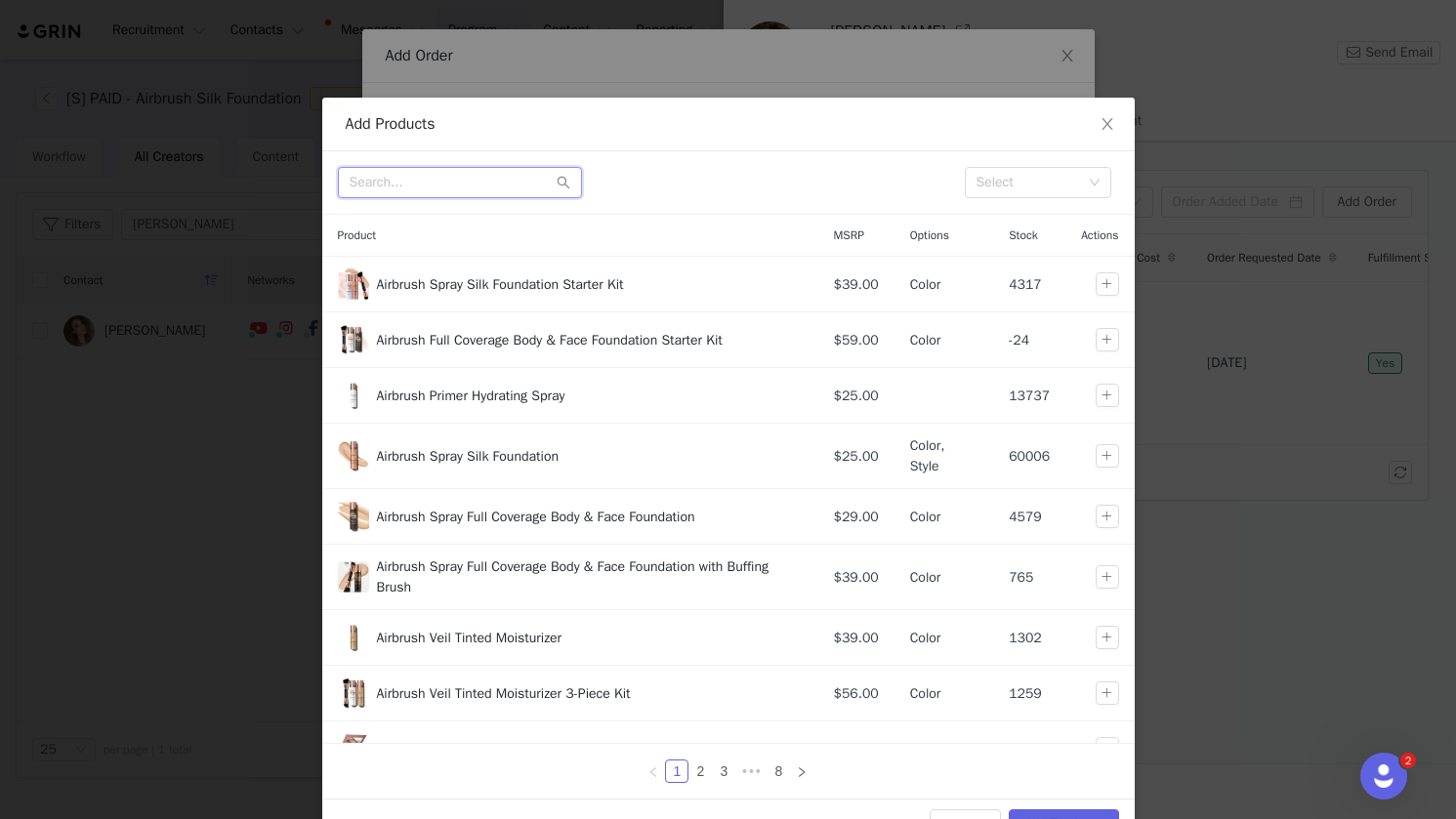 click at bounding box center [460, 183] 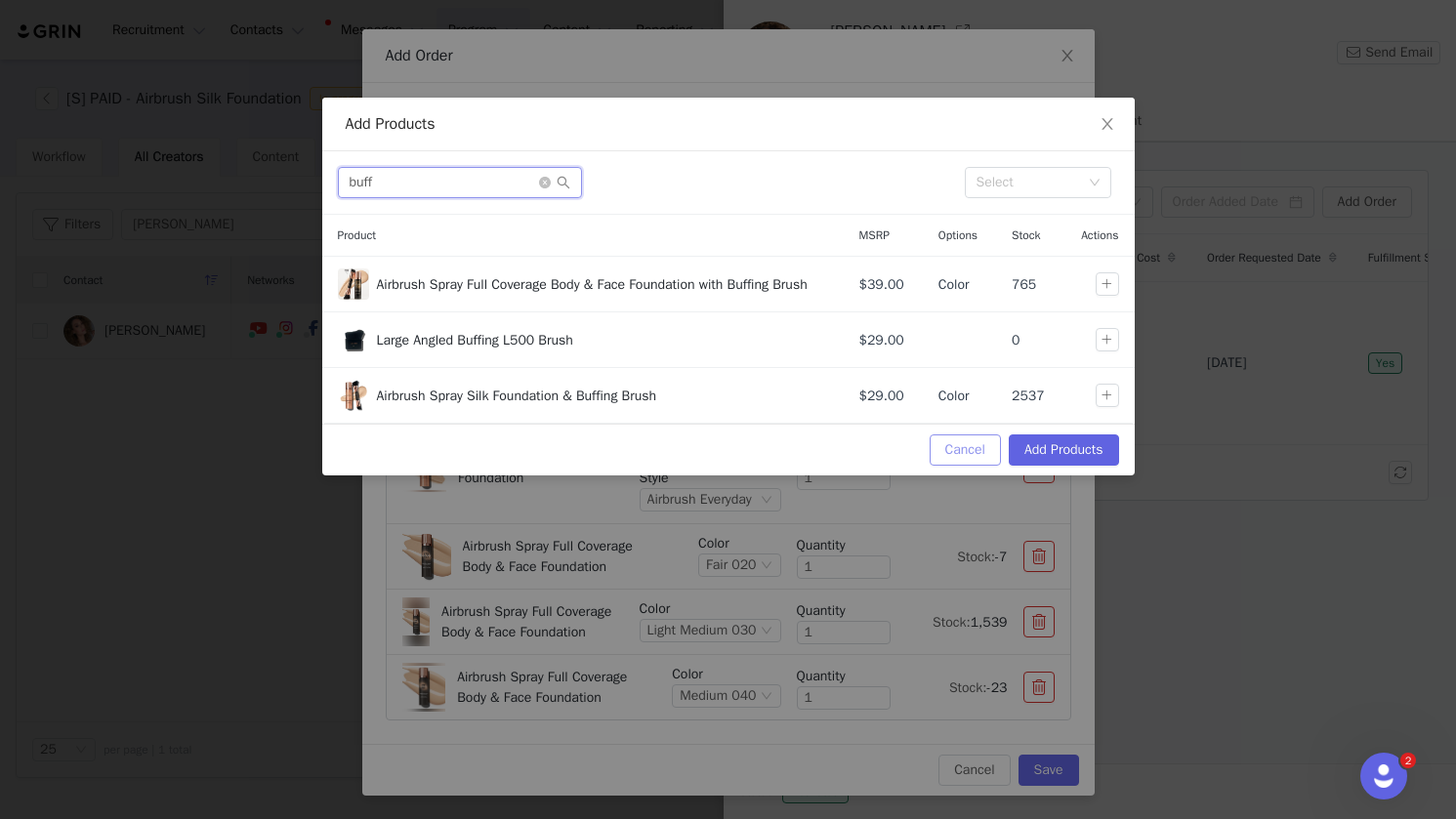 type on "buff" 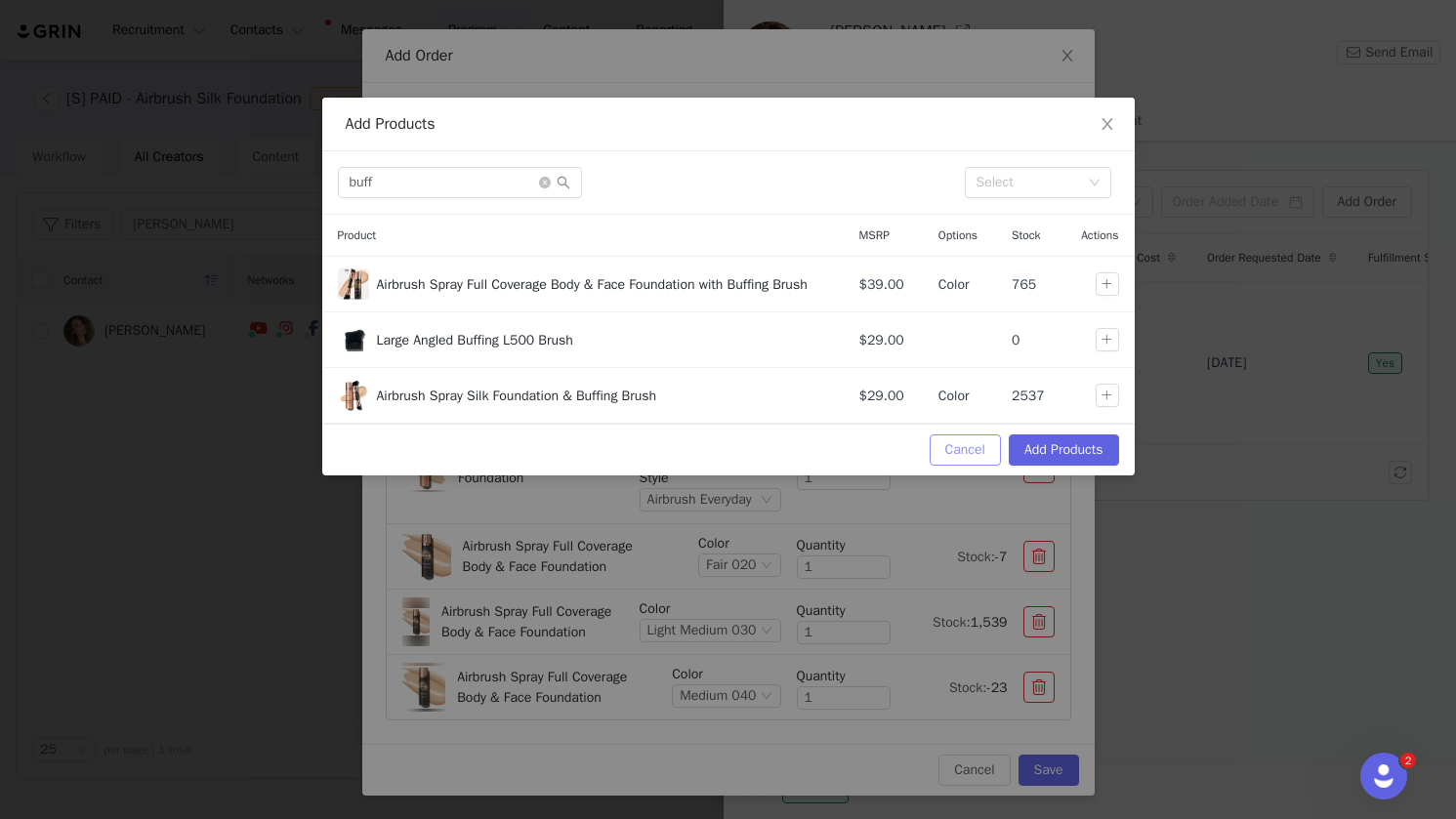 click on "Cancel" at bounding box center (965, 450) 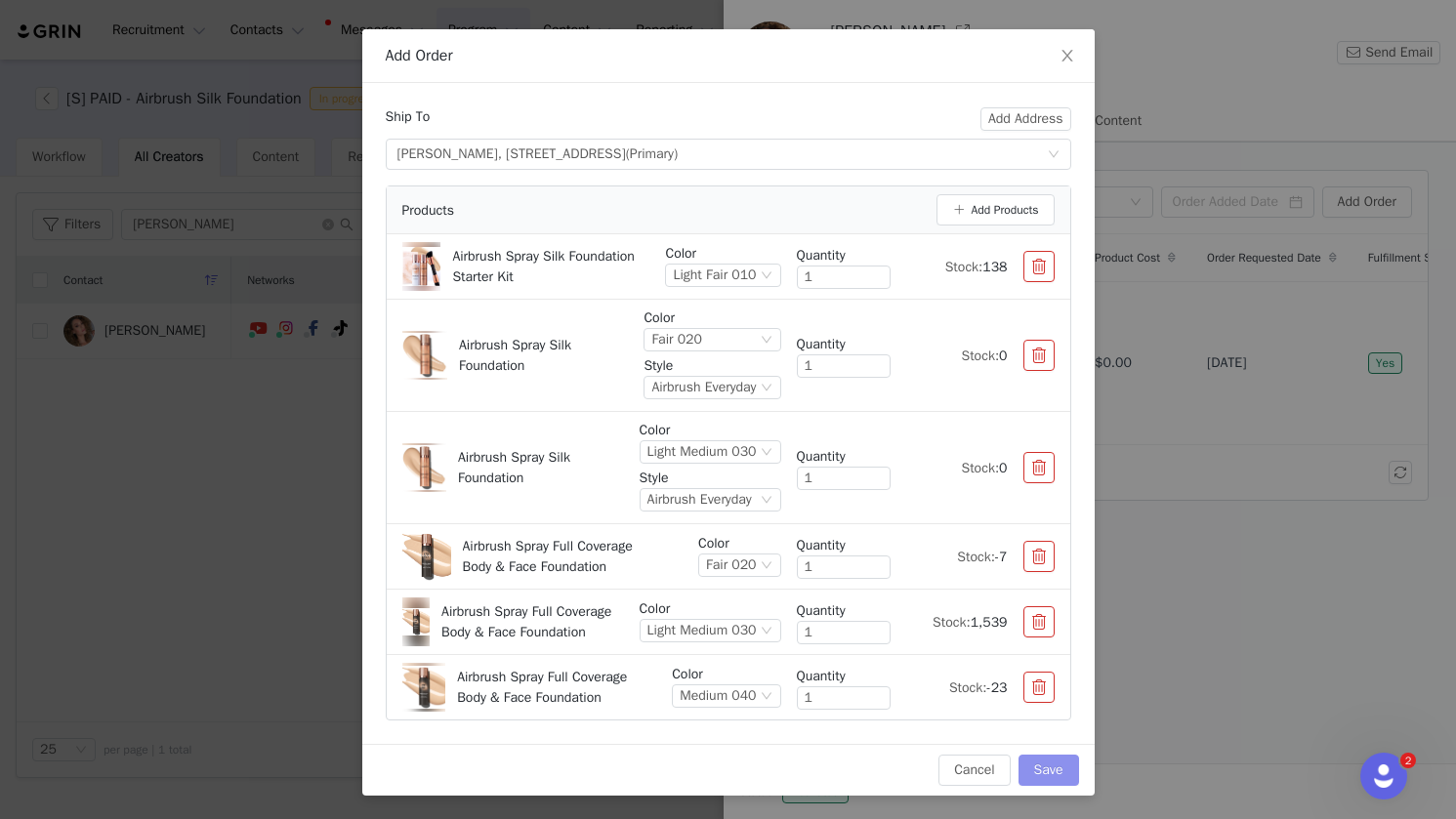 click on "Save" at bounding box center [1049, 770] 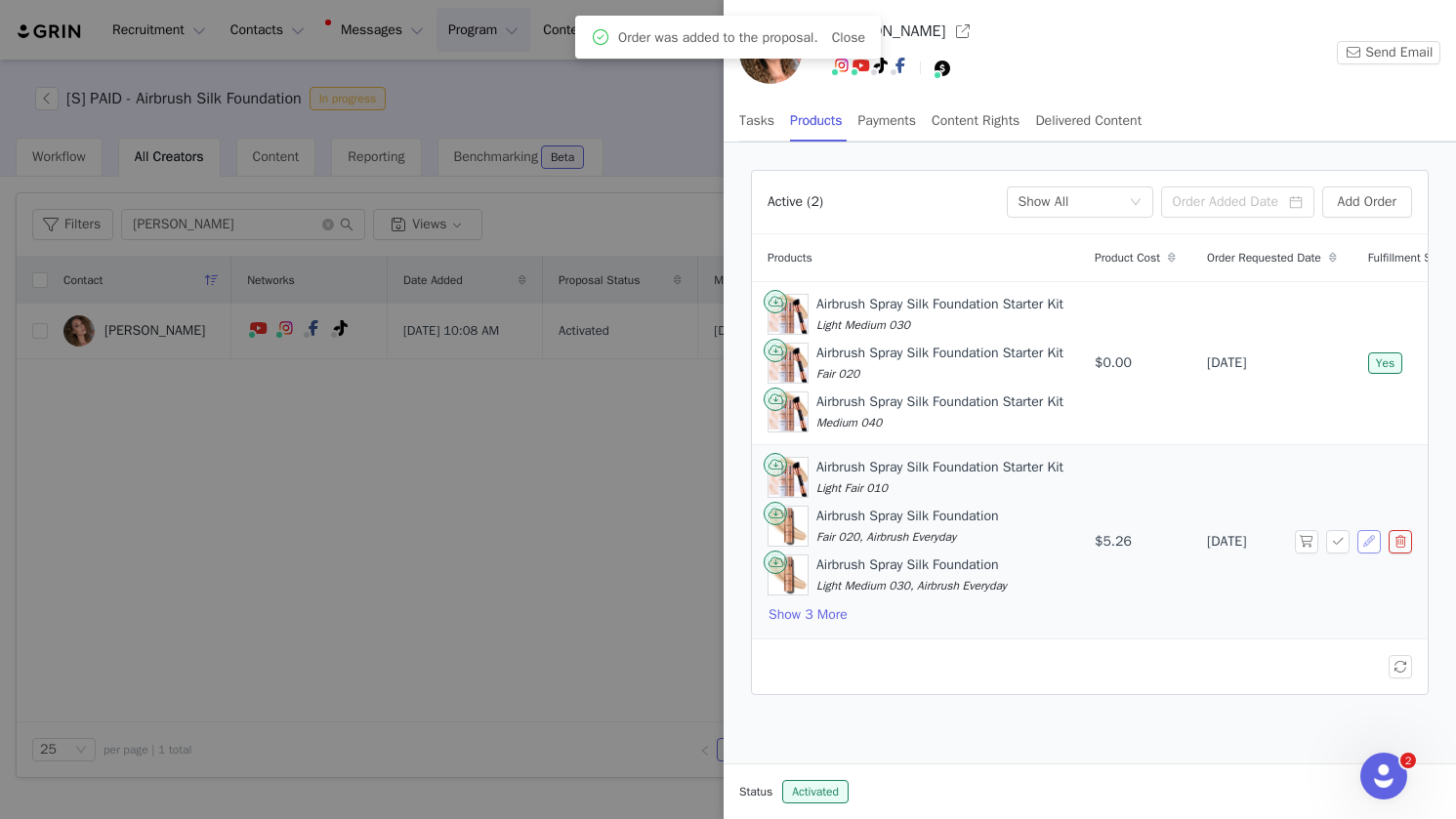 click at bounding box center (1369, 542) 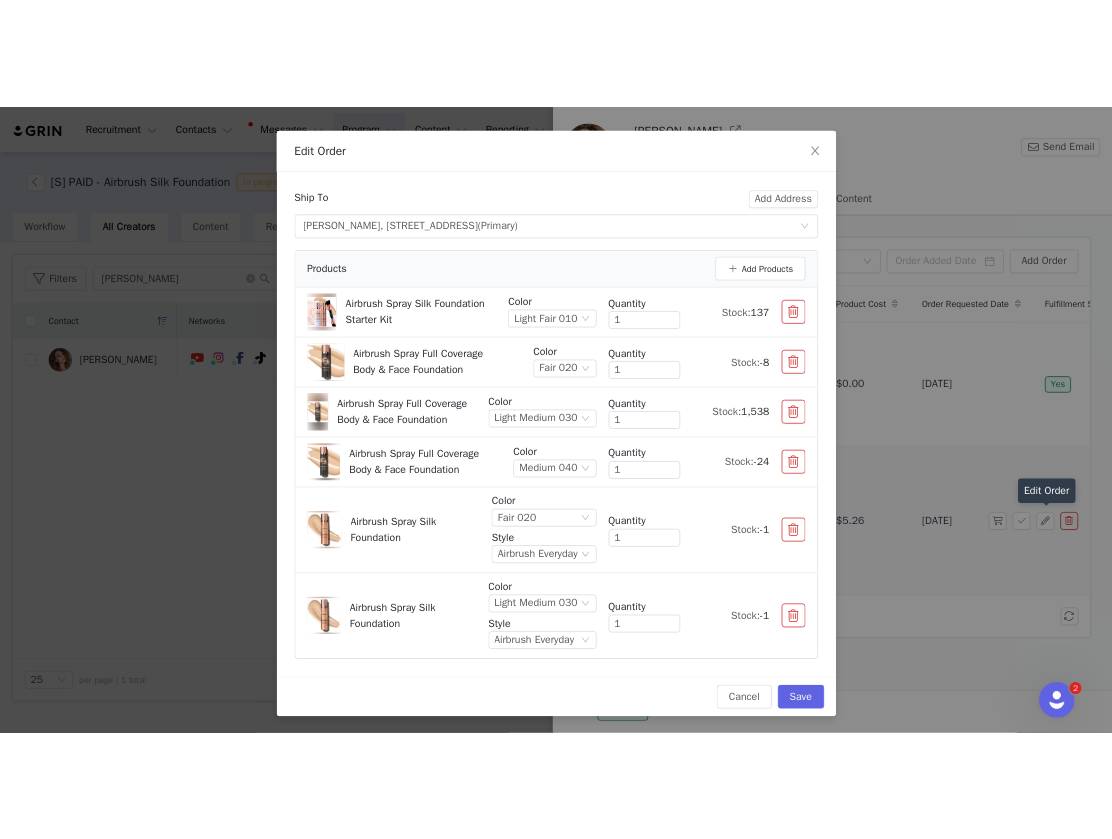 scroll, scrollTop: 83, scrollLeft: 0, axis: vertical 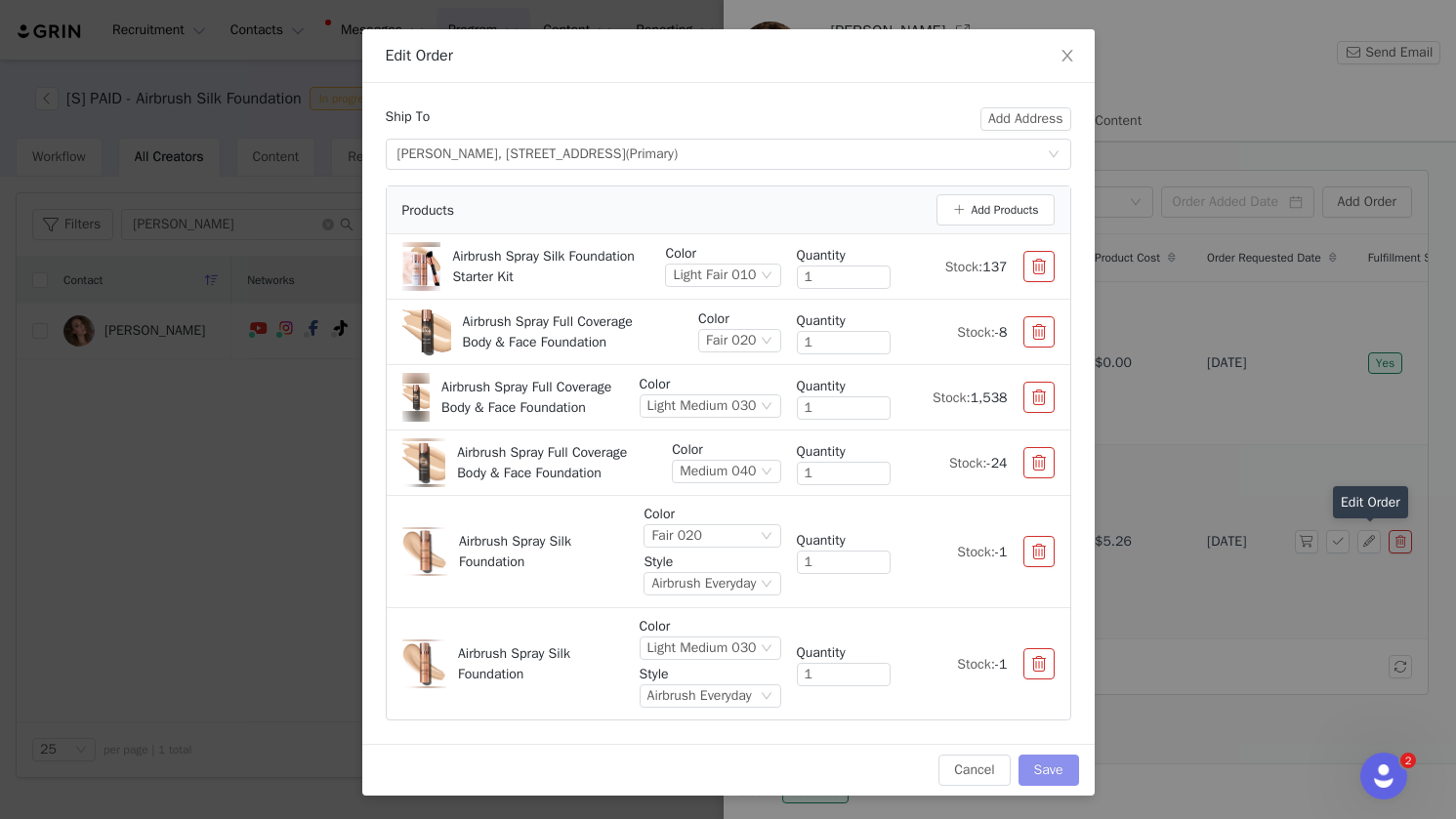 click on "Save" at bounding box center [1049, 770] 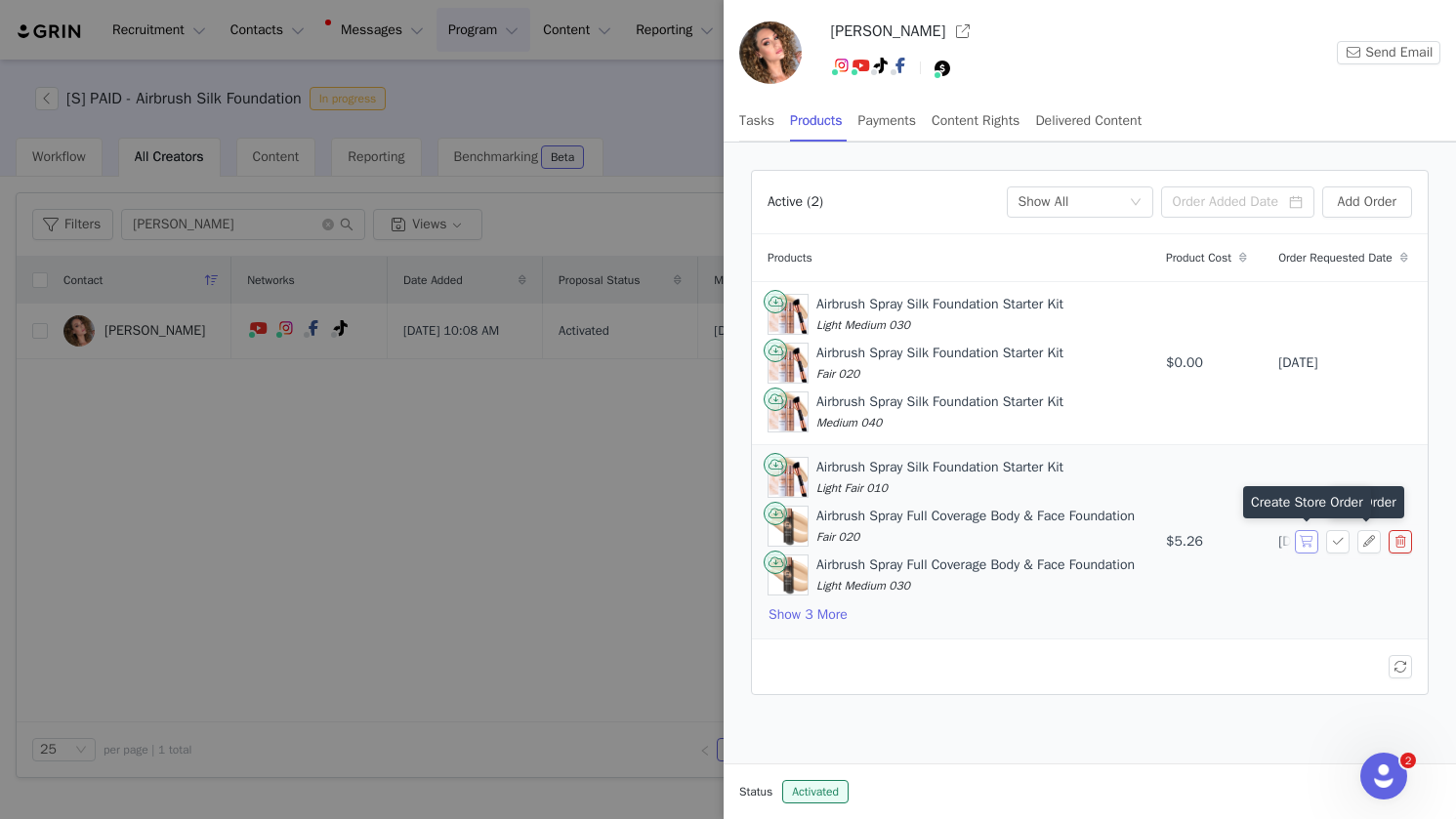 click at bounding box center [1307, 542] 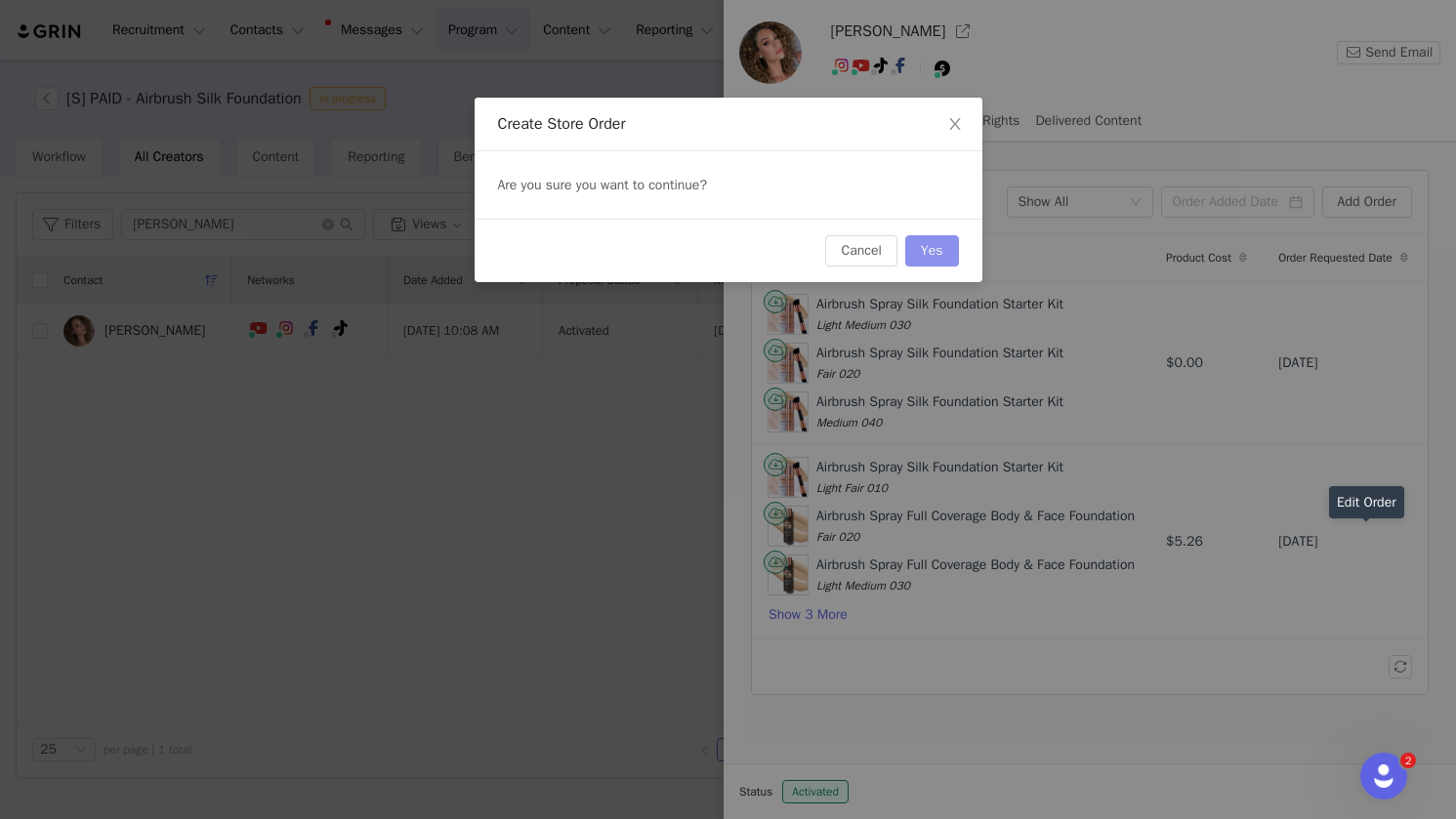 click on "Yes" at bounding box center (932, 251) 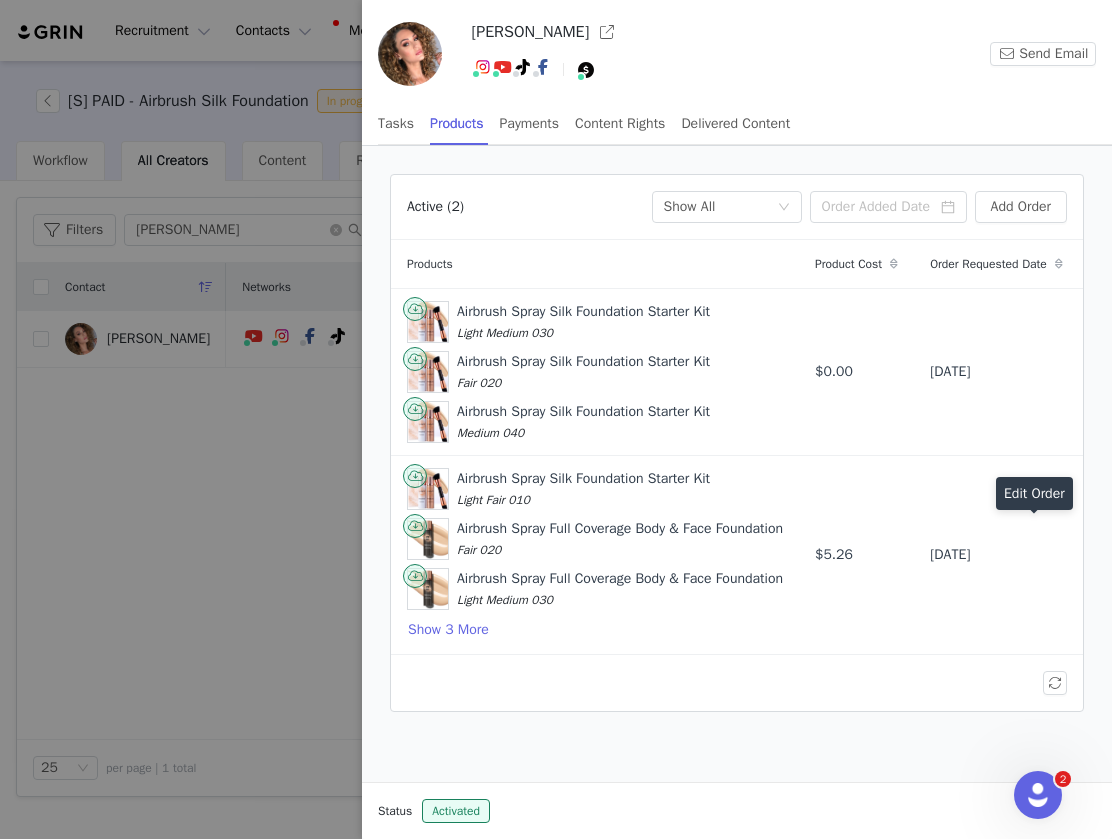 click at bounding box center (556, 419) 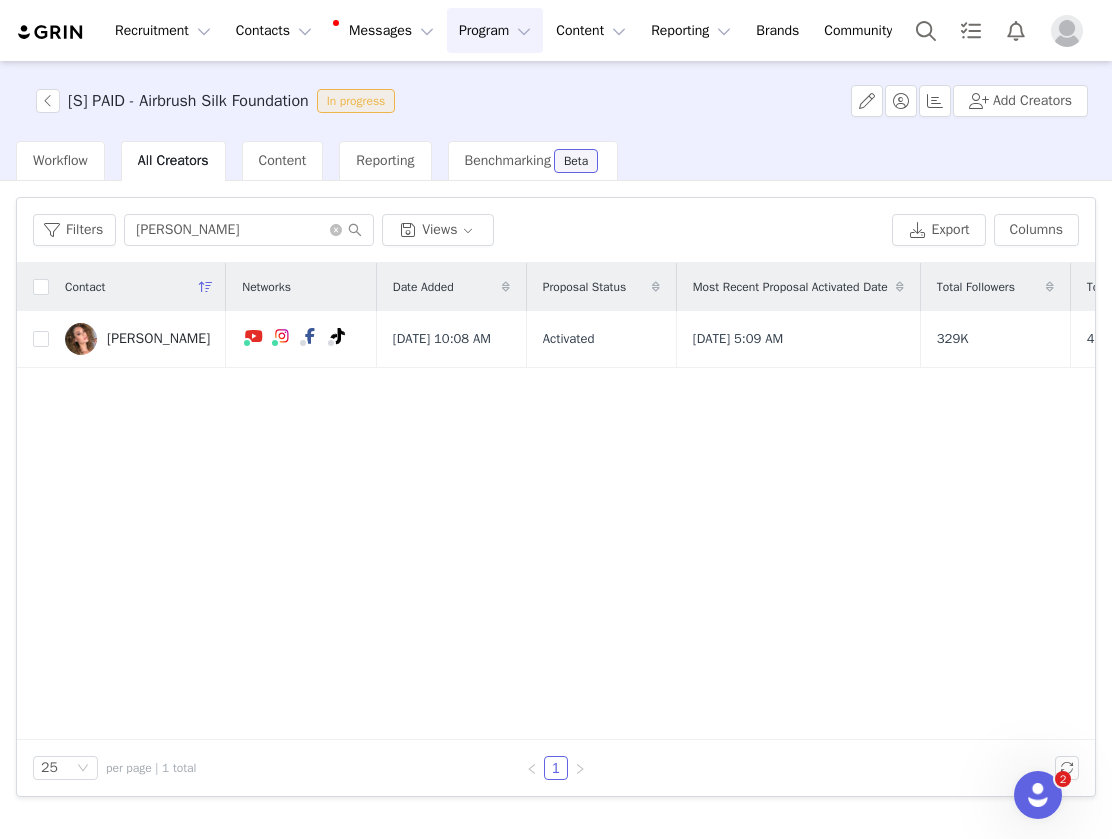 click on "Program Program" at bounding box center [495, 30] 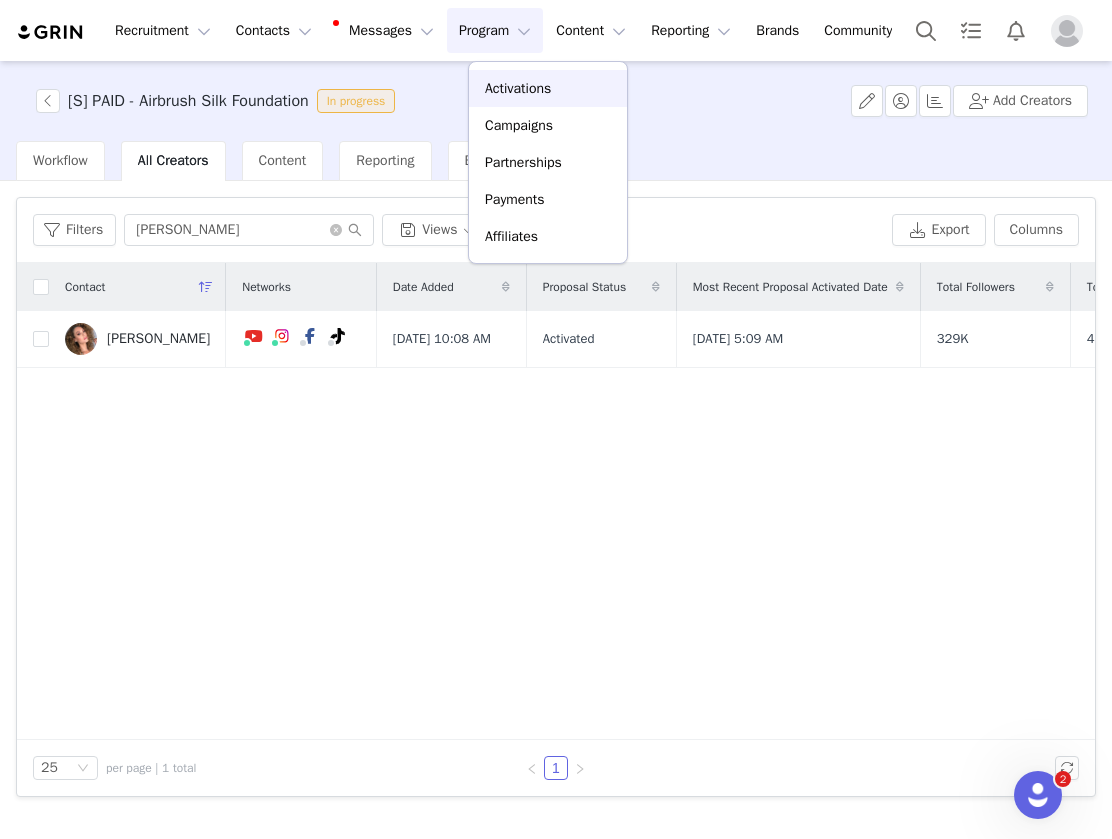 click on "Activations" at bounding box center (518, 88) 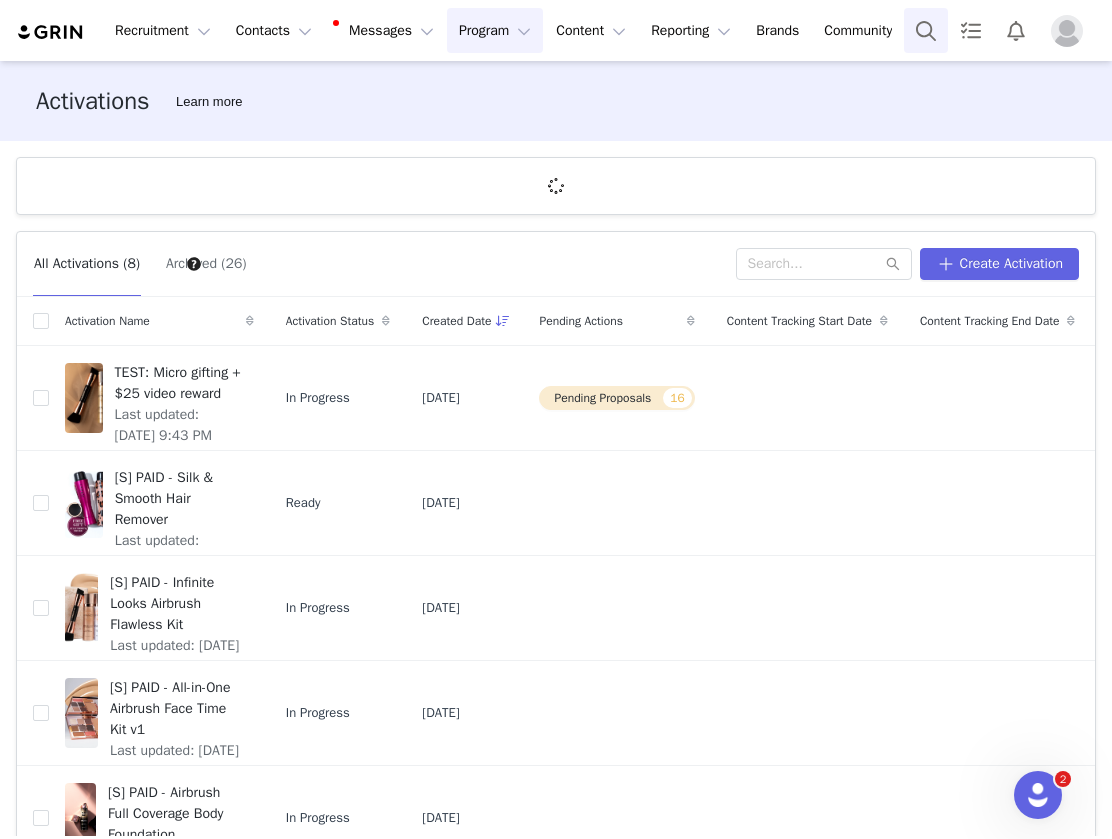 click at bounding box center [926, 30] 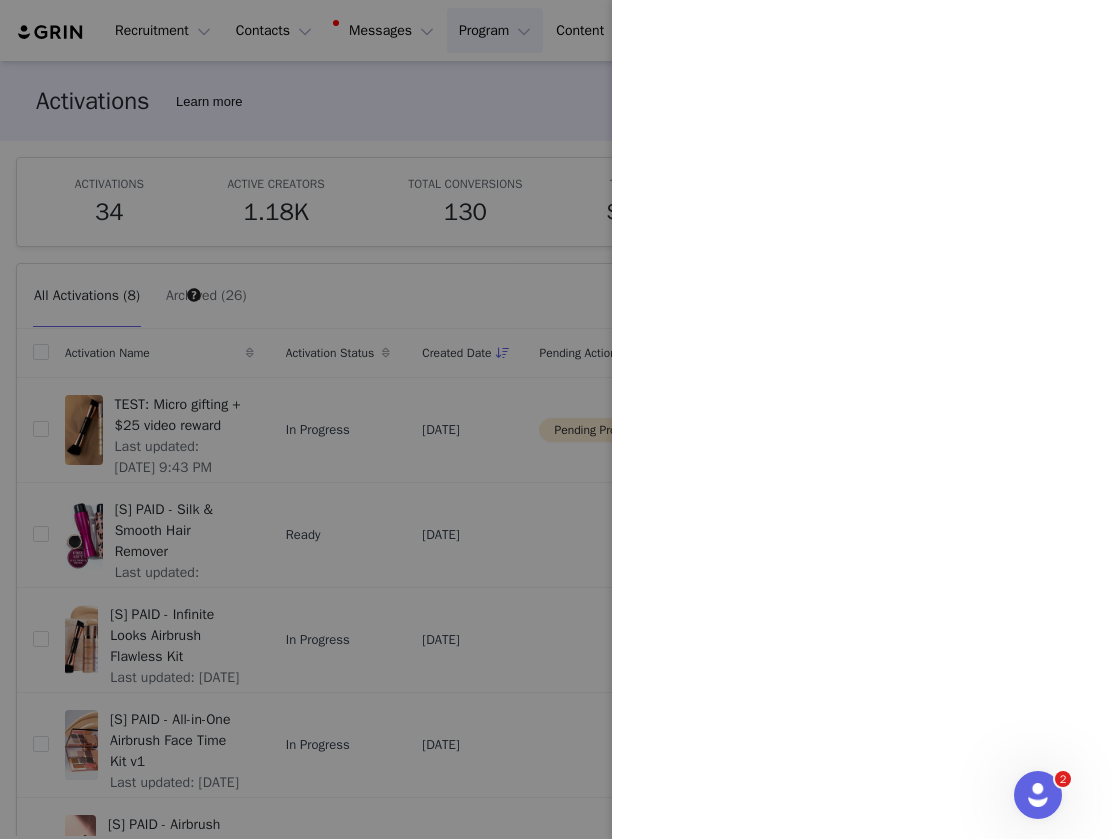 click at bounding box center (556, 419) 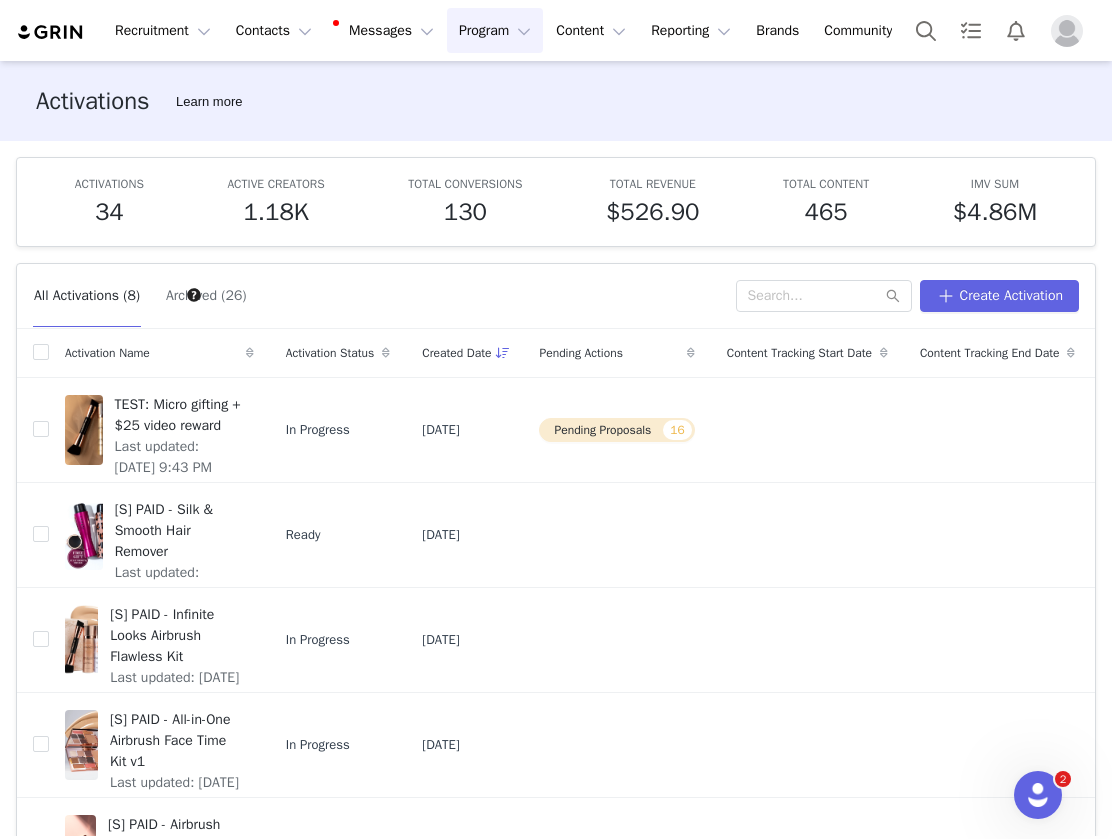 click on "Program Program" at bounding box center [495, 30] 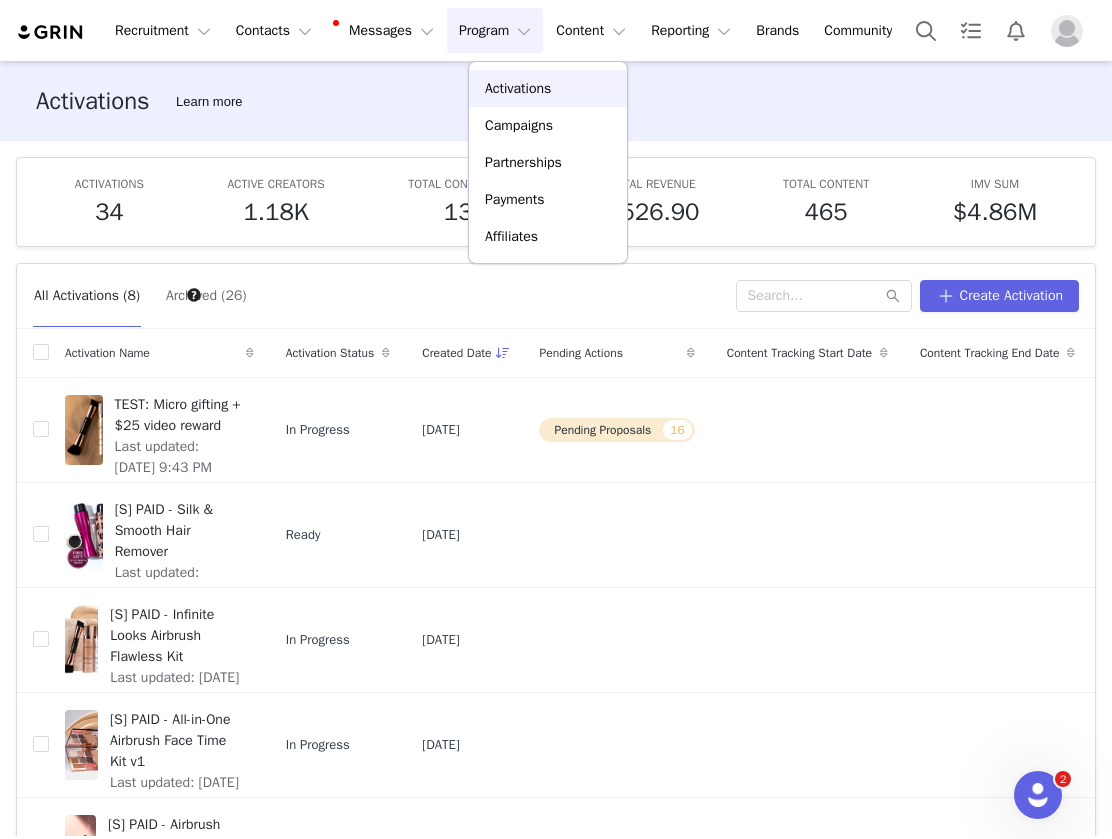 click on "Activations" at bounding box center [518, 88] 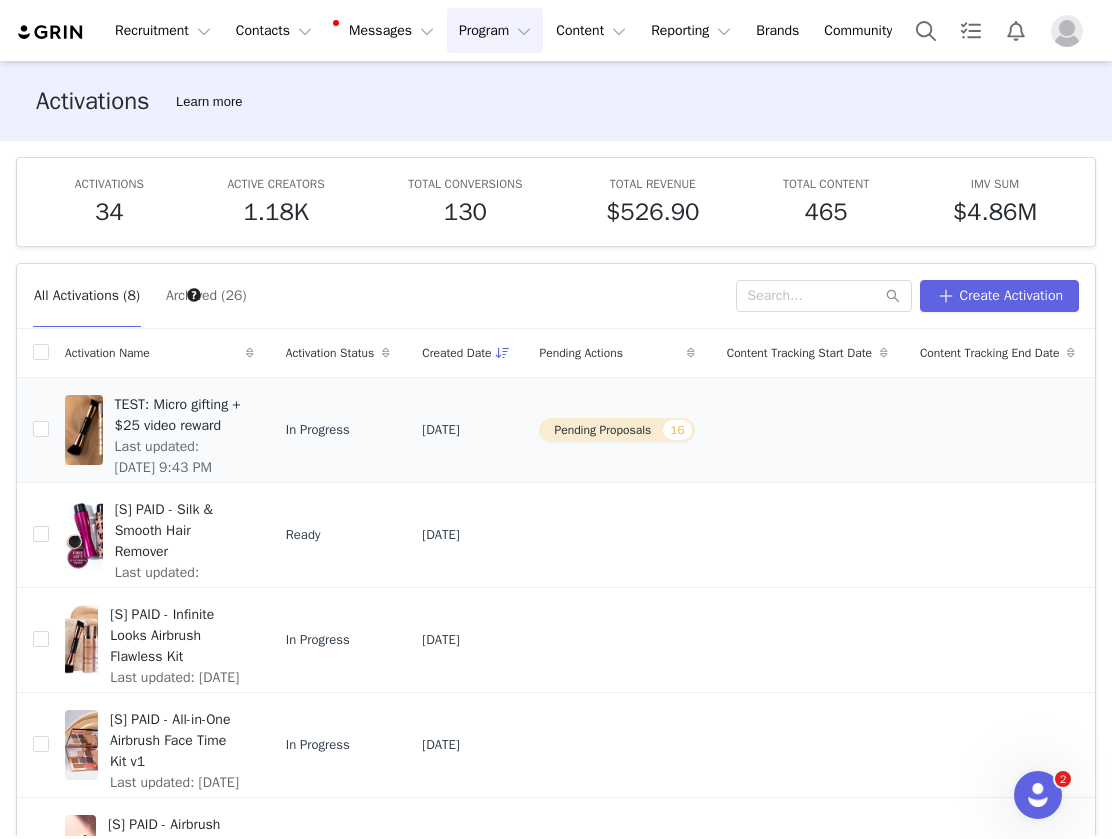 click on "TEST: Micro gifting + $25 video reward" at bounding box center (178, 415) 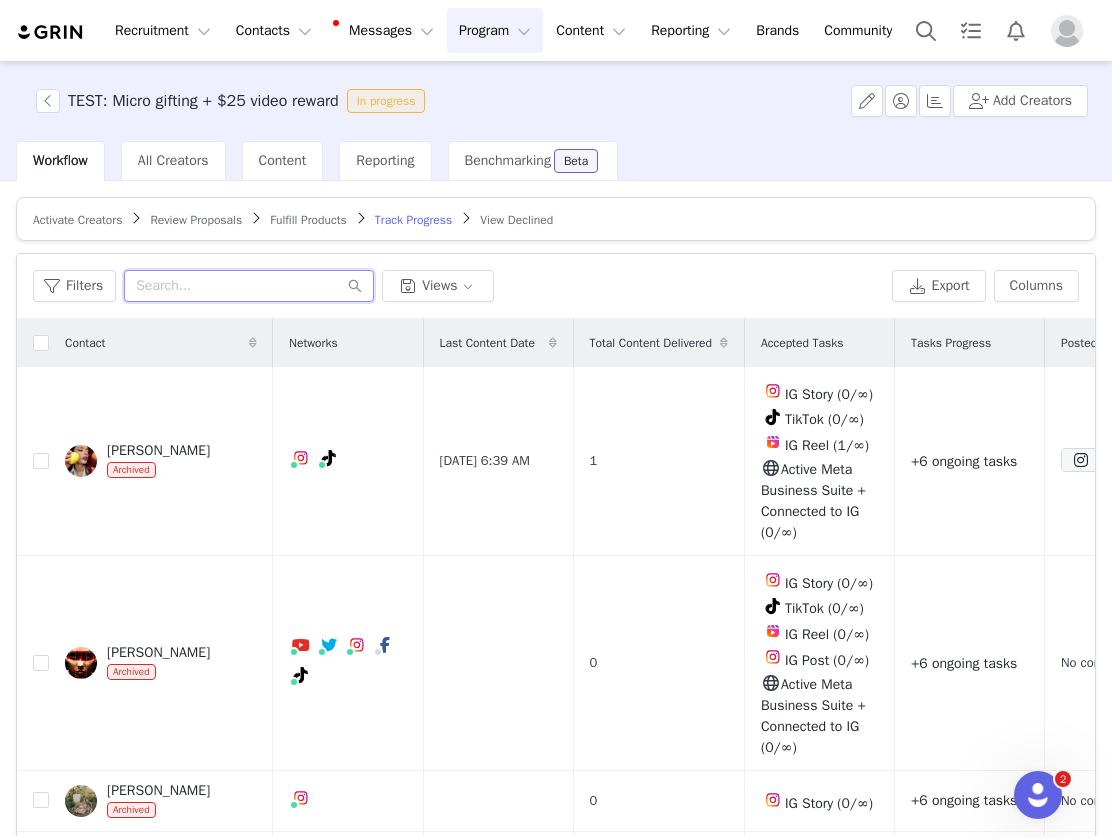 click at bounding box center (249, 286) 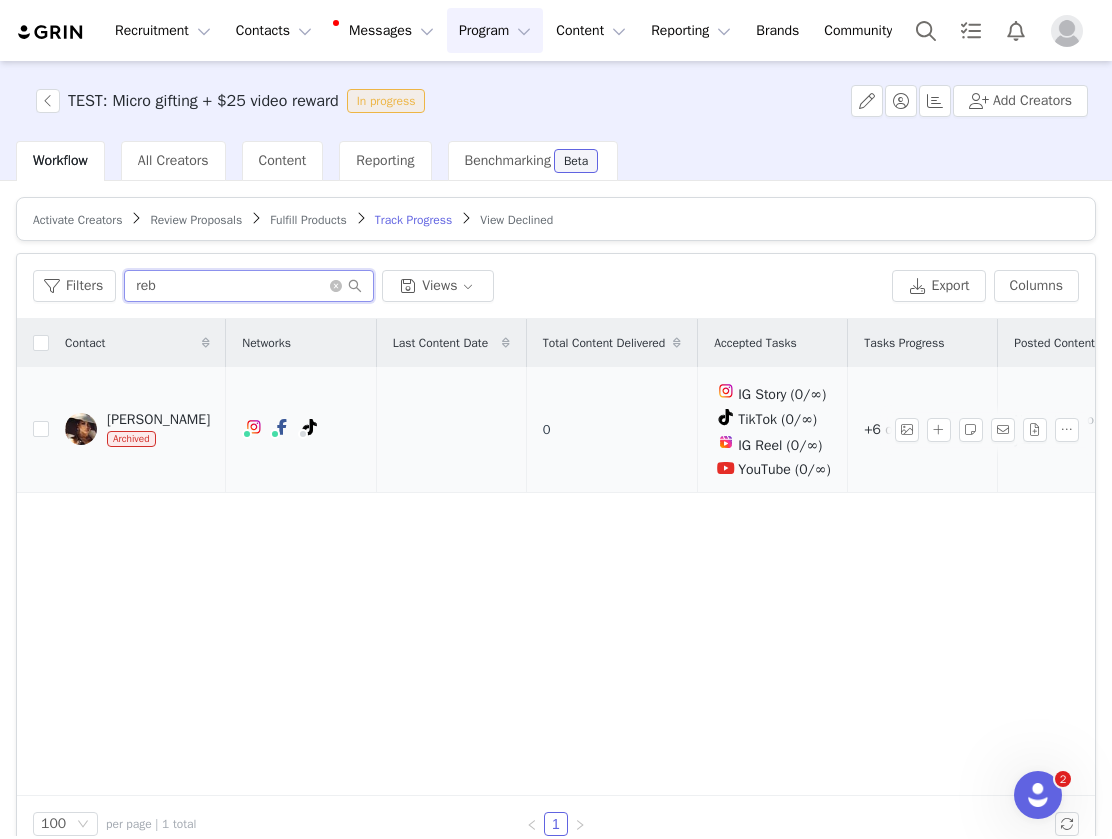 scroll, scrollTop: 0, scrollLeft: 126, axis: horizontal 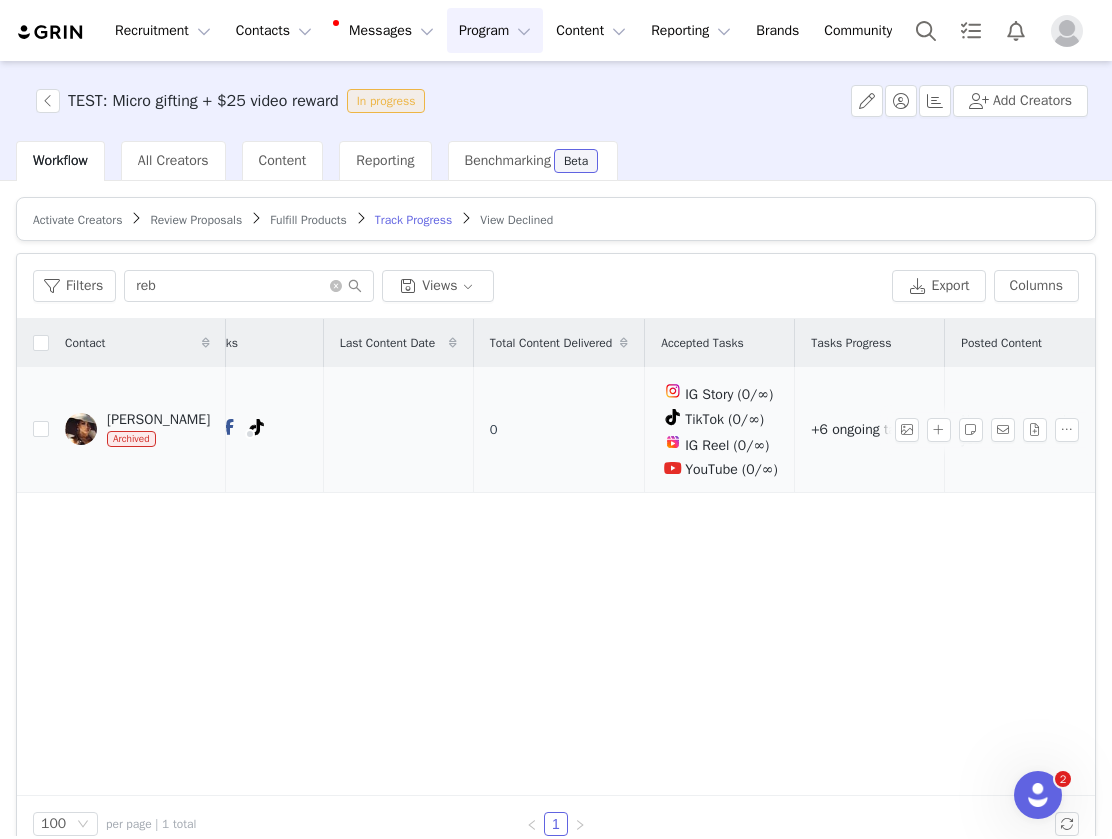 click on "Rebecka Jean-Baptiste" at bounding box center [158, 420] 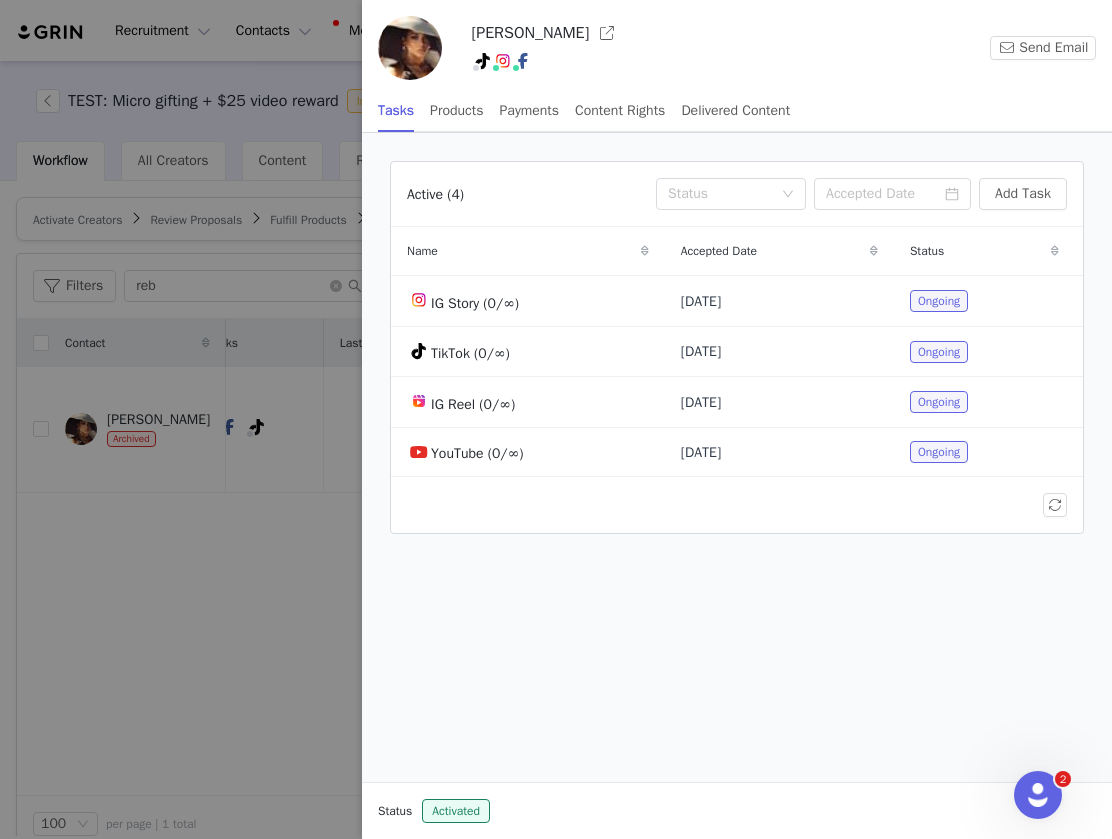 drag, startPoint x: 643, startPoint y: 31, endPoint x: 474, endPoint y: 28, distance: 169.02663 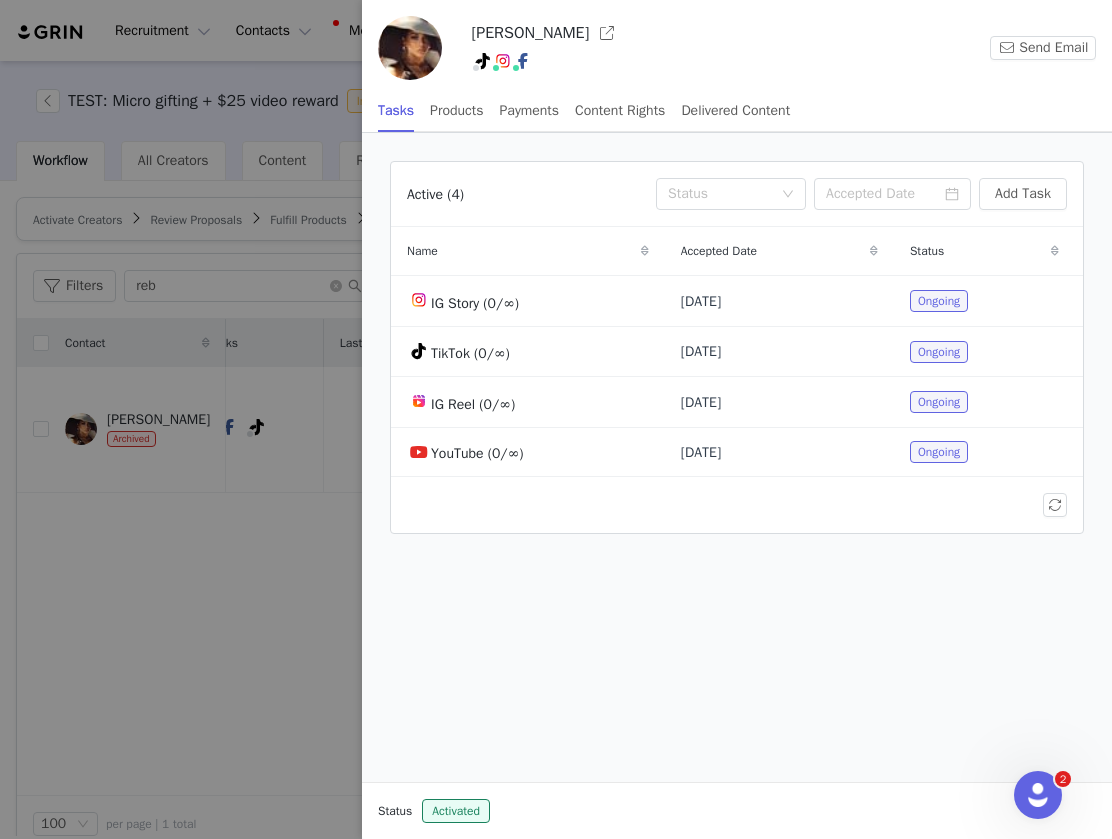 click at bounding box center [556, 419] 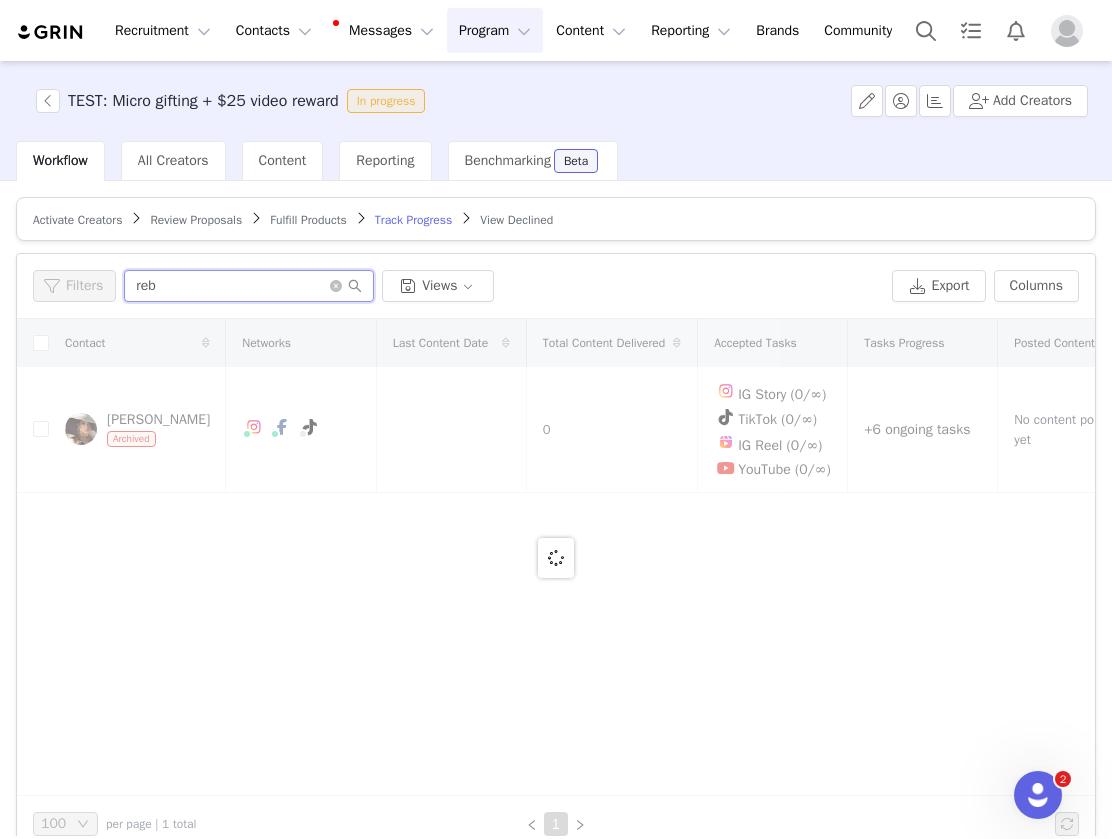 click on "reb" at bounding box center [249, 286] 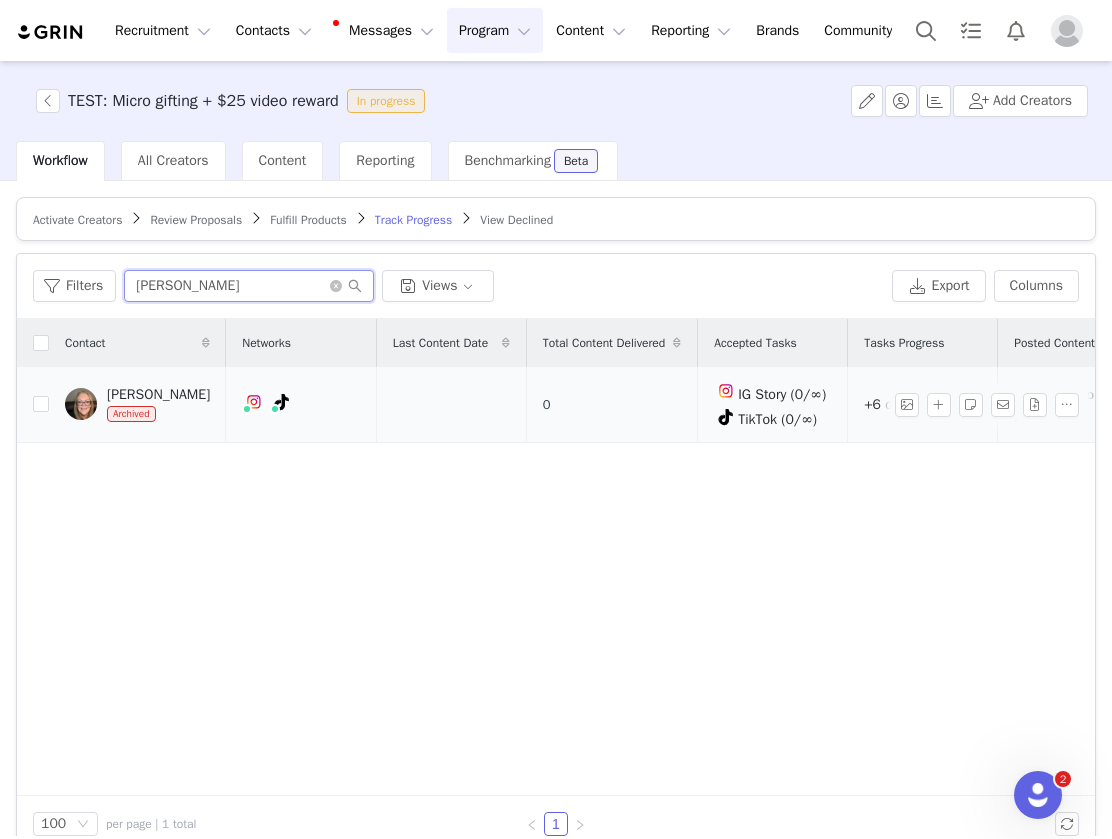 type on "cindy" 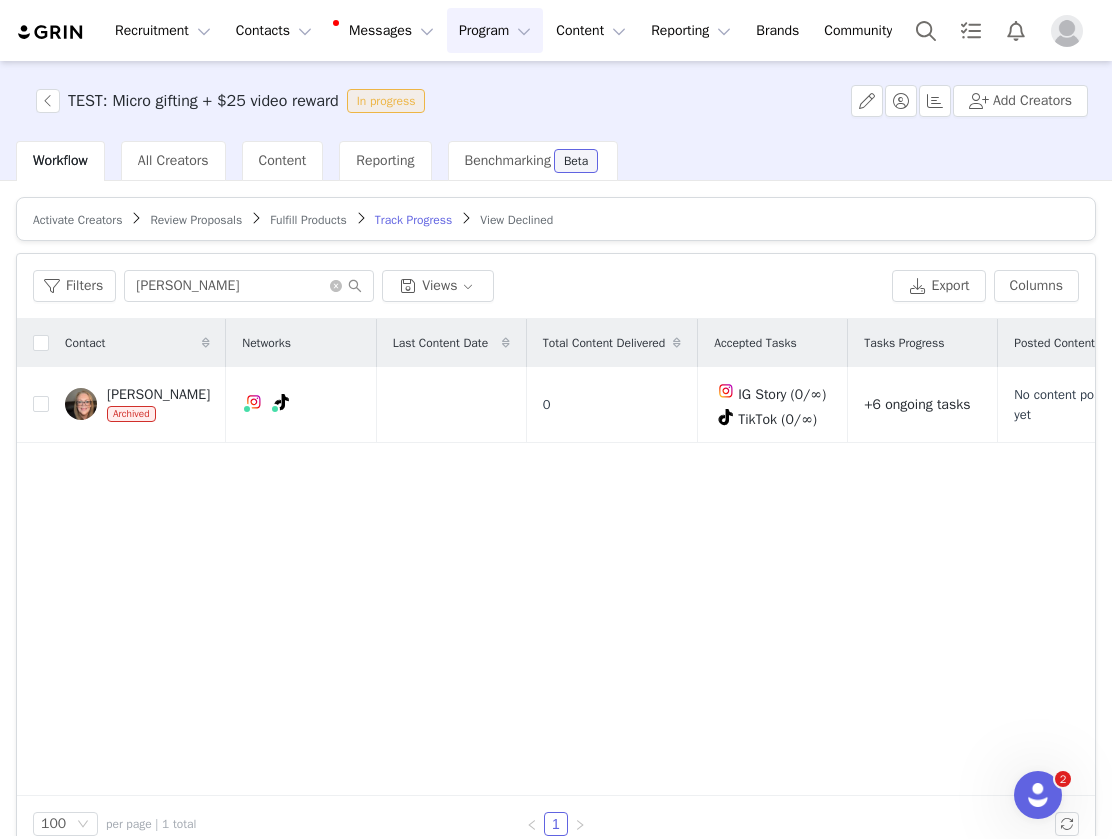 drag, startPoint x: 144, startPoint y: 388, endPoint x: 554, endPoint y: 10, distance: 557.6594 